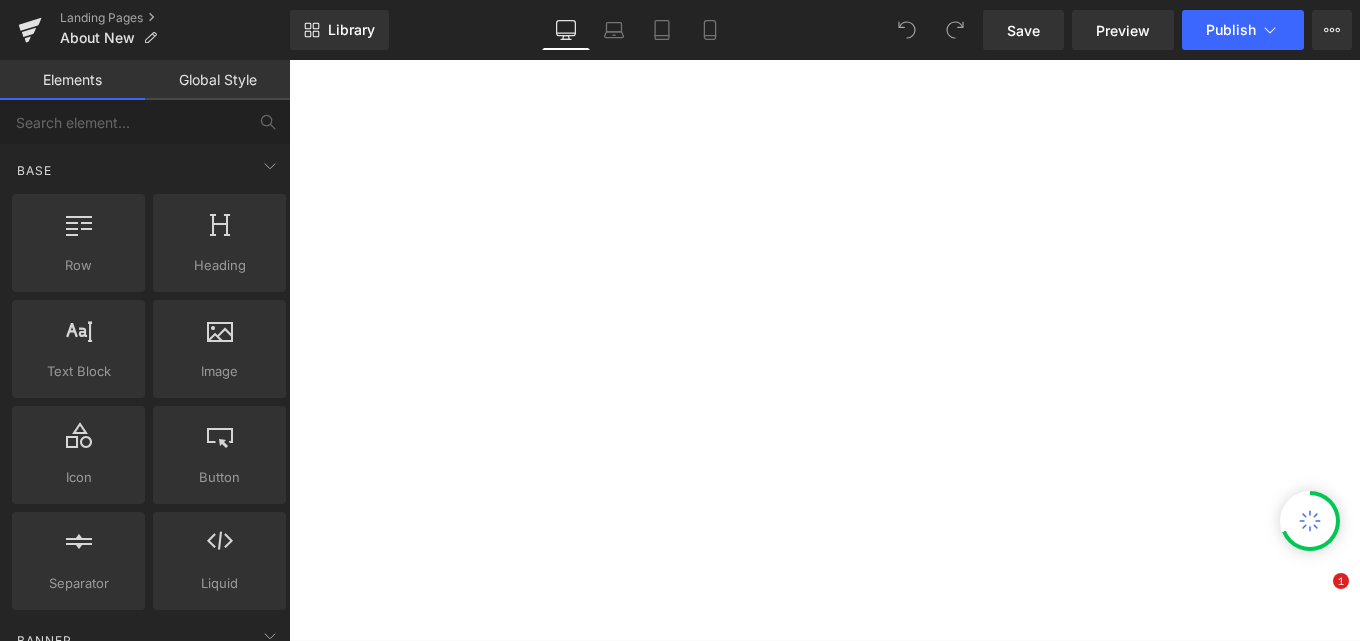 scroll, scrollTop: 0, scrollLeft: 0, axis: both 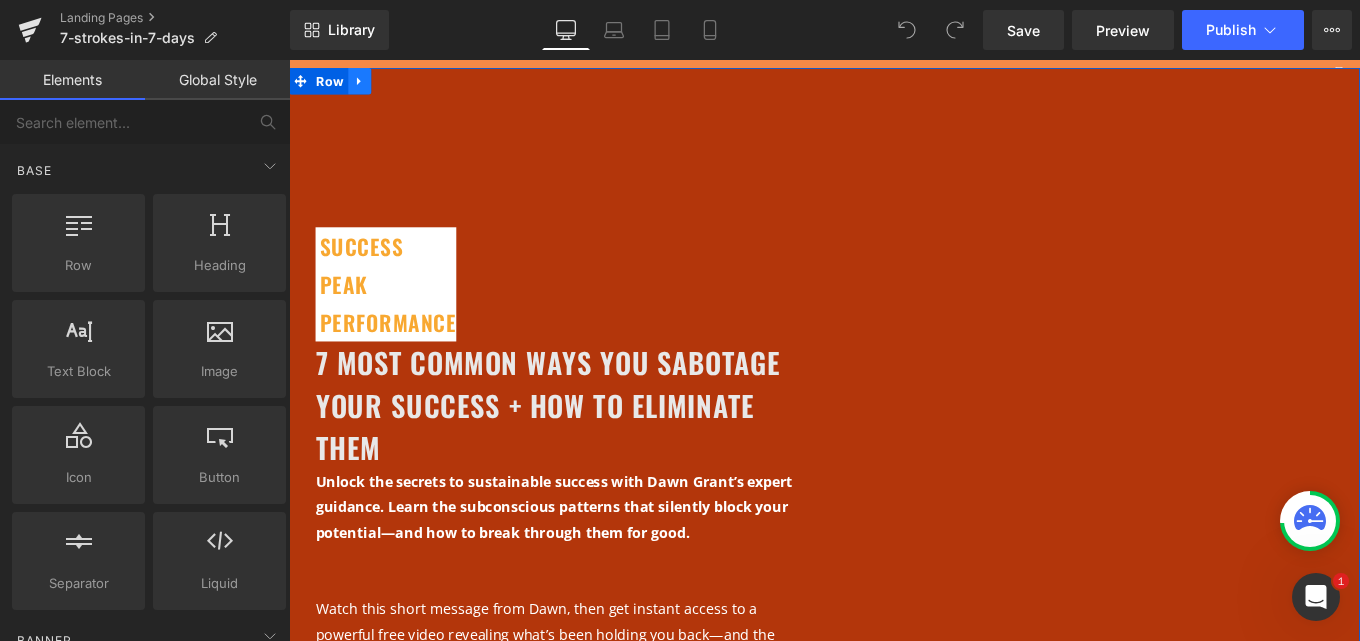 click at bounding box center (369, 84) 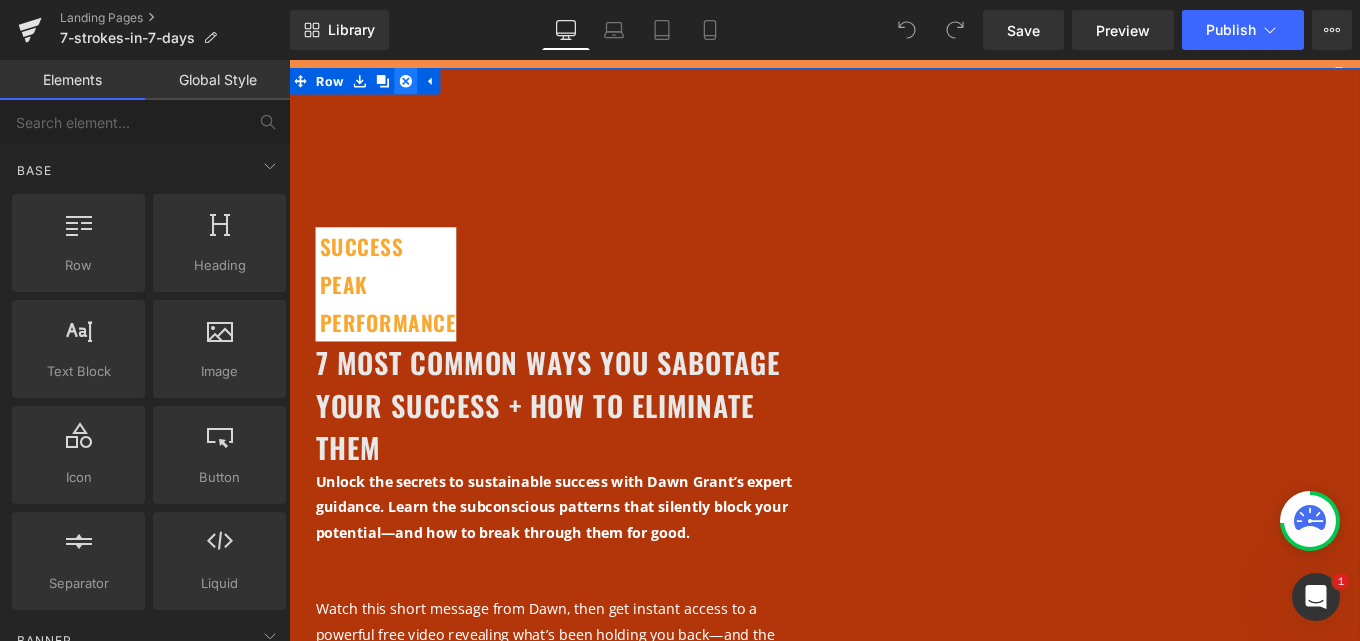 click 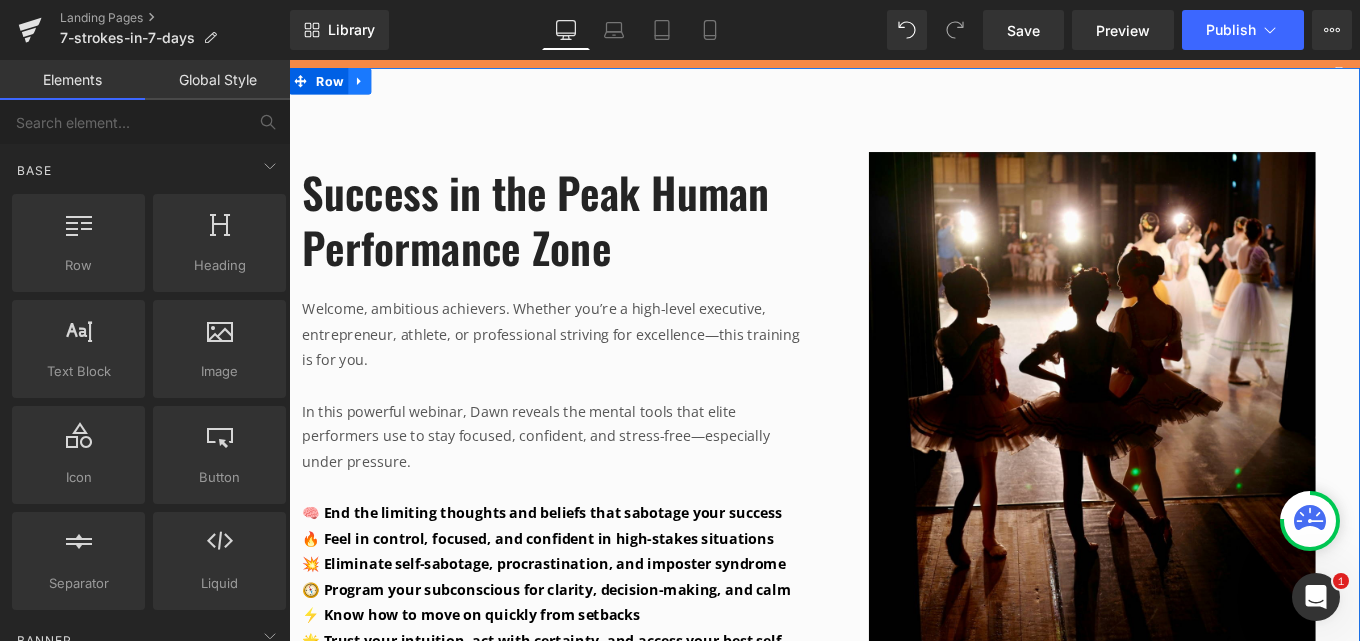 click 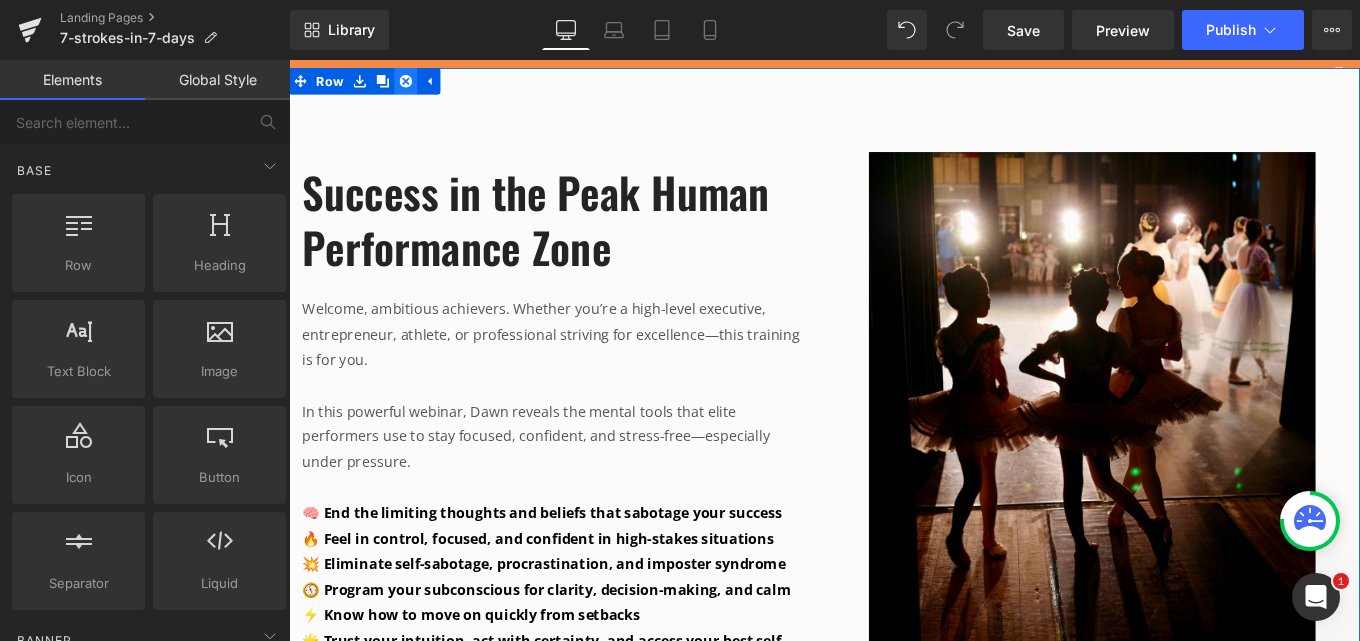 click 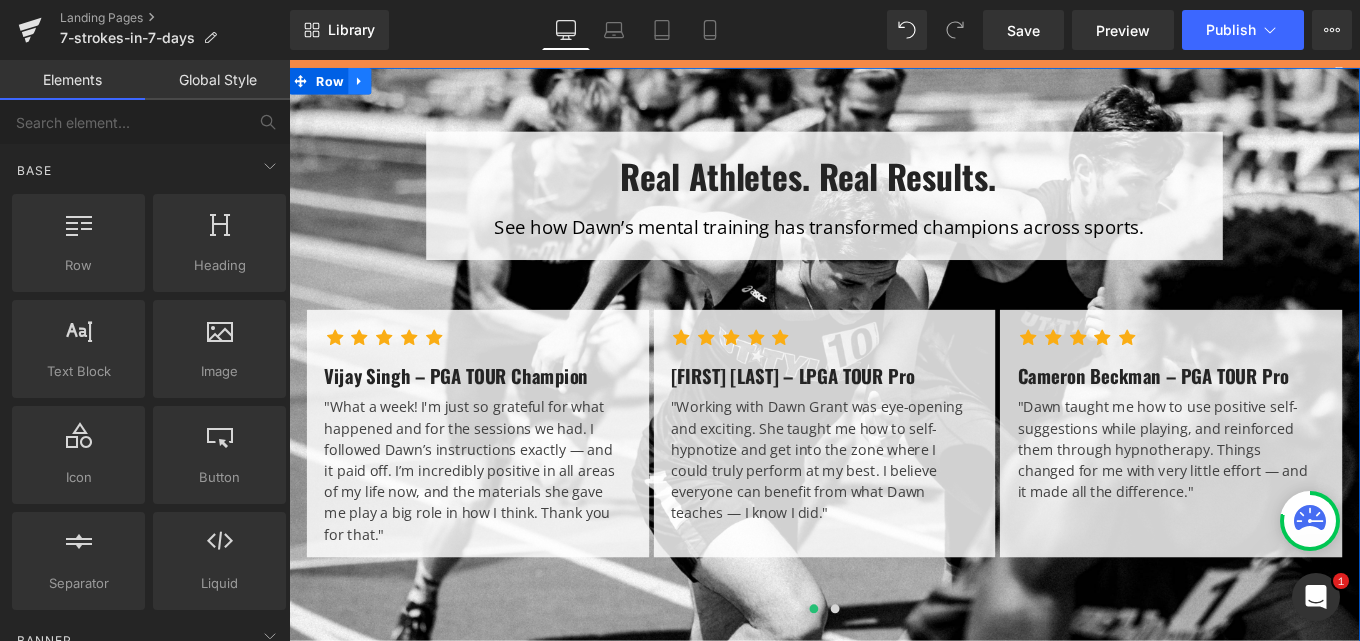 click 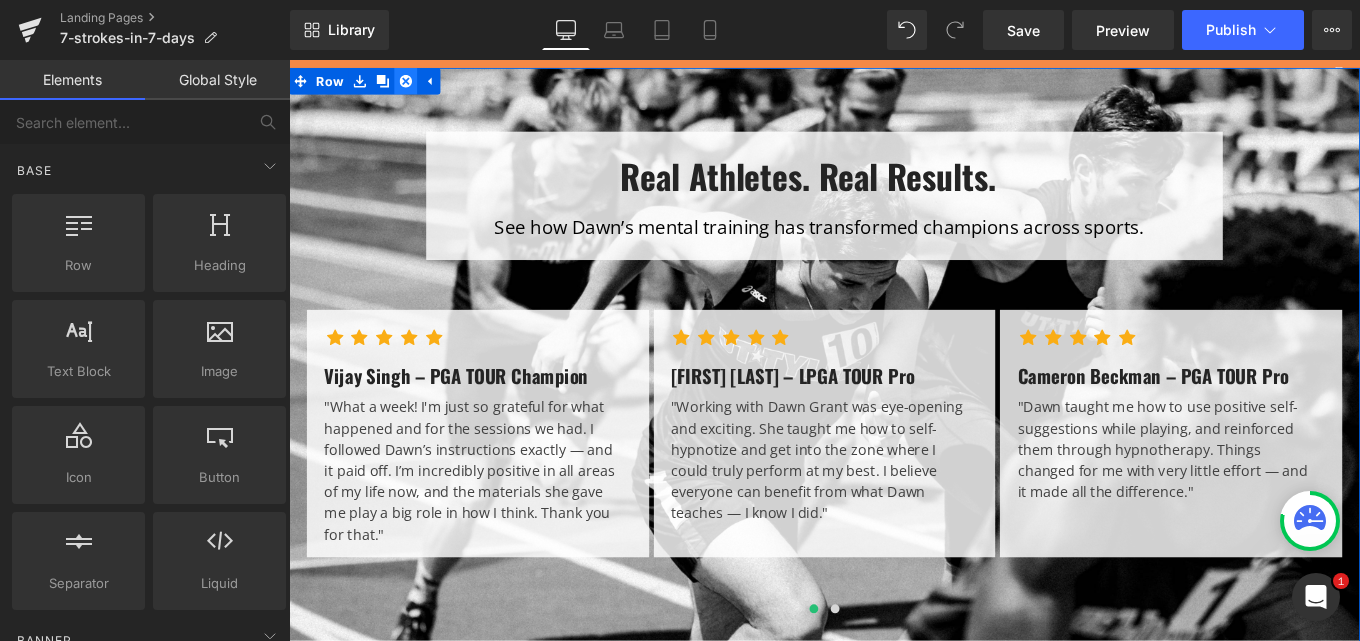 click at bounding box center (421, 84) 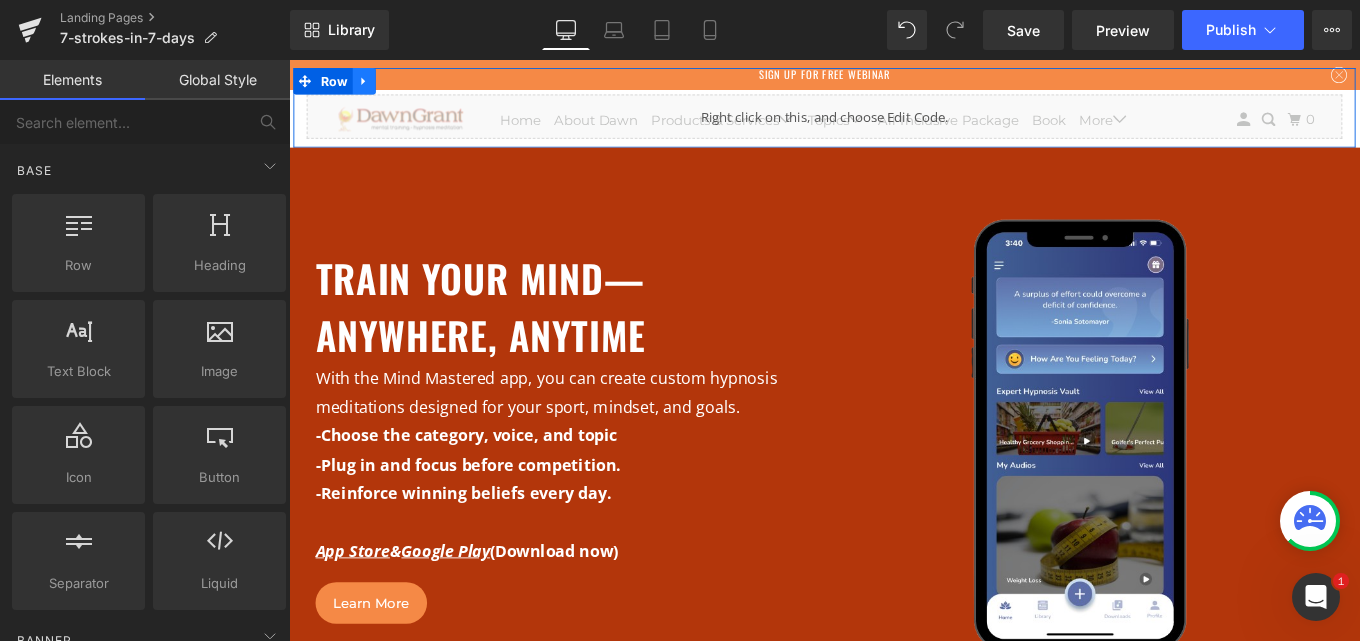click at bounding box center [374, 84] 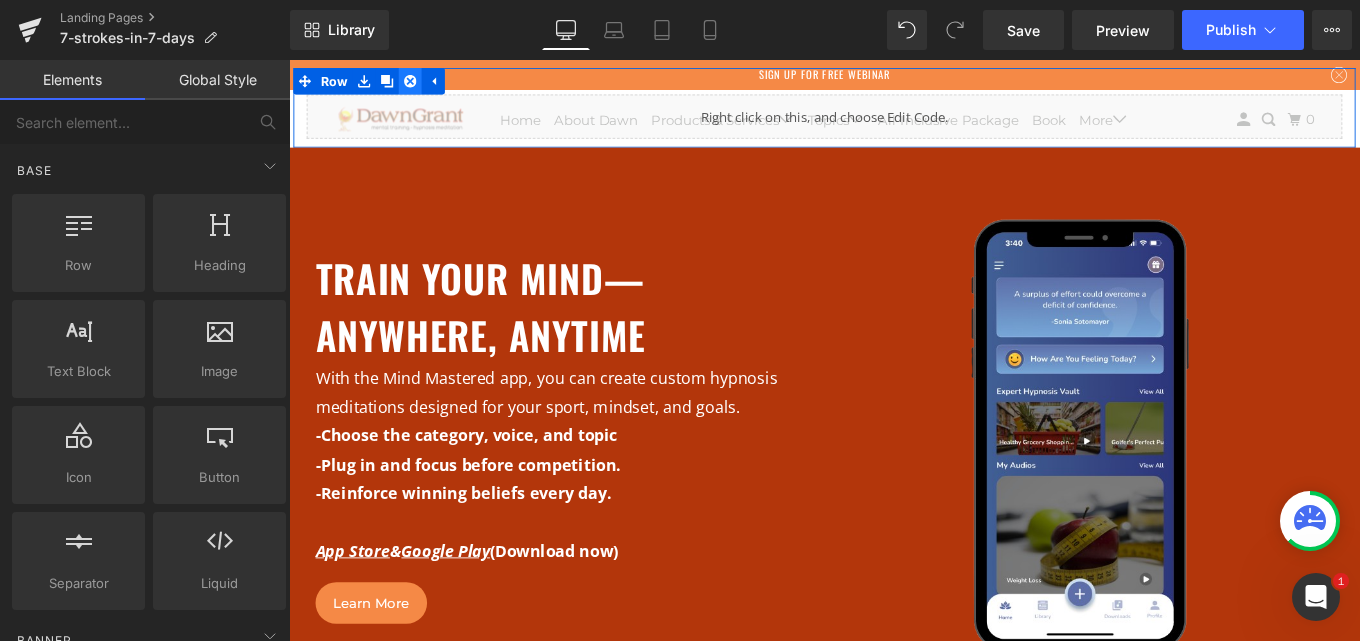 click 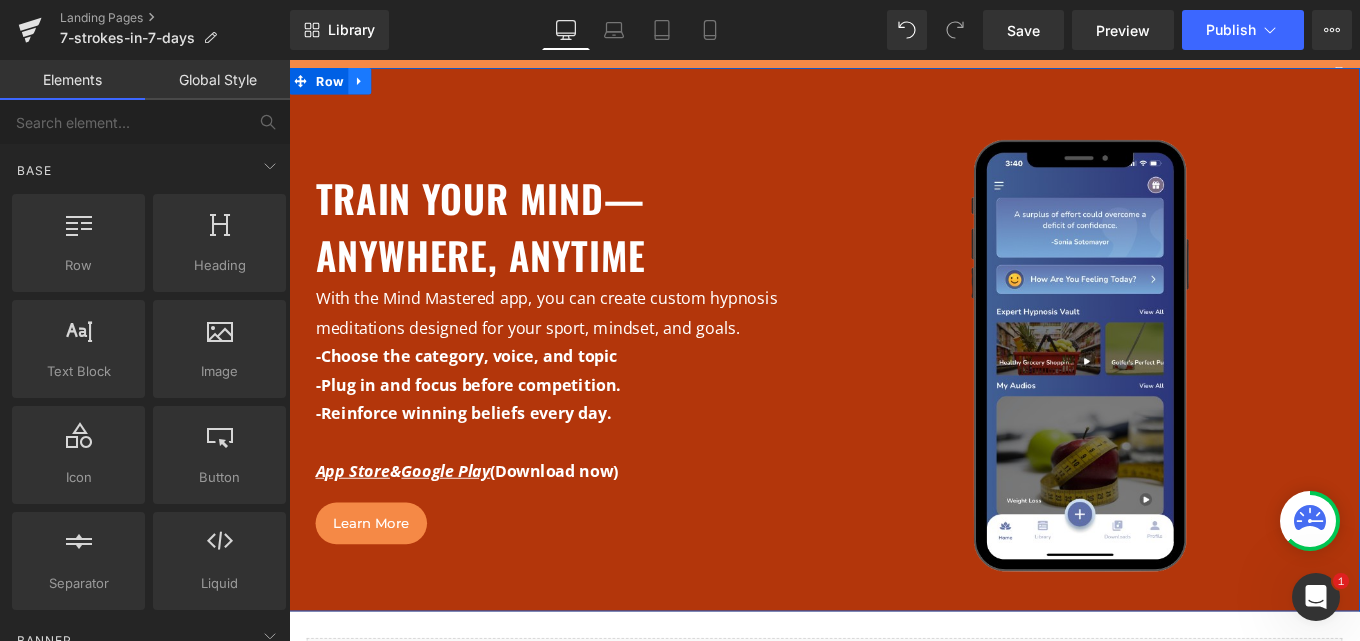 click at bounding box center (369, 84) 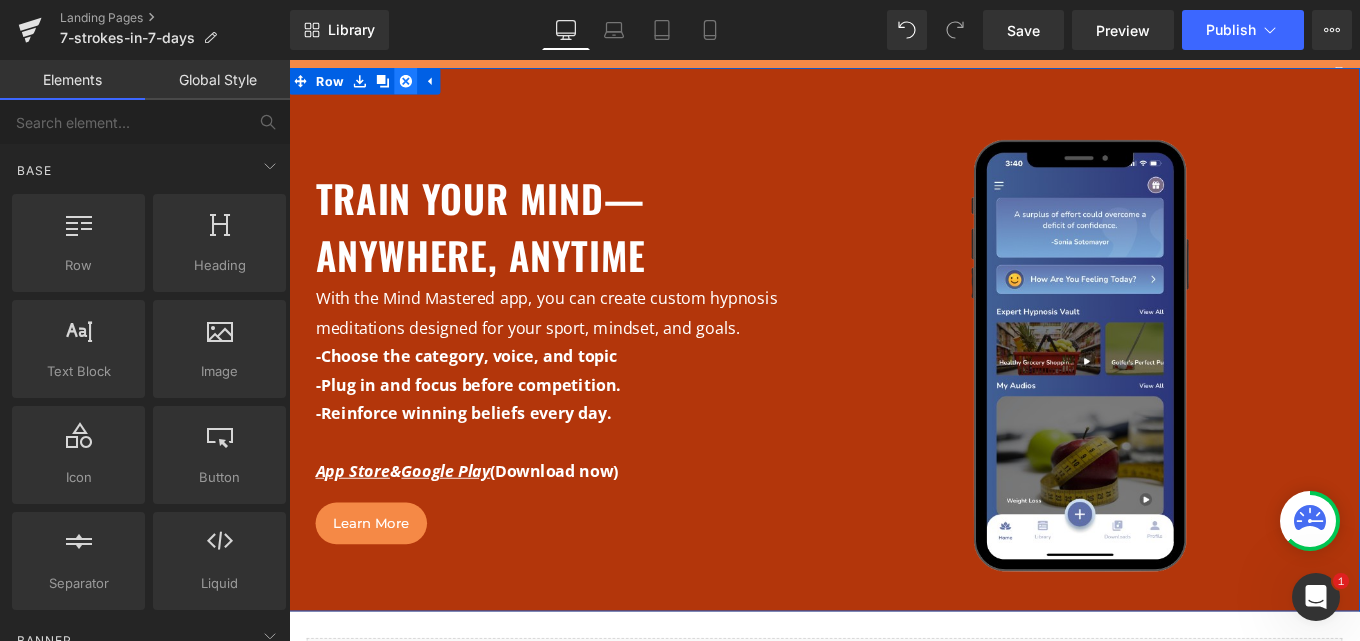 click 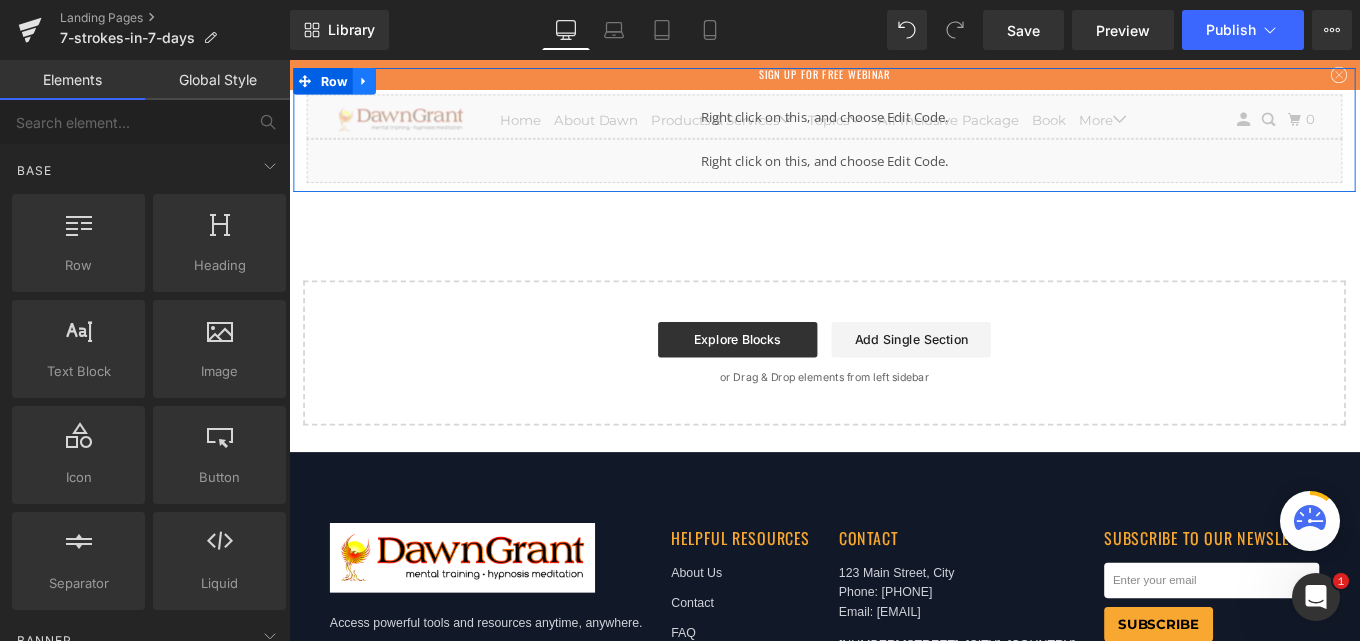 click 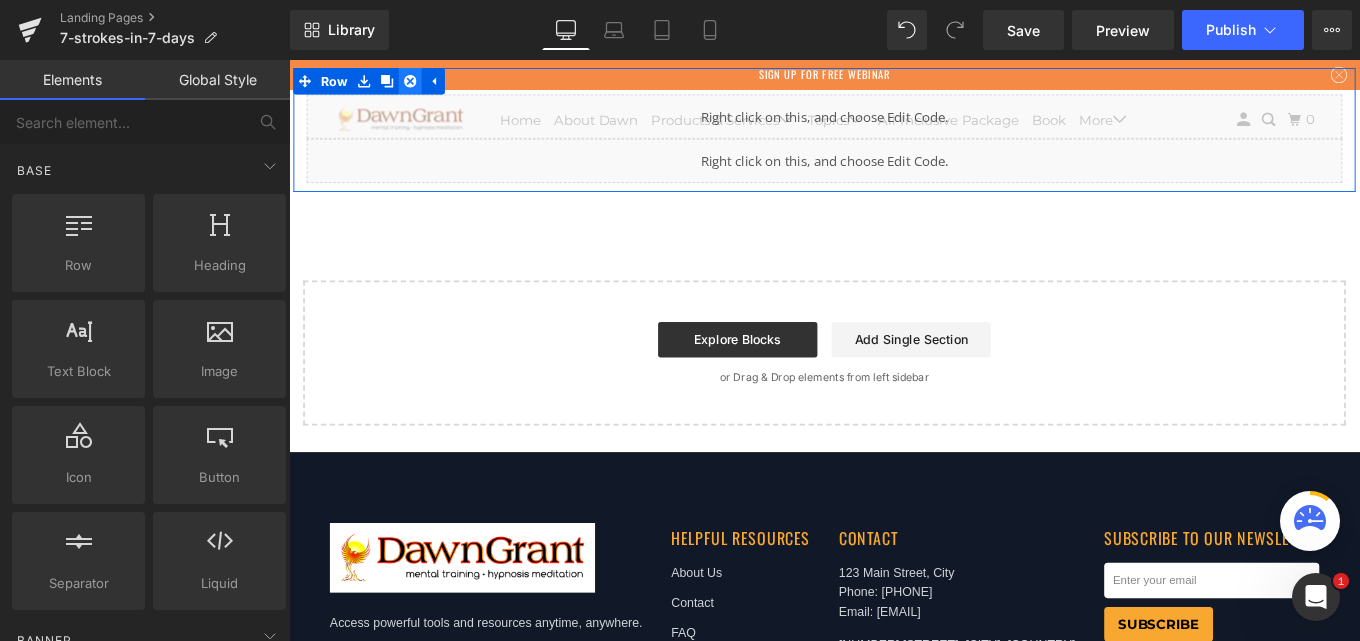 click 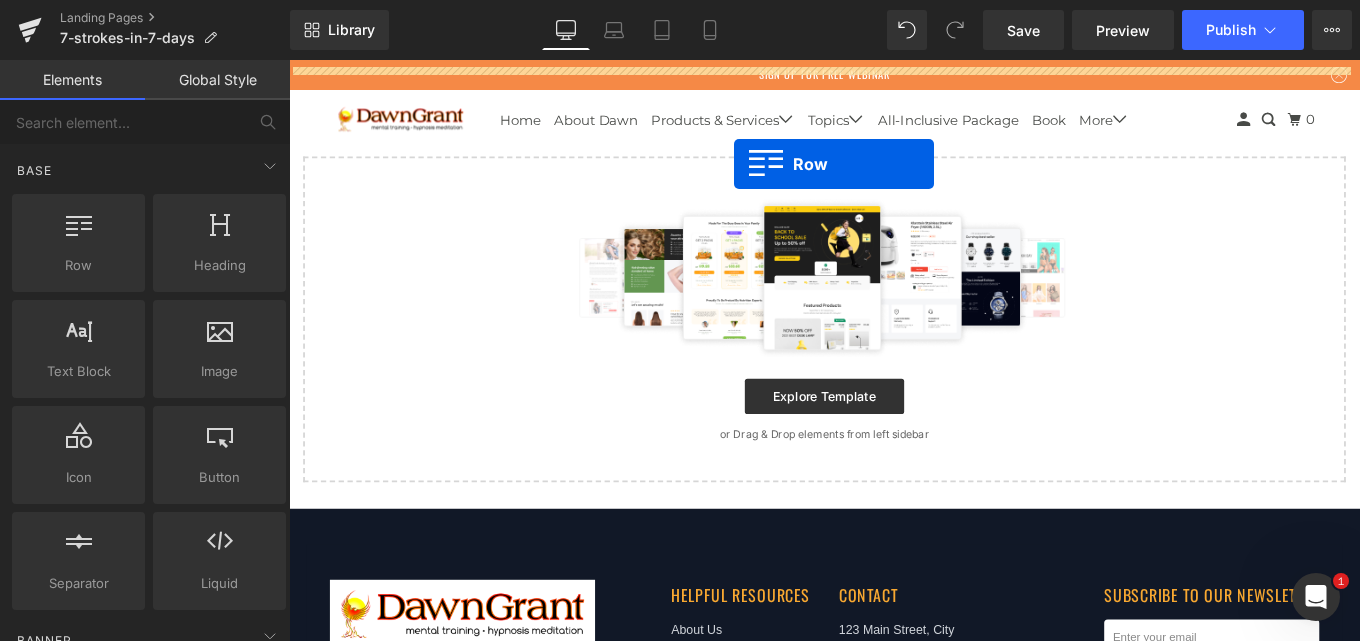 drag, startPoint x: 400, startPoint y: 299, endPoint x: 792, endPoint y: 177, distance: 410.546 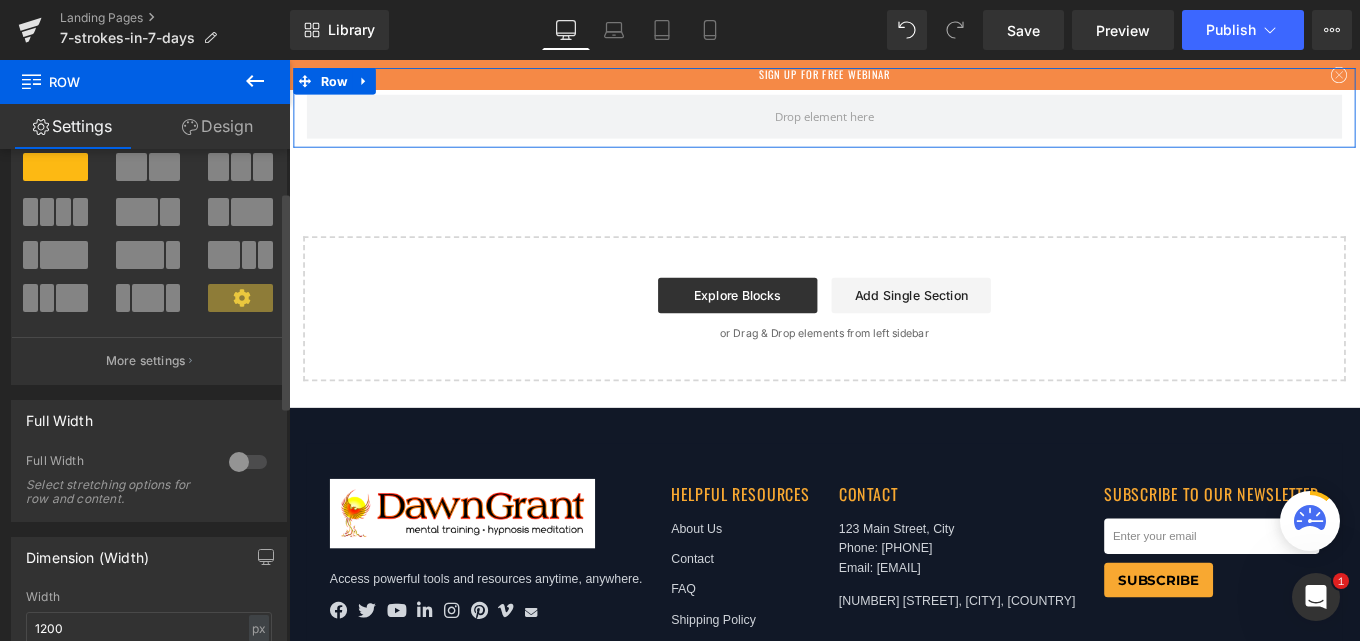 scroll, scrollTop: 100, scrollLeft: 0, axis: vertical 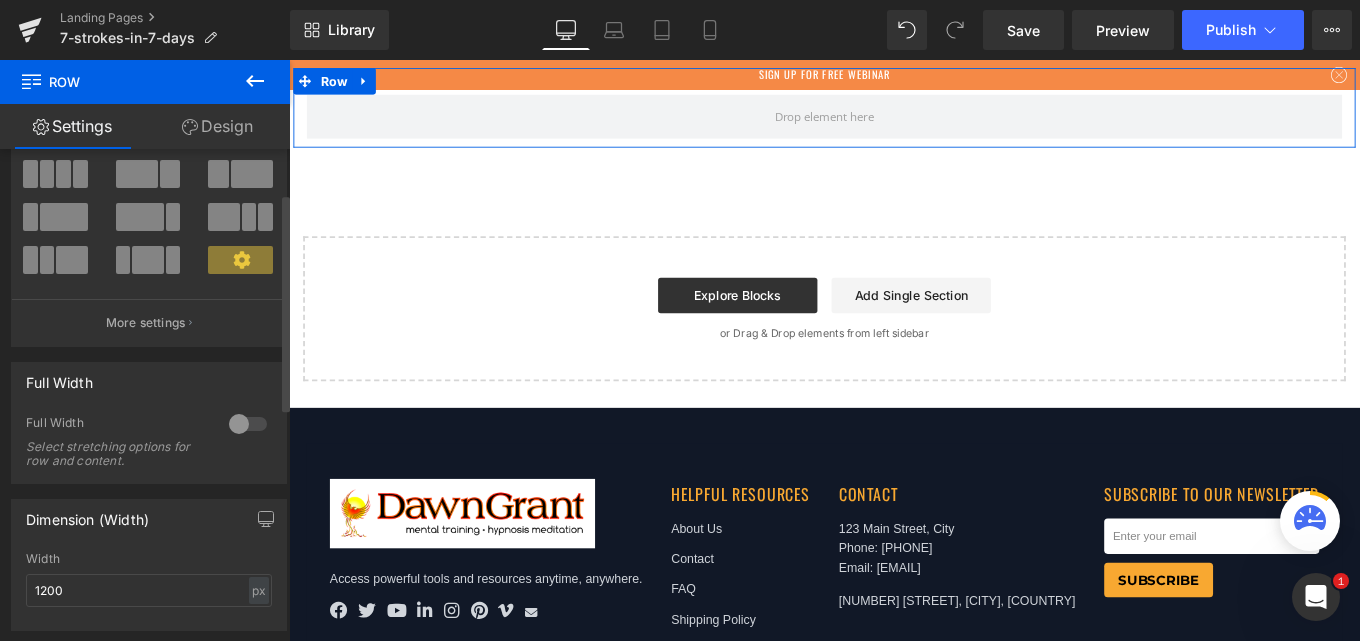 click at bounding box center (248, 424) 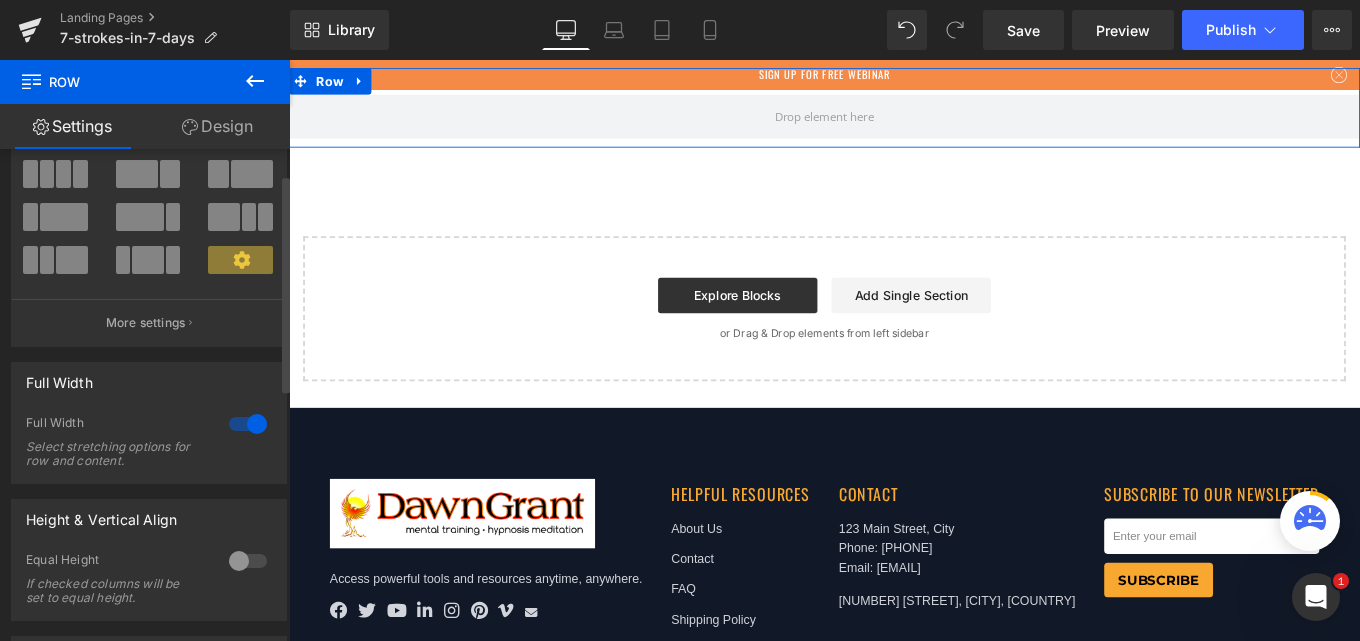scroll, scrollTop: 0, scrollLeft: 0, axis: both 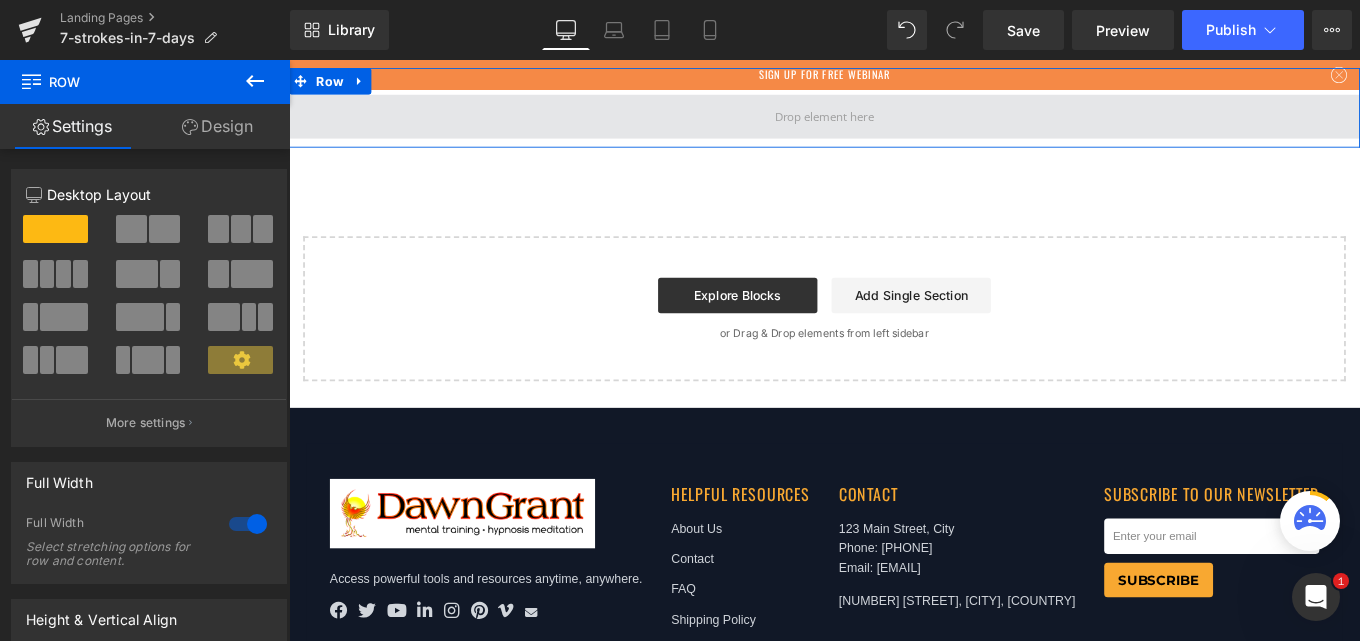 click at bounding box center [894, 123] 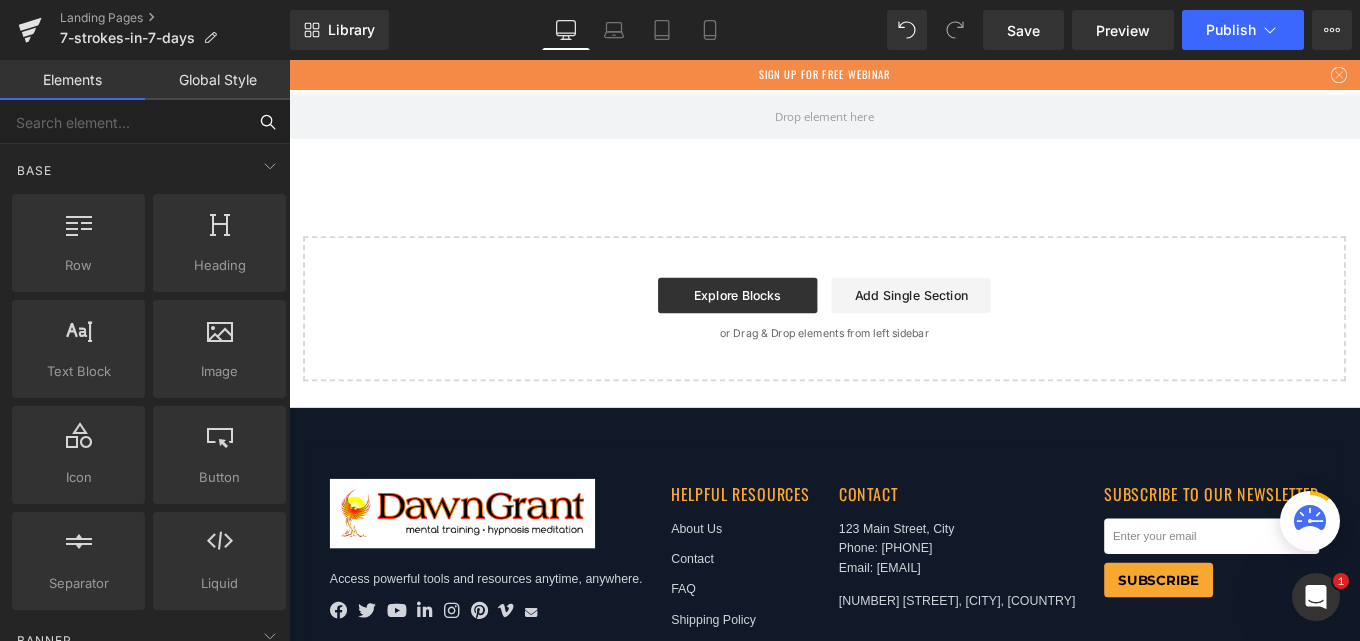 click at bounding box center (123, 122) 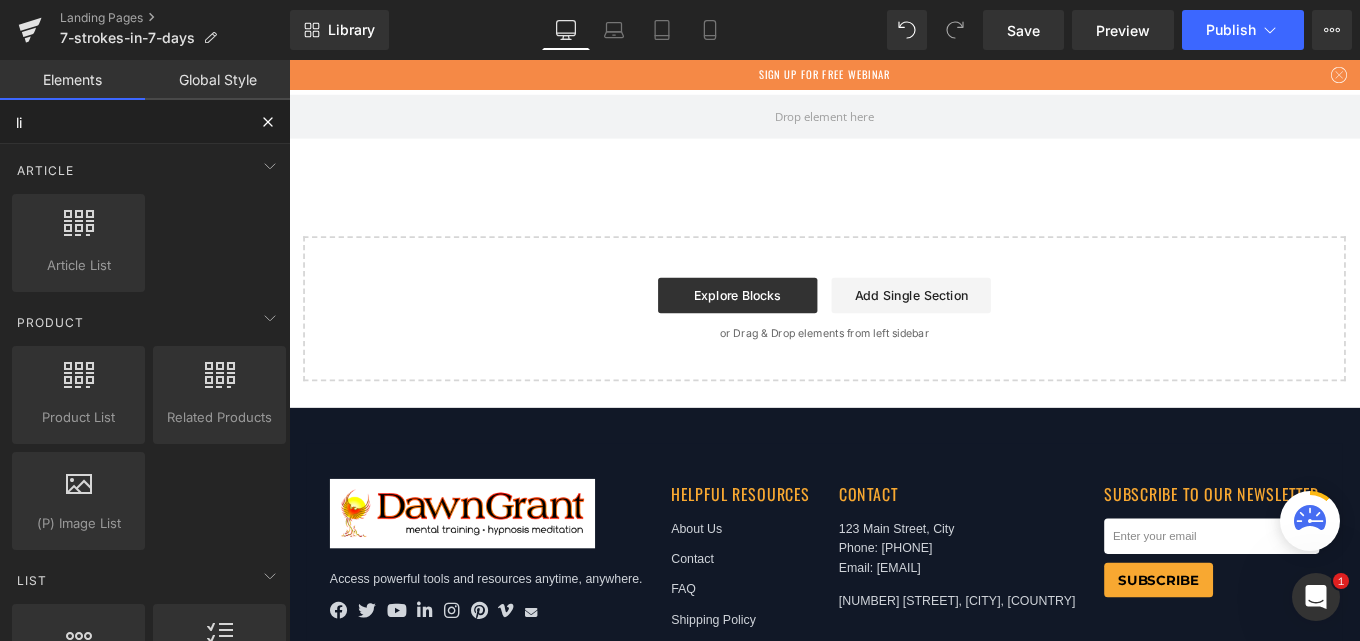 type on "liq" 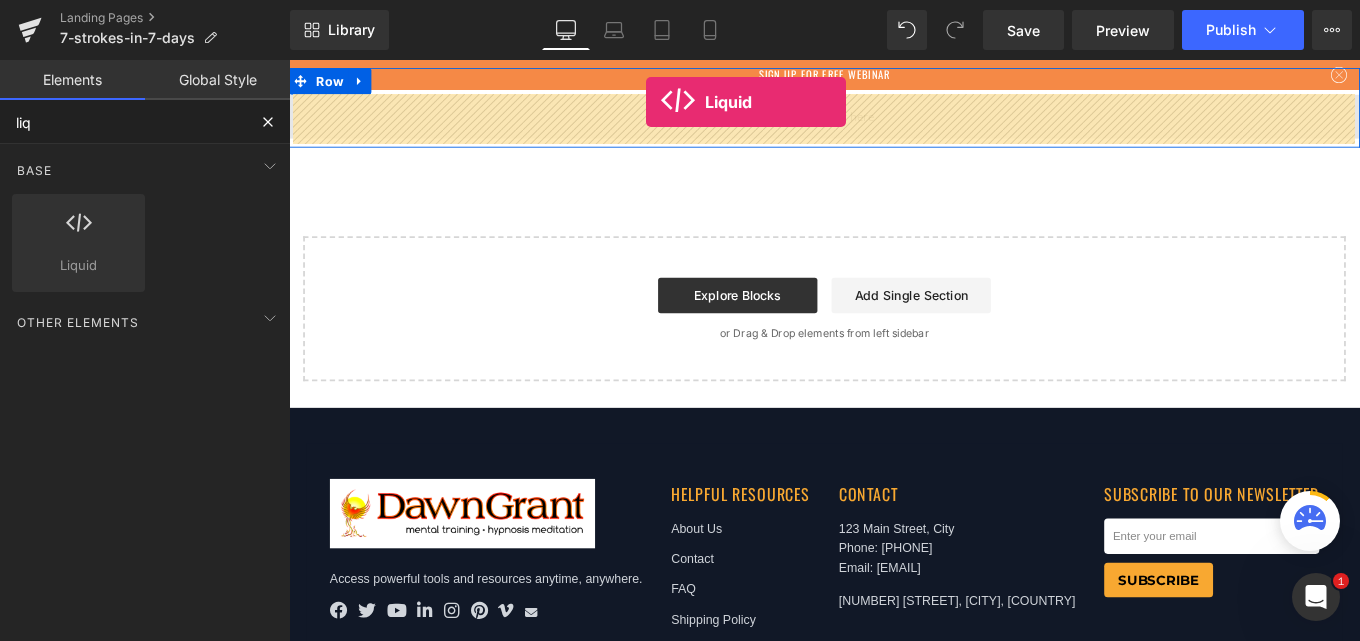 drag, startPoint x: 368, startPoint y: 304, endPoint x: 692, endPoint y: 108, distance: 378.67136 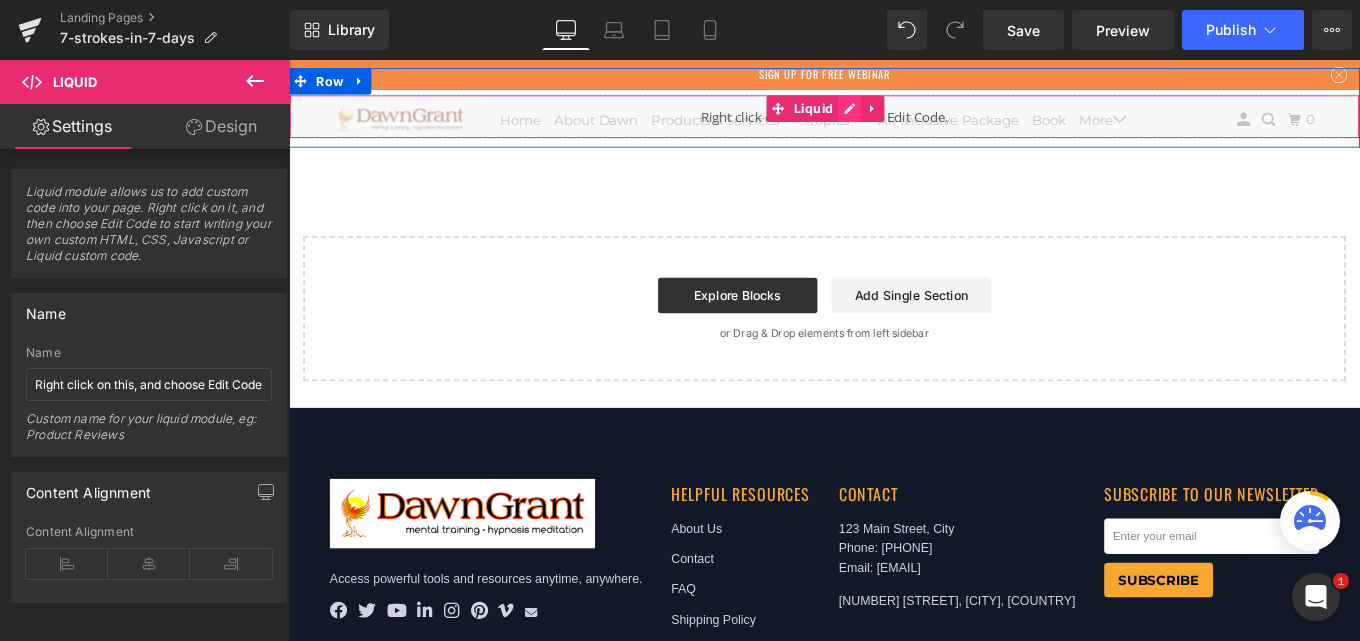 click on "Liquid" at bounding box center [894, 124] 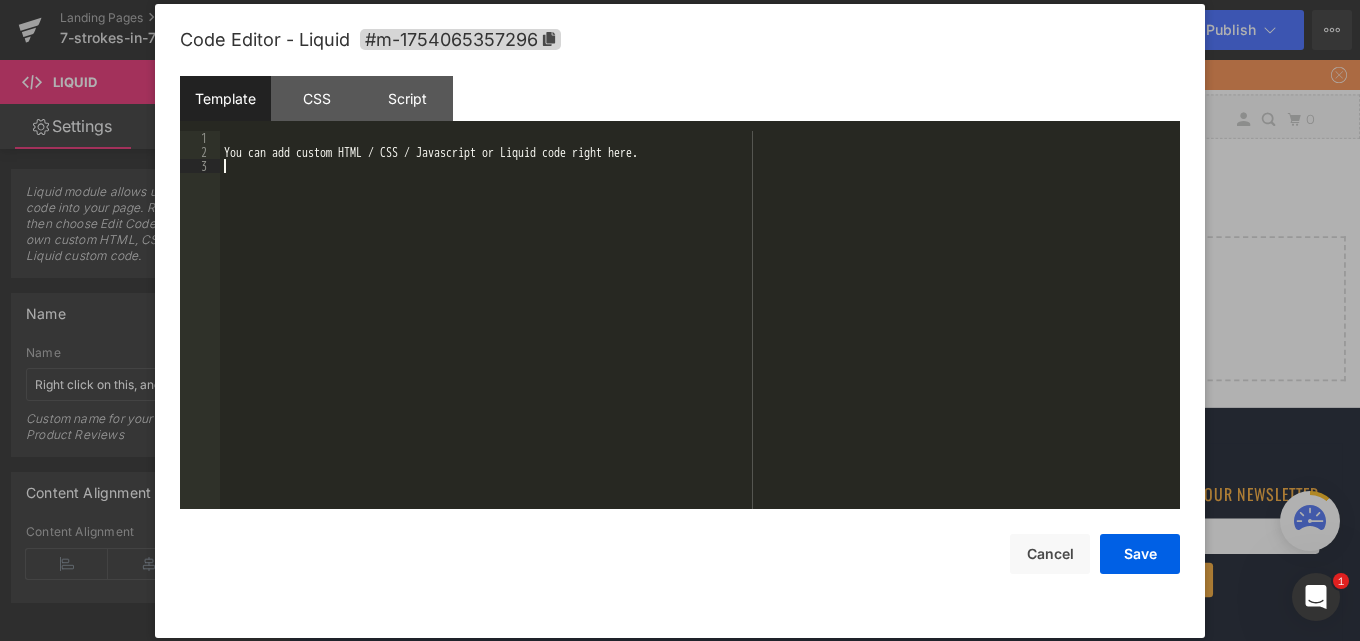 click on "You can add custom HTML / CSS / Javascript or Liquid code right here." at bounding box center (700, 334) 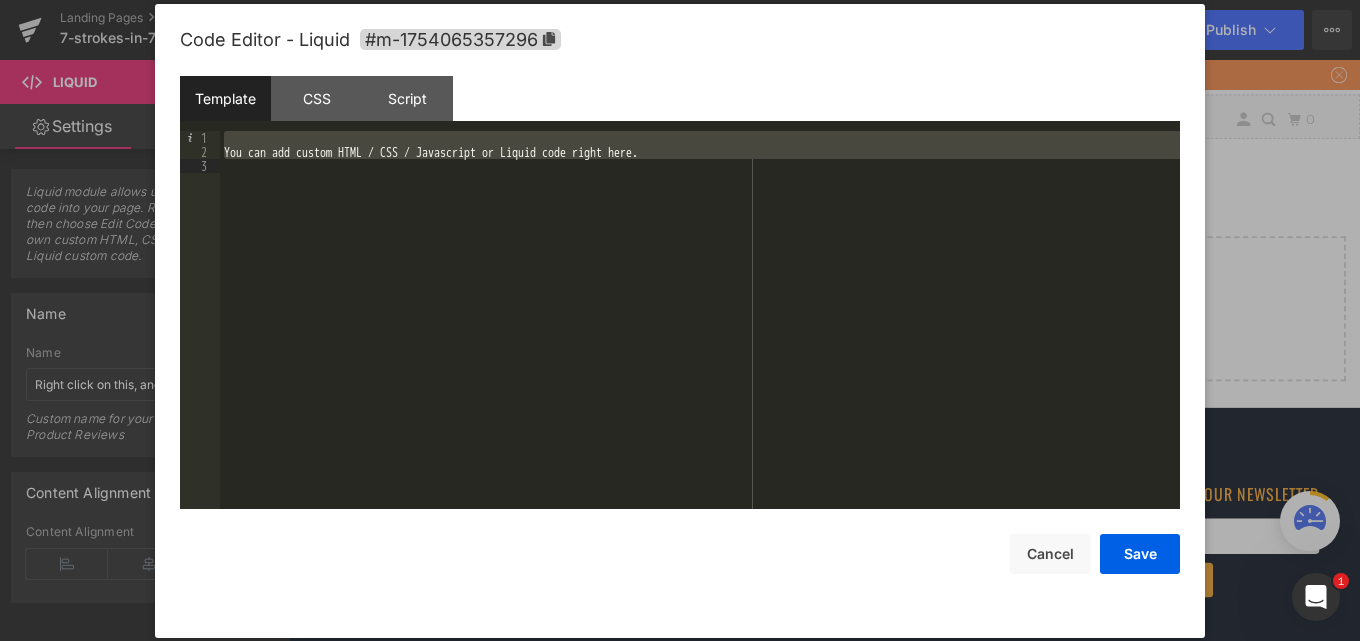 scroll, scrollTop: 1414, scrollLeft: 0, axis: vertical 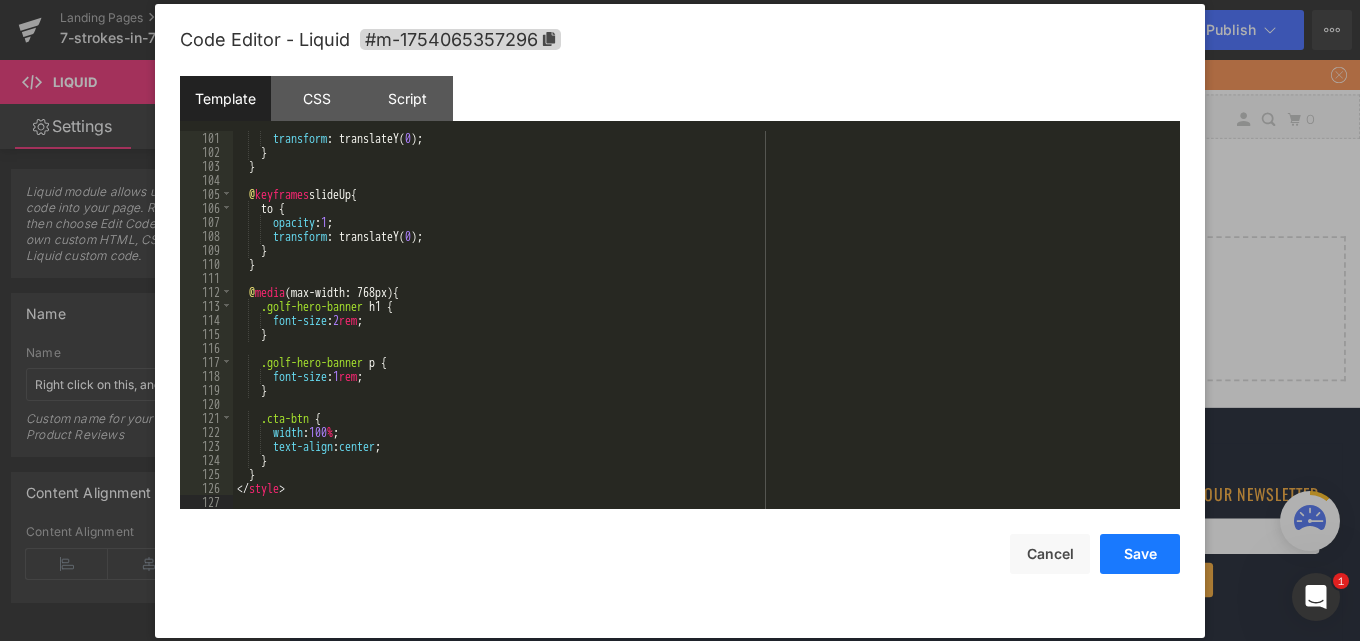 click on "Save" at bounding box center (1140, 554) 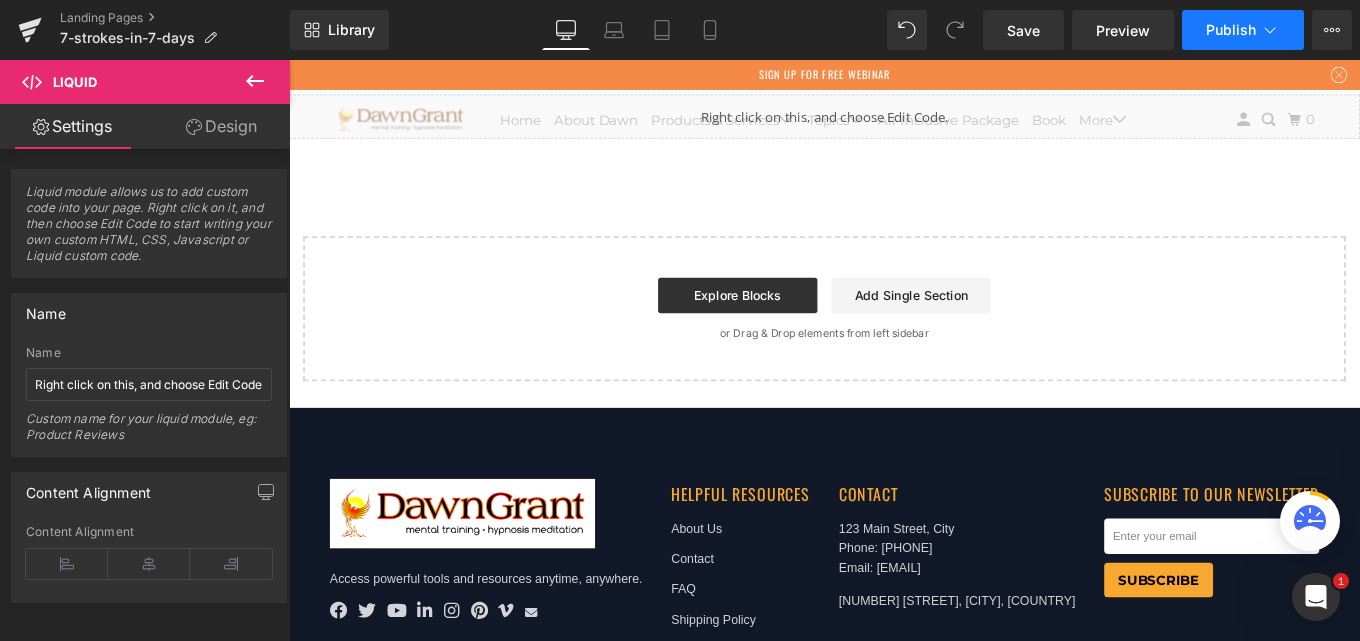 click on "Publish" at bounding box center (1243, 30) 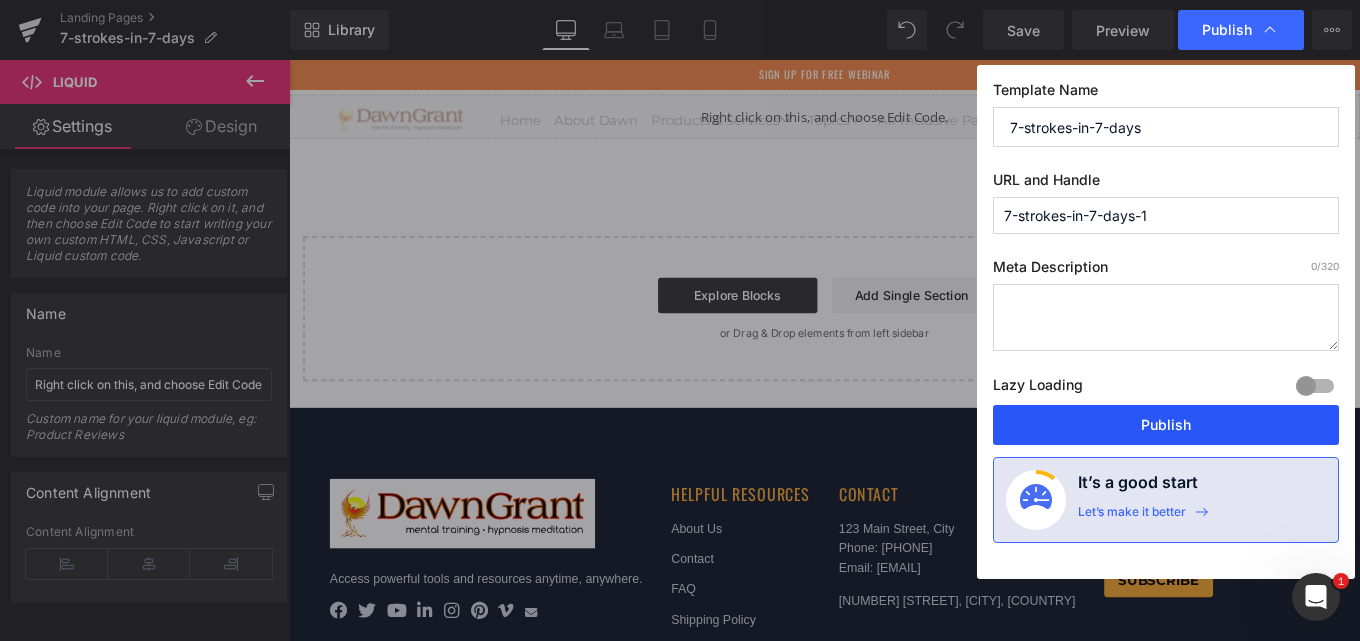 click on "Publish" at bounding box center (1166, 425) 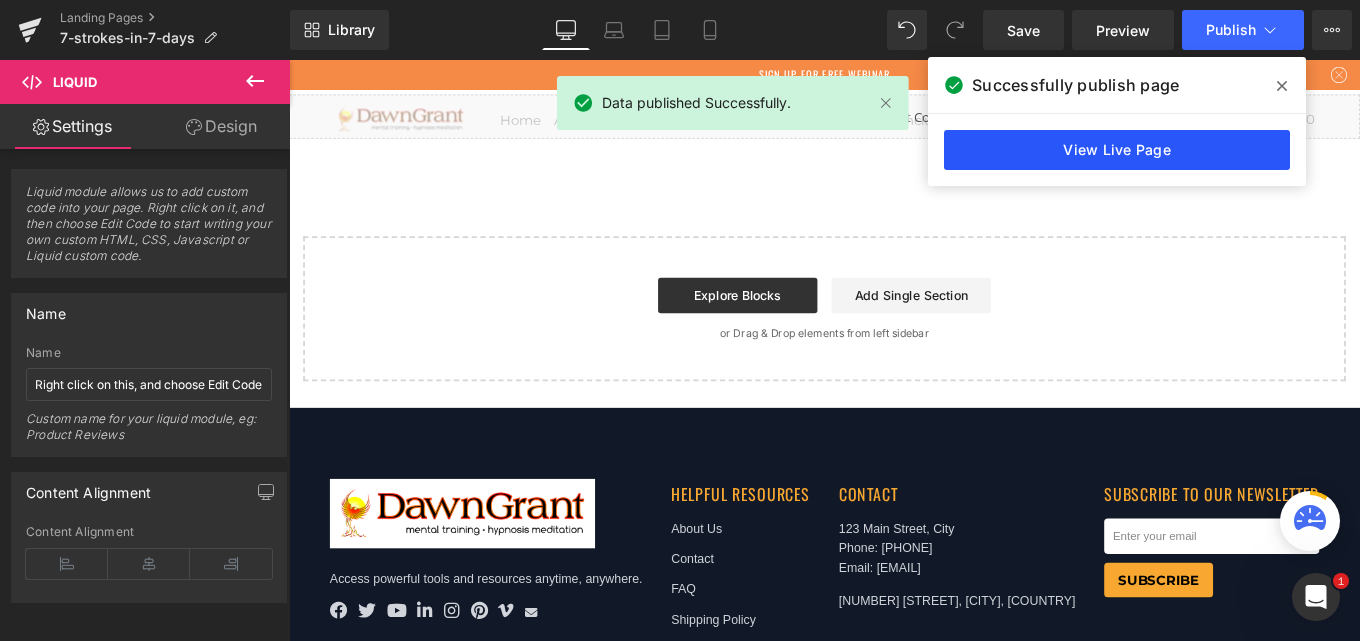 click on "View Live Page" at bounding box center (1117, 150) 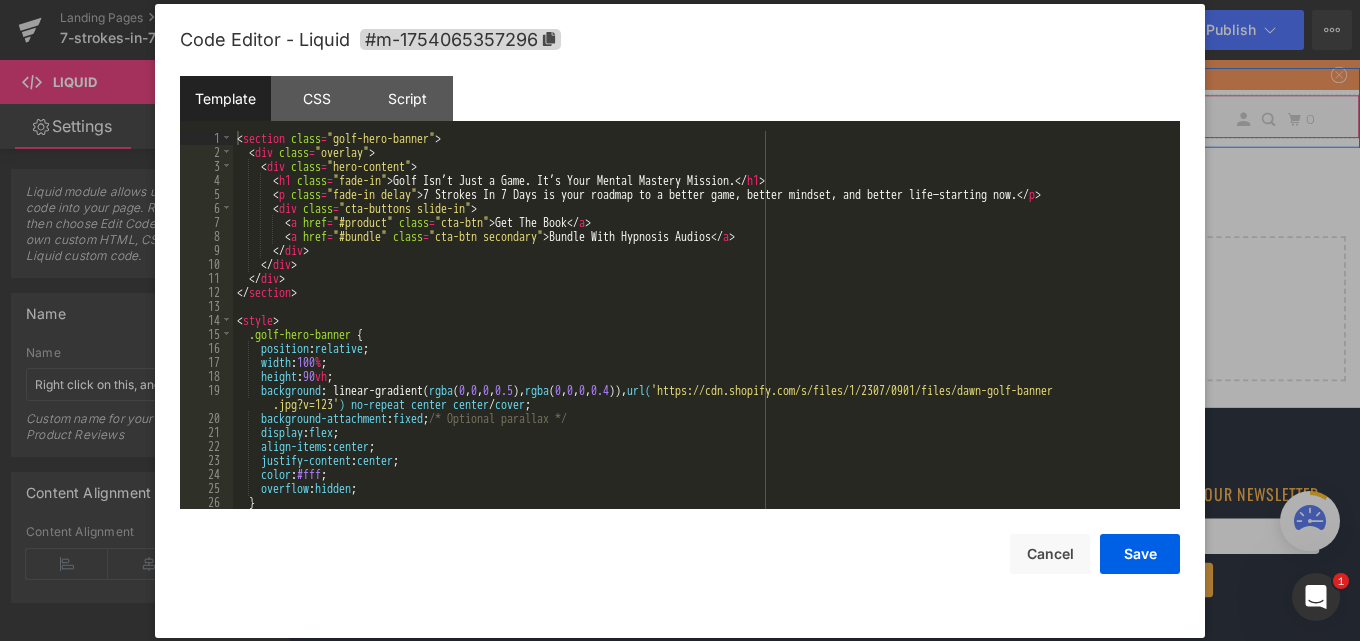 click on "Liquid" at bounding box center (894, 124) 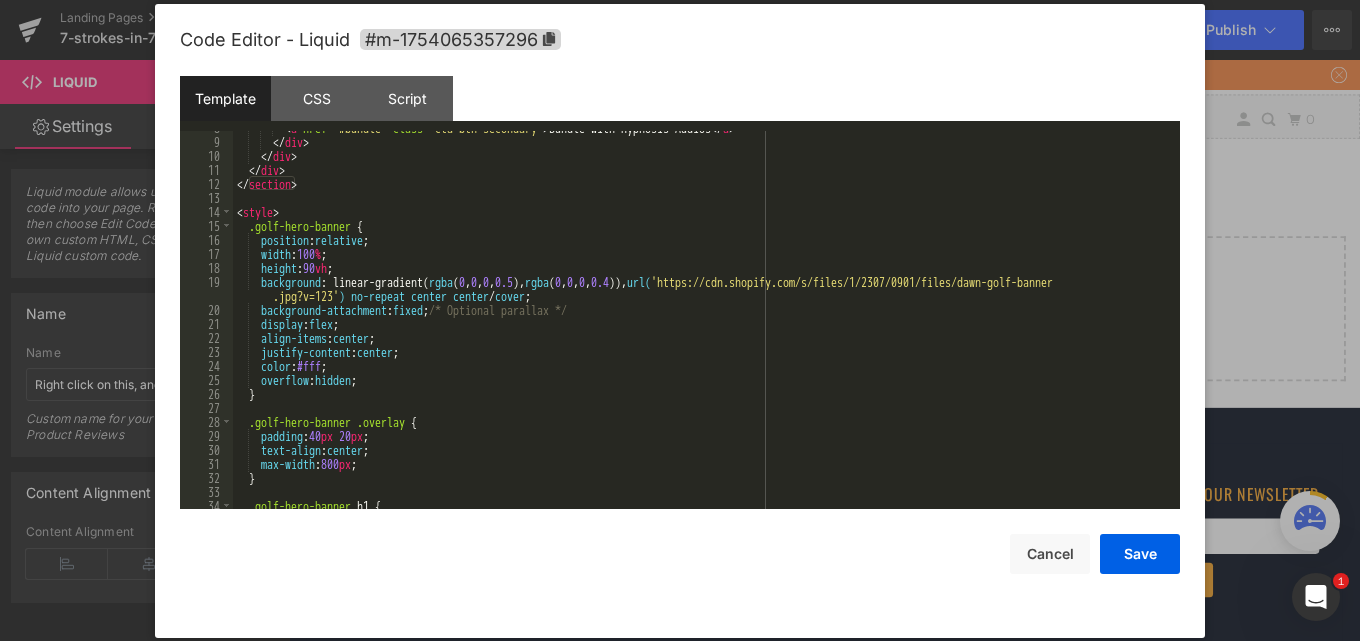 scroll, scrollTop: 204, scrollLeft: 0, axis: vertical 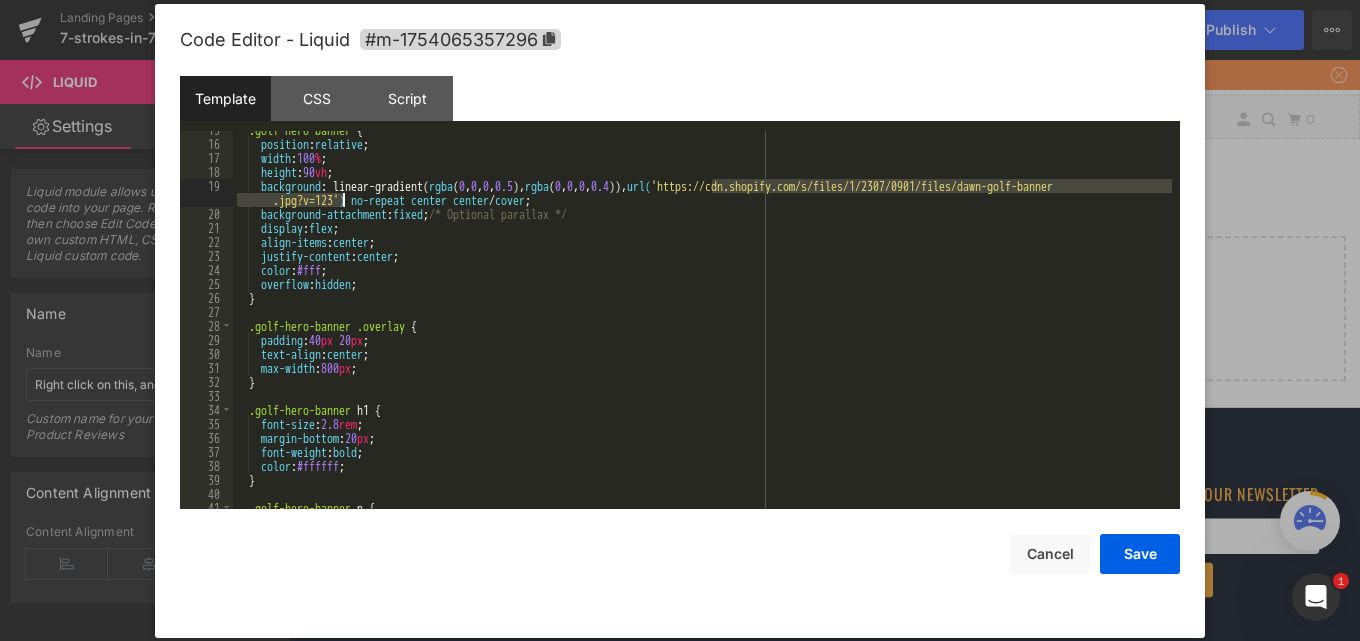 drag, startPoint x: 710, startPoint y: 185, endPoint x: 340, endPoint y: 201, distance: 370.3458 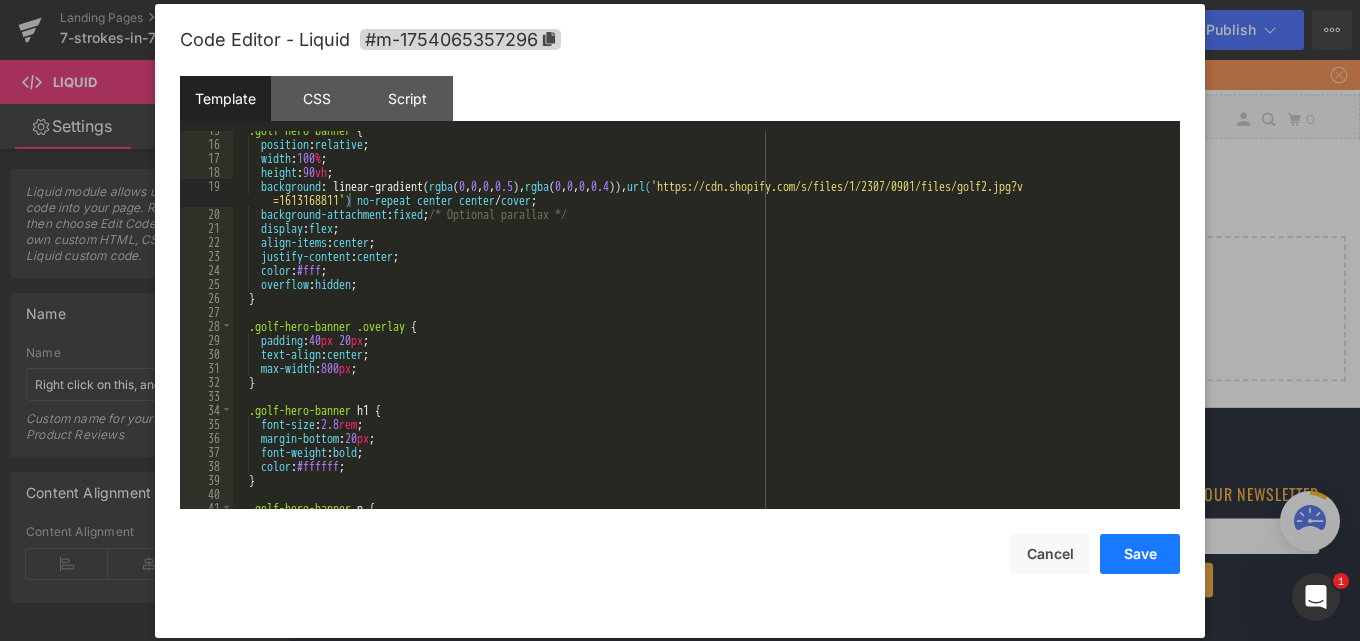 click on "Save" at bounding box center (1140, 554) 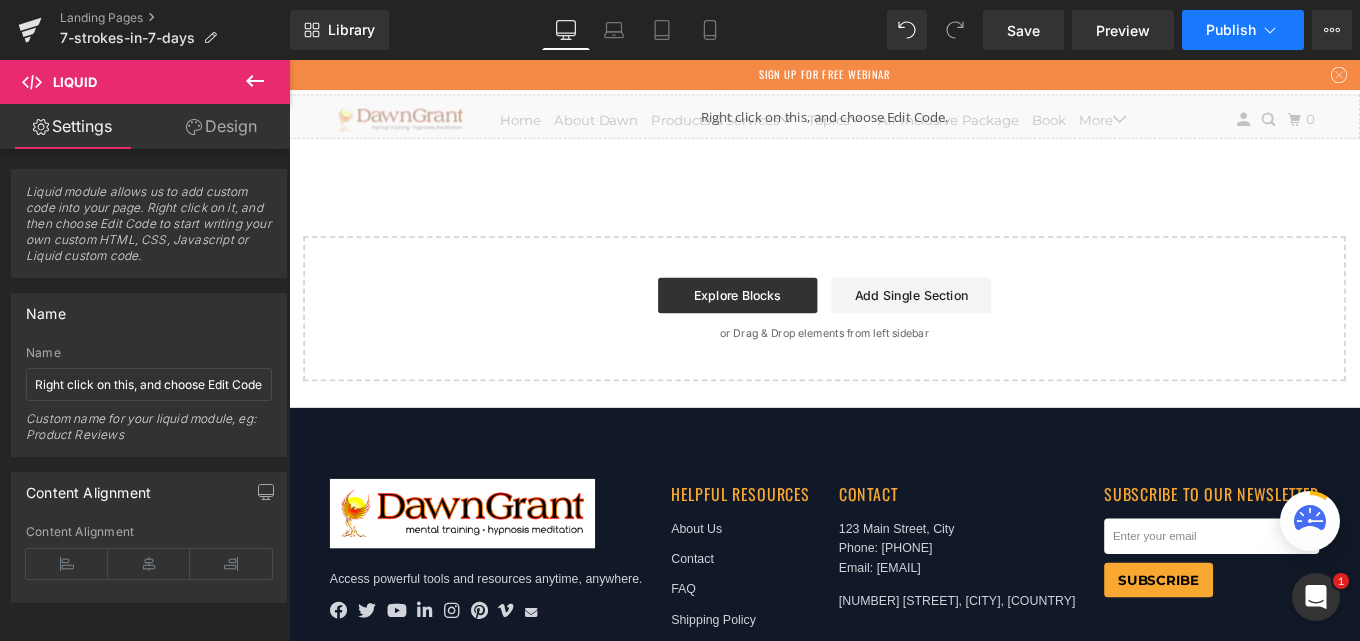 click on "Publish" at bounding box center (1243, 30) 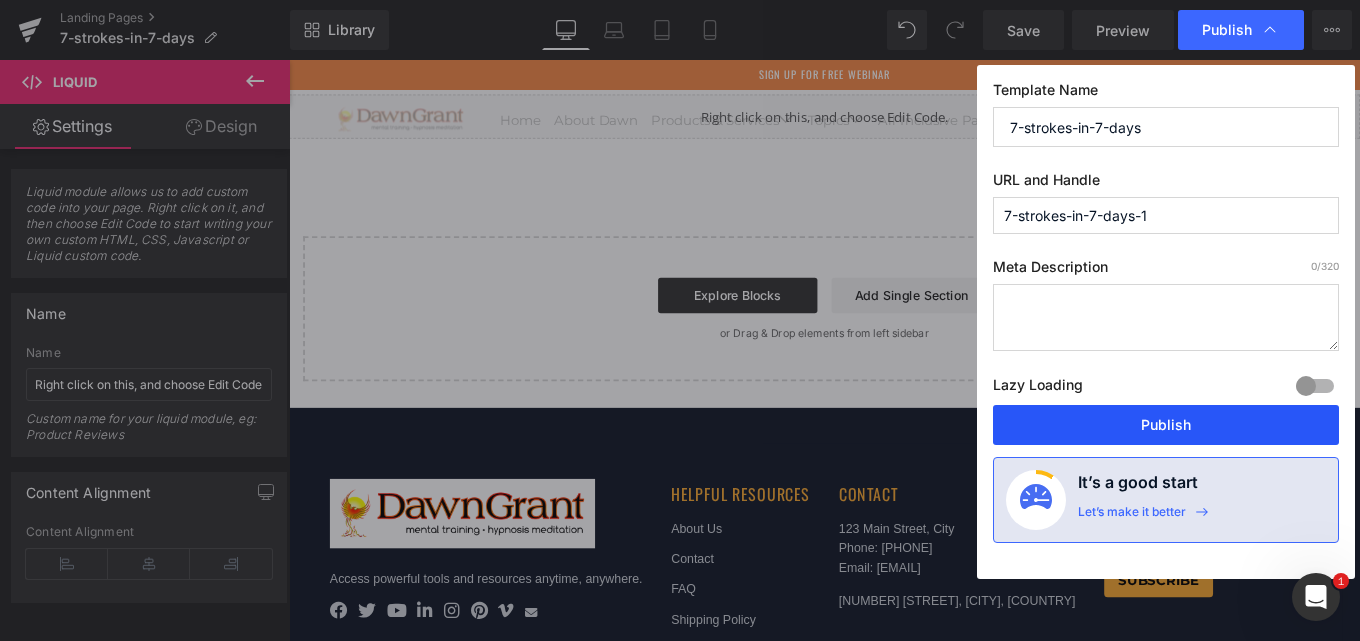click on "Publish" at bounding box center (1166, 425) 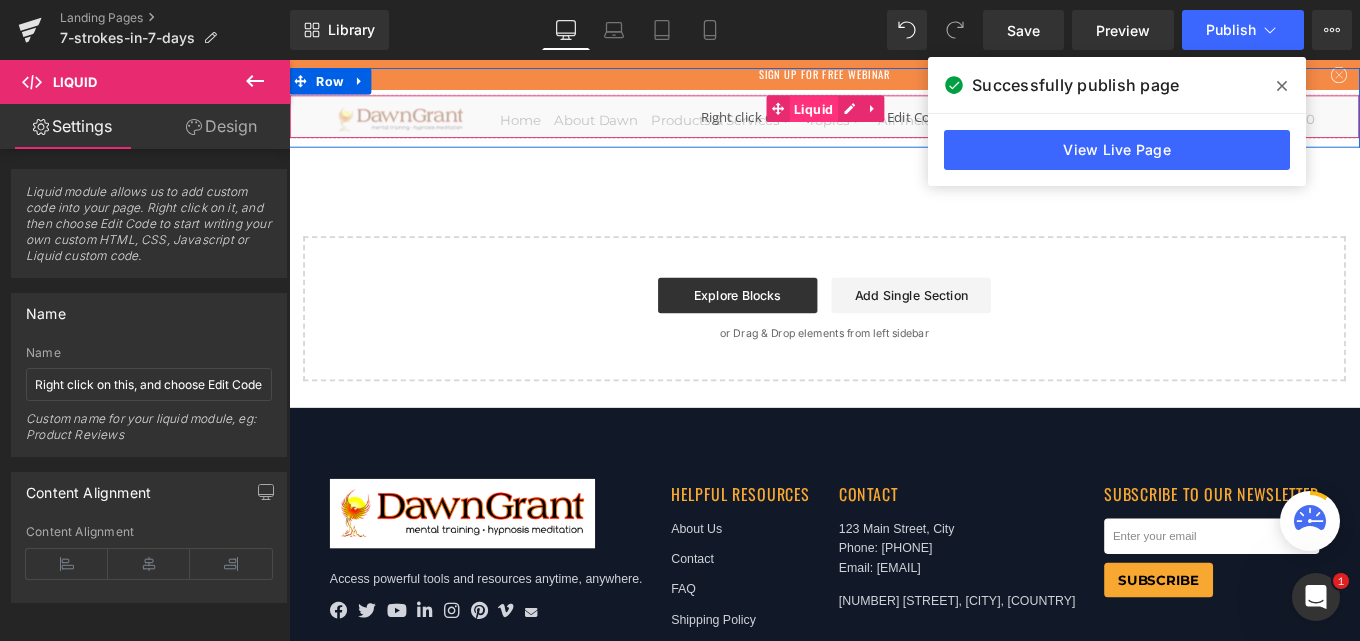 click on "Liquid" at bounding box center (882, 116) 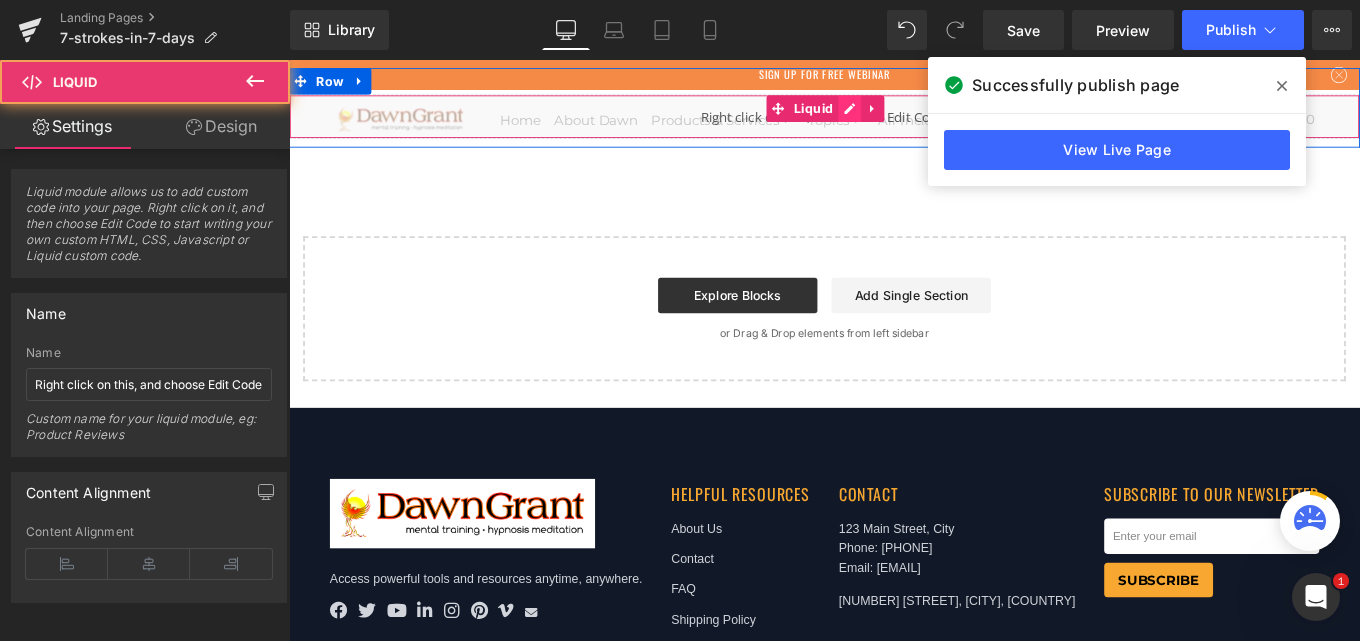 click on "Liquid" at bounding box center [894, 124] 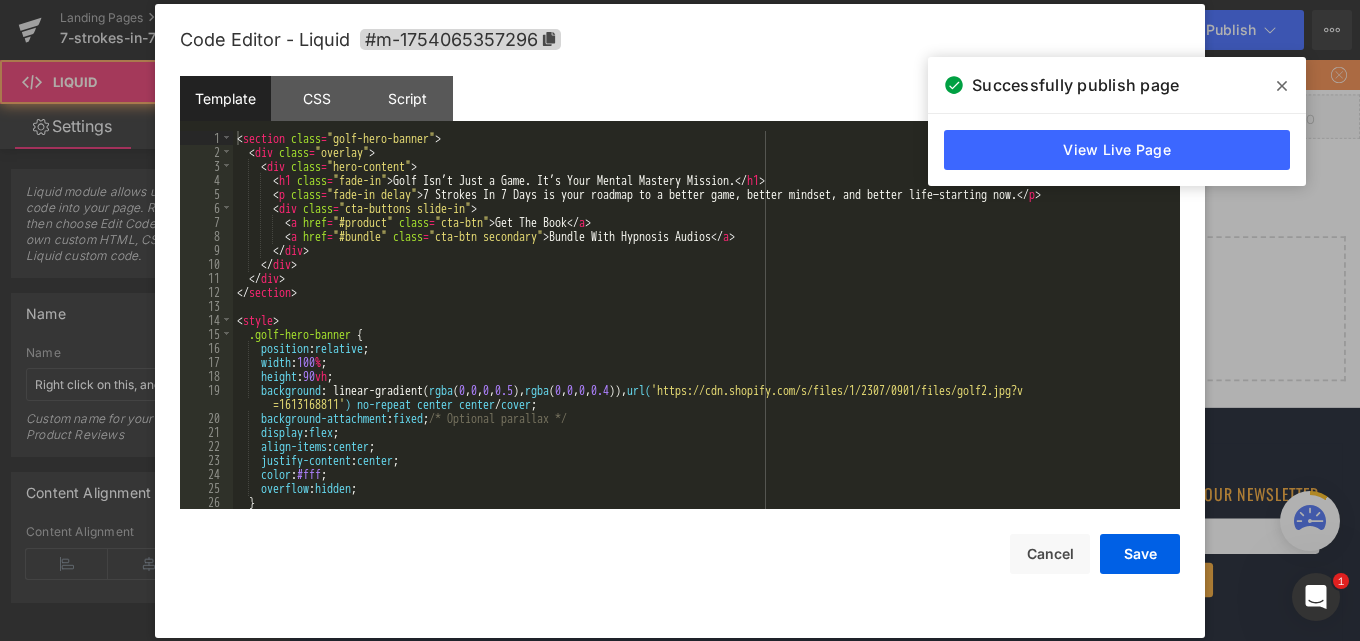 click on "Template CSS Script Data" at bounding box center (680, 103) 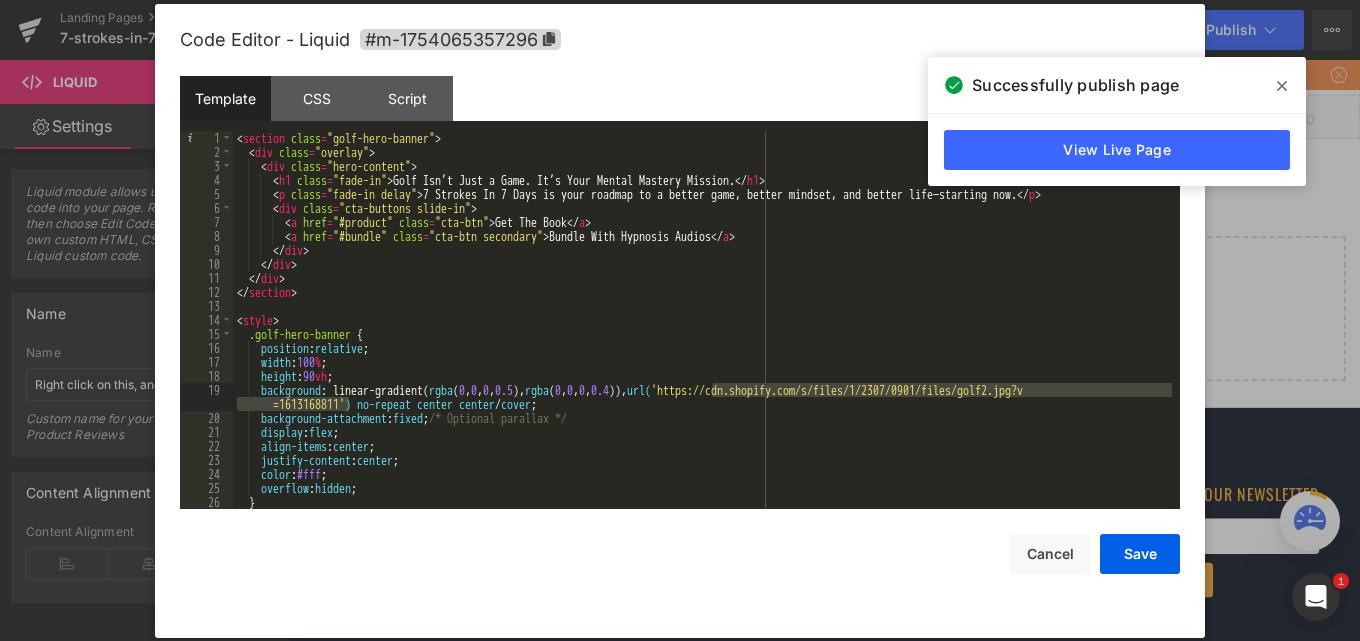 drag, startPoint x: 710, startPoint y: 387, endPoint x: 348, endPoint y: 398, distance: 362.16708 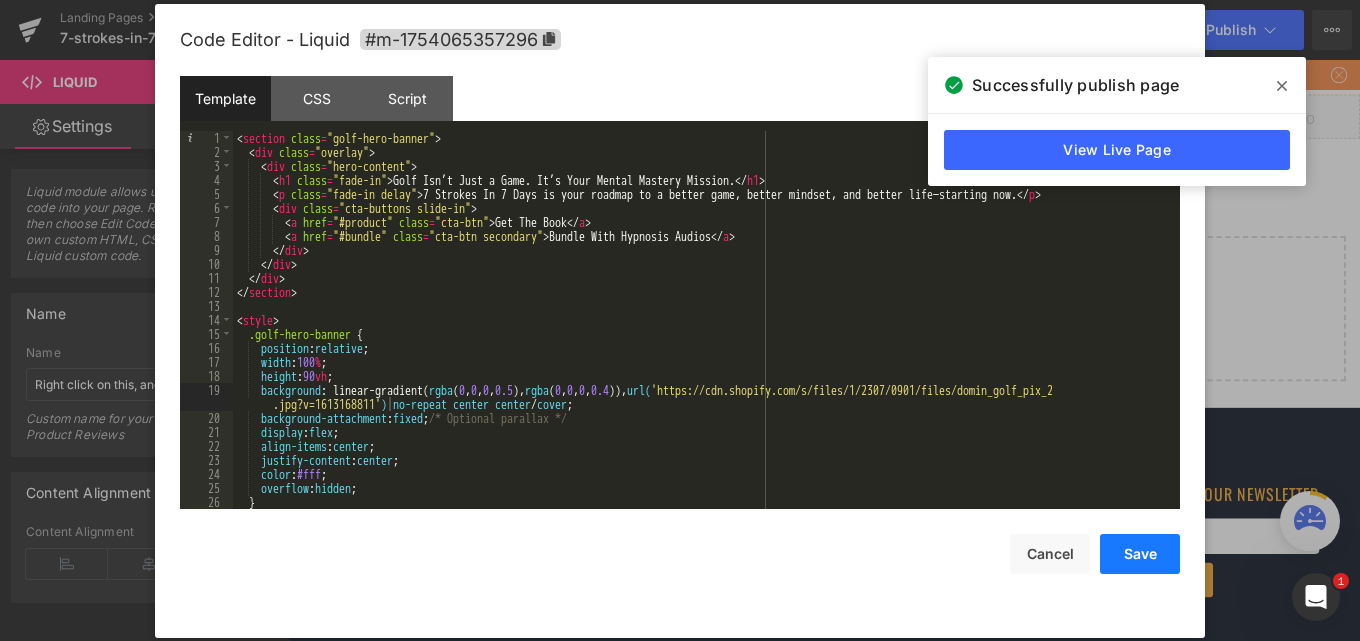 click on "Save" at bounding box center (1140, 554) 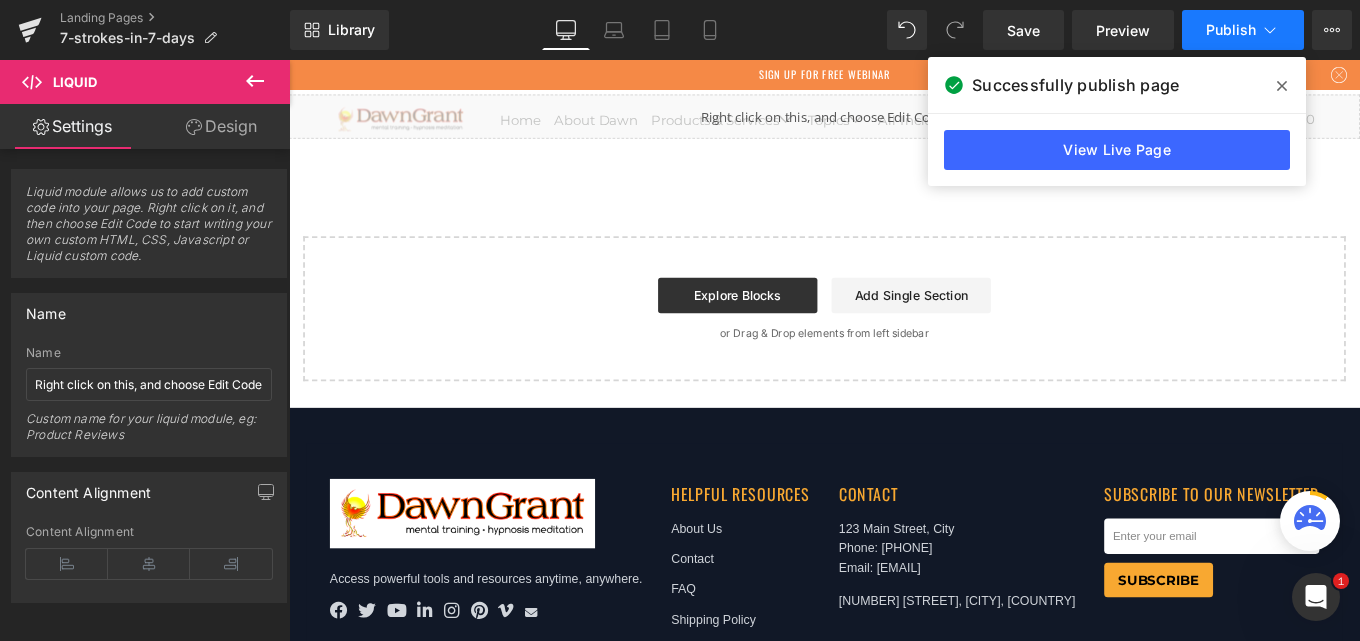 click on "Publish" at bounding box center [1231, 30] 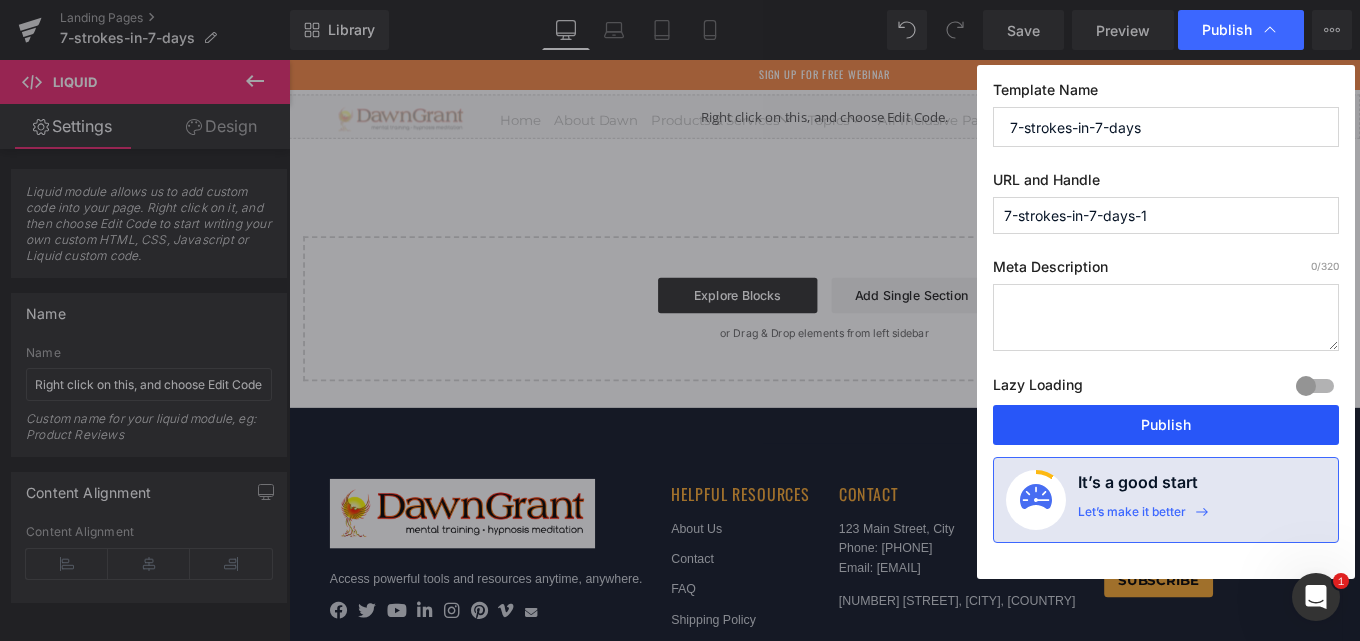 click on "Publish" at bounding box center (1166, 425) 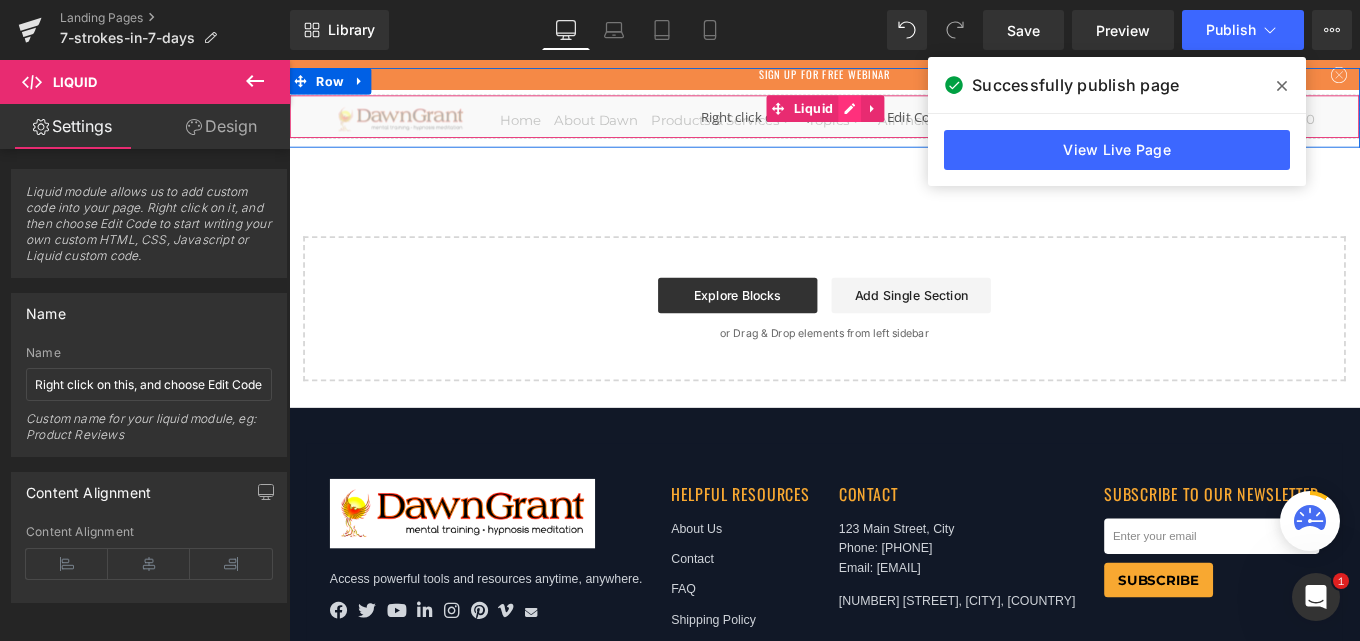 click on "Liquid" at bounding box center [894, 124] 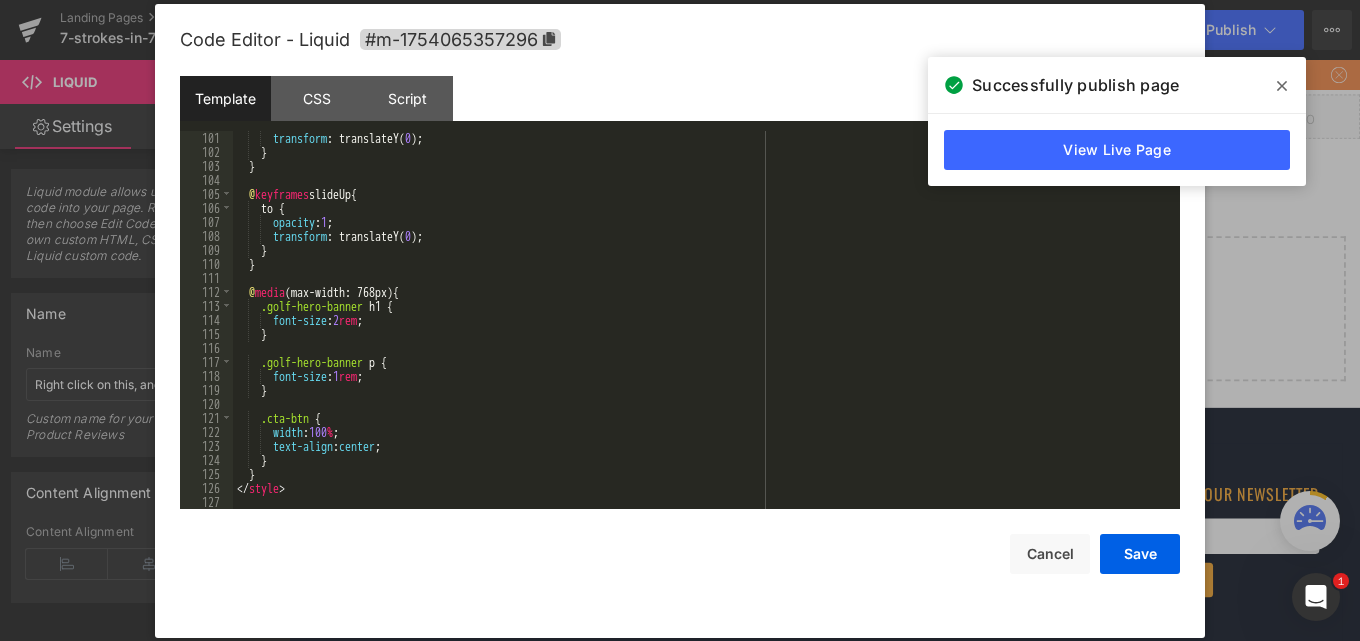 scroll, scrollTop: 0, scrollLeft: 0, axis: both 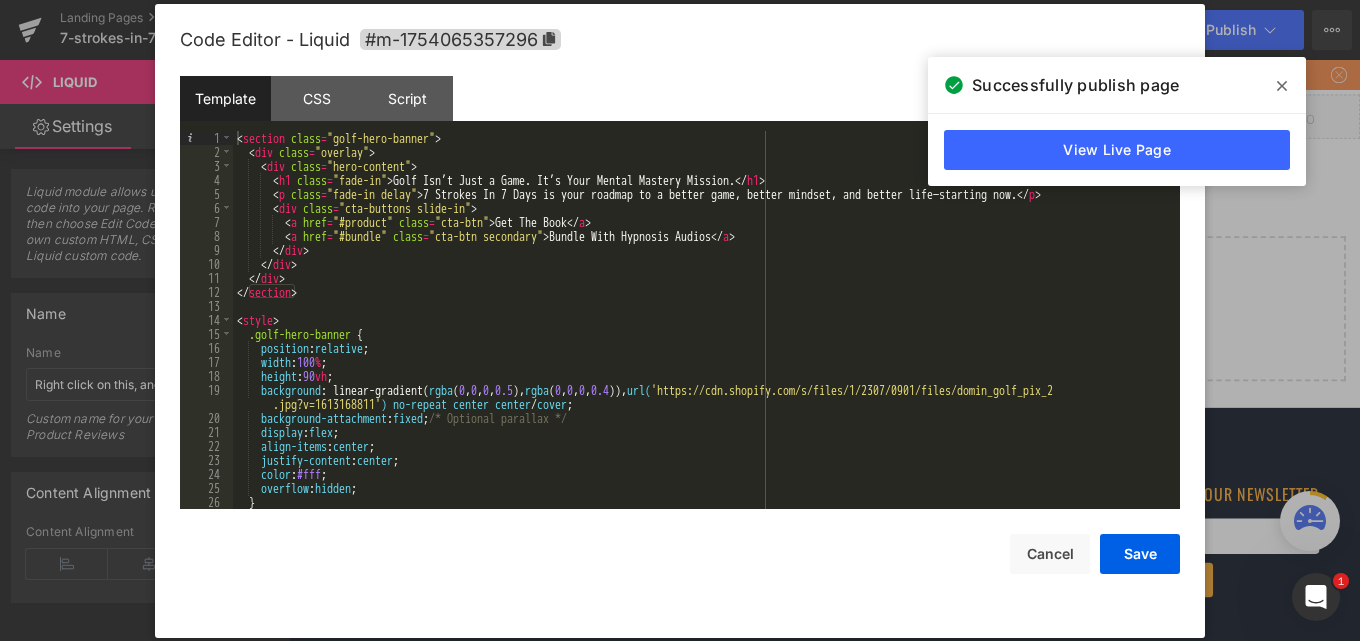click on "< section   class = "golf-hero-banner" >    < div   class = "overlay" >       < div   class = "hero-content" >          < h1   class = "fade-in" > Golf Isn’t Just a Game. It’s Your Mental Mastery Mission. </ h1 >          < p   class = "fade-in delay" > 7 Strokes In 7 Days is your roadmap to a better game, better mindset, and better life—starting now. </ p >          < div   class = "cta-buttons slide-in" >             < a   href = "#product"   class = "cta-btn" > Get The Book </ a >             < a   href = "#bundle"   class = "cta-btn secondary" > Bundle With Hypnosis Audios </ a >          </ div >       </ div >    </ div > </ section > < style >    .golf-hero-banner   {       position :  relative ;       width :  100 % ;       height :  90 vh ;       background : linear-gradient( rgba ( 0 , 0 , 0 , 0.5 ),  rgba ( 0 , 0 , 0 , 0.4 )),  url( 'https://cdn.shopify.com/s/files/1/2307/0901/files/domin_golf_pix_2        .jpg?v=1613168811' )   no-repeat   center   center / cover ;       :  fixed ;" at bounding box center [702, 334] 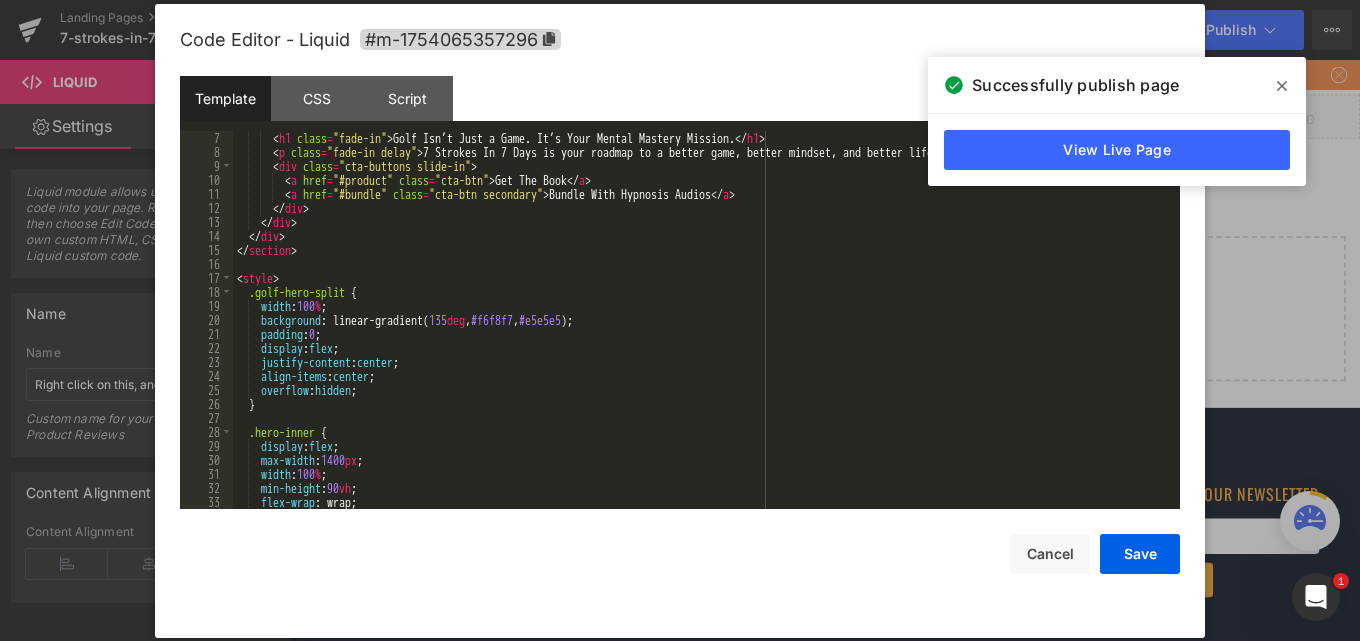 scroll, scrollTop: 0, scrollLeft: 0, axis: both 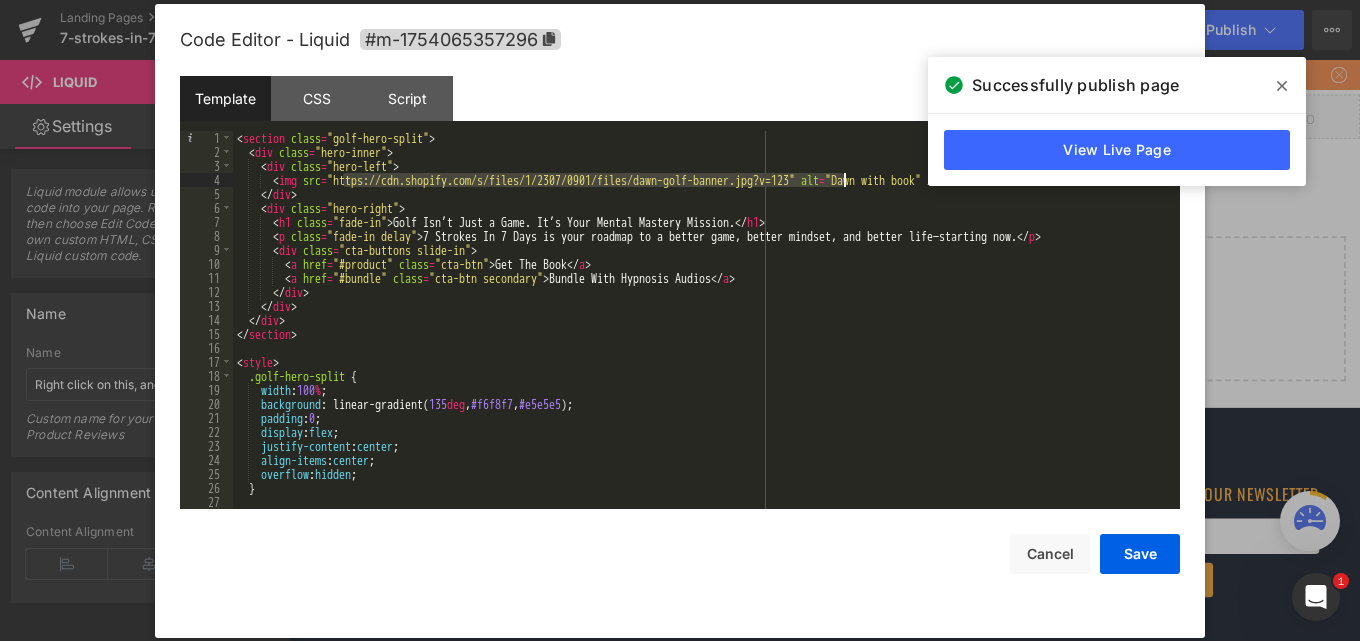drag, startPoint x: 342, startPoint y: 181, endPoint x: 844, endPoint y: 184, distance: 502.00897 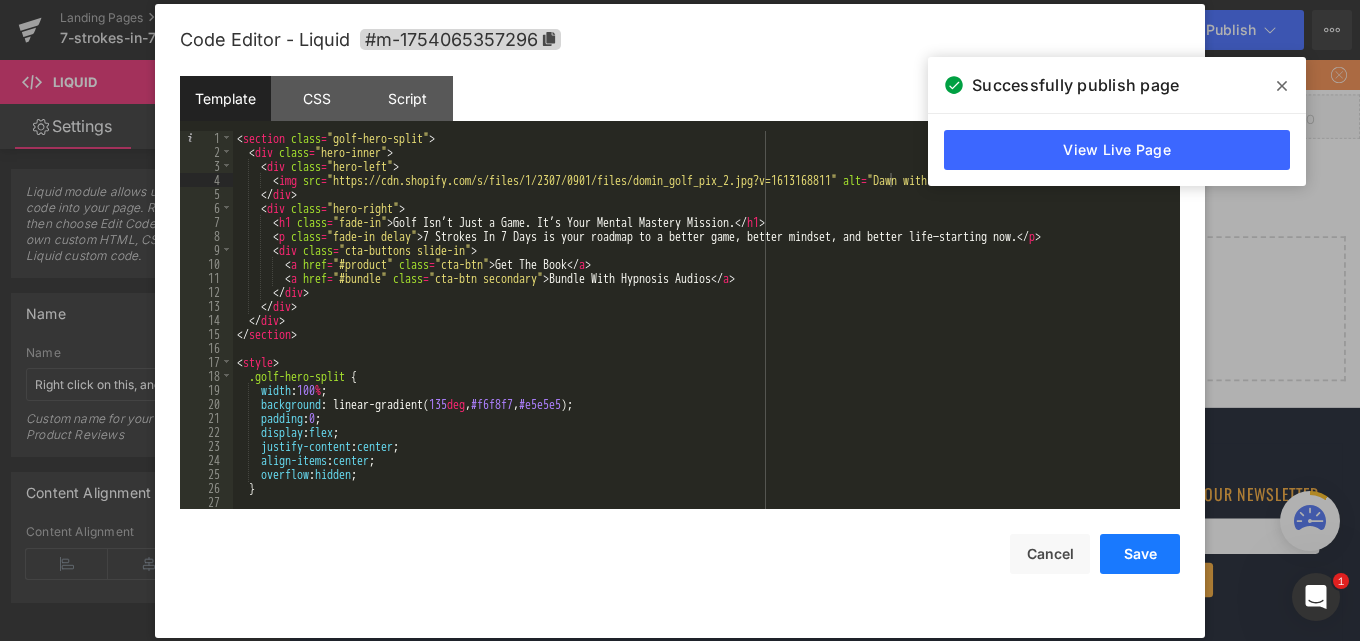 click on "Save" at bounding box center (1140, 554) 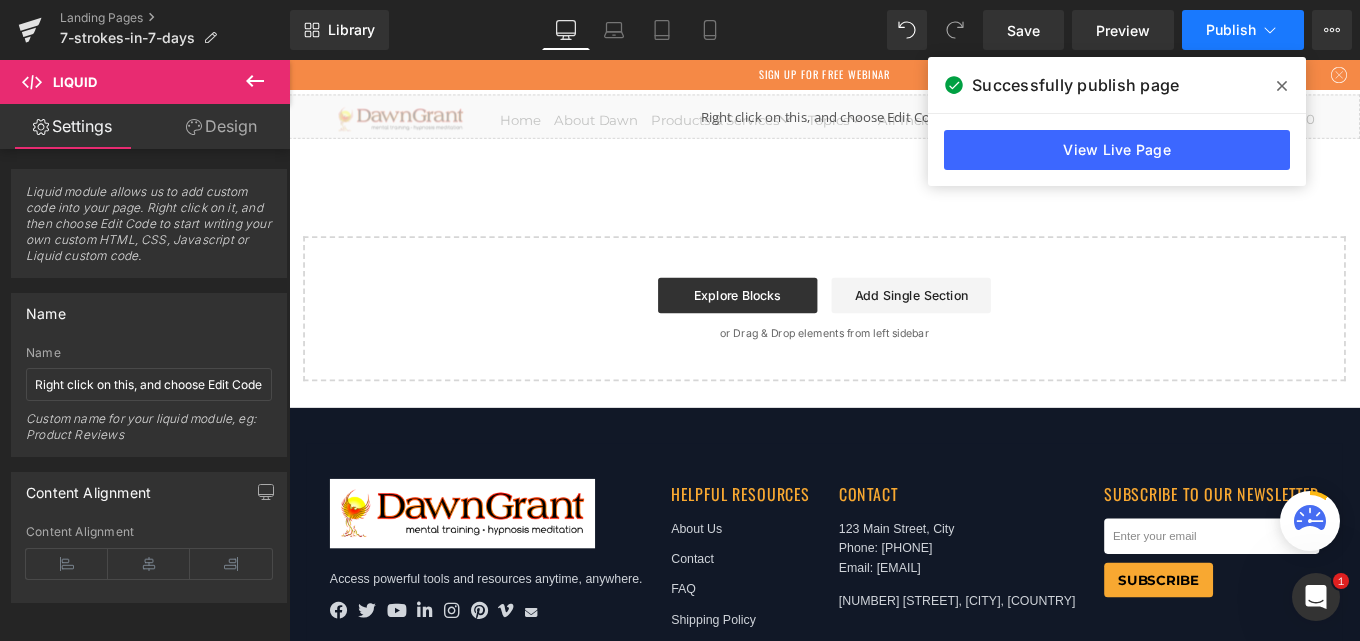 click on "Publish" at bounding box center (1231, 30) 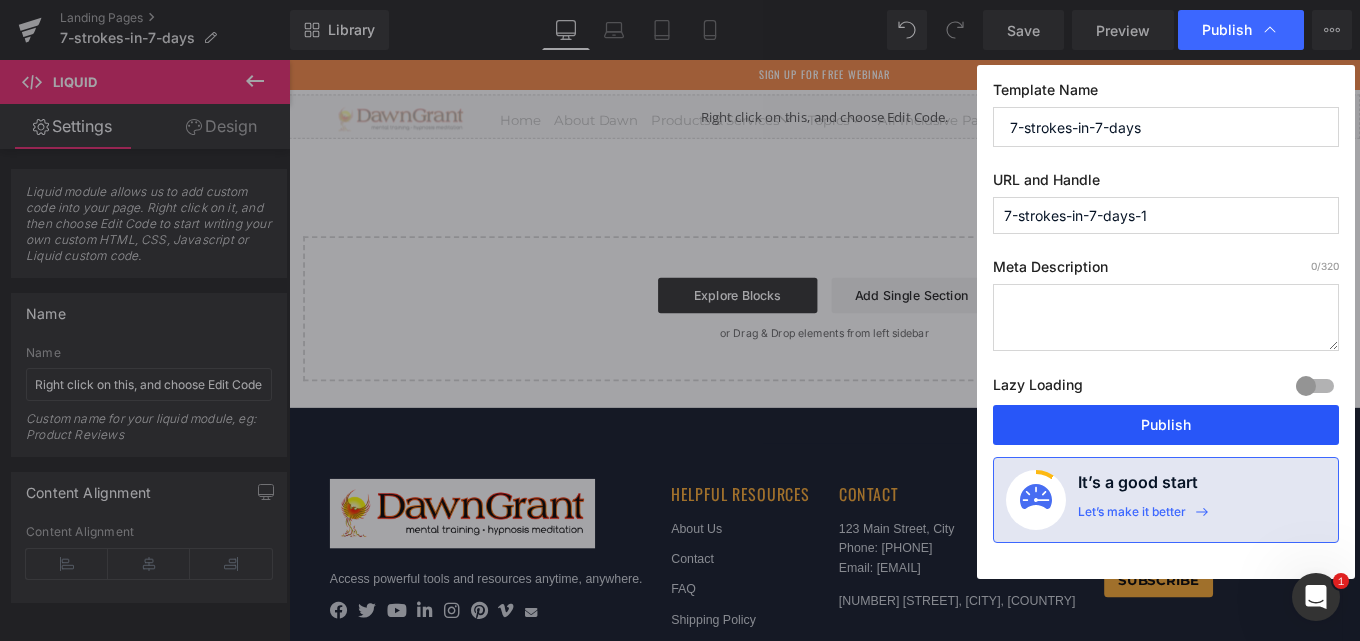 click on "Publish" at bounding box center [1166, 425] 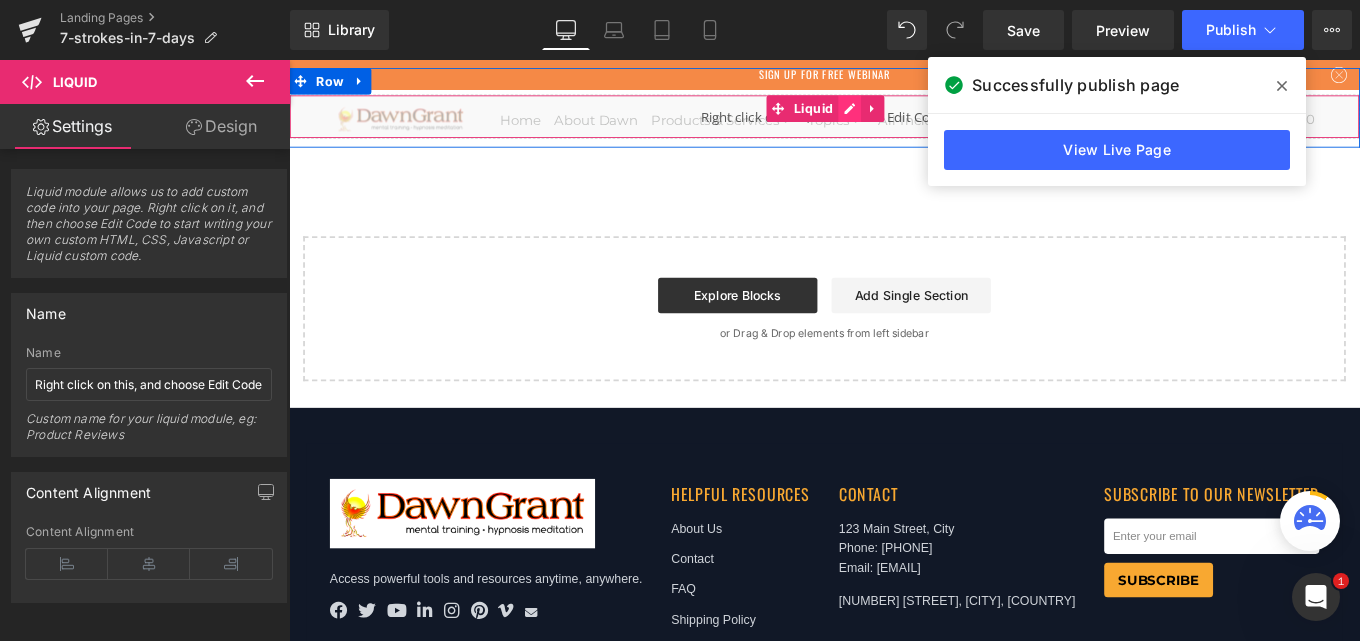 click on "Liquid" at bounding box center (894, 124) 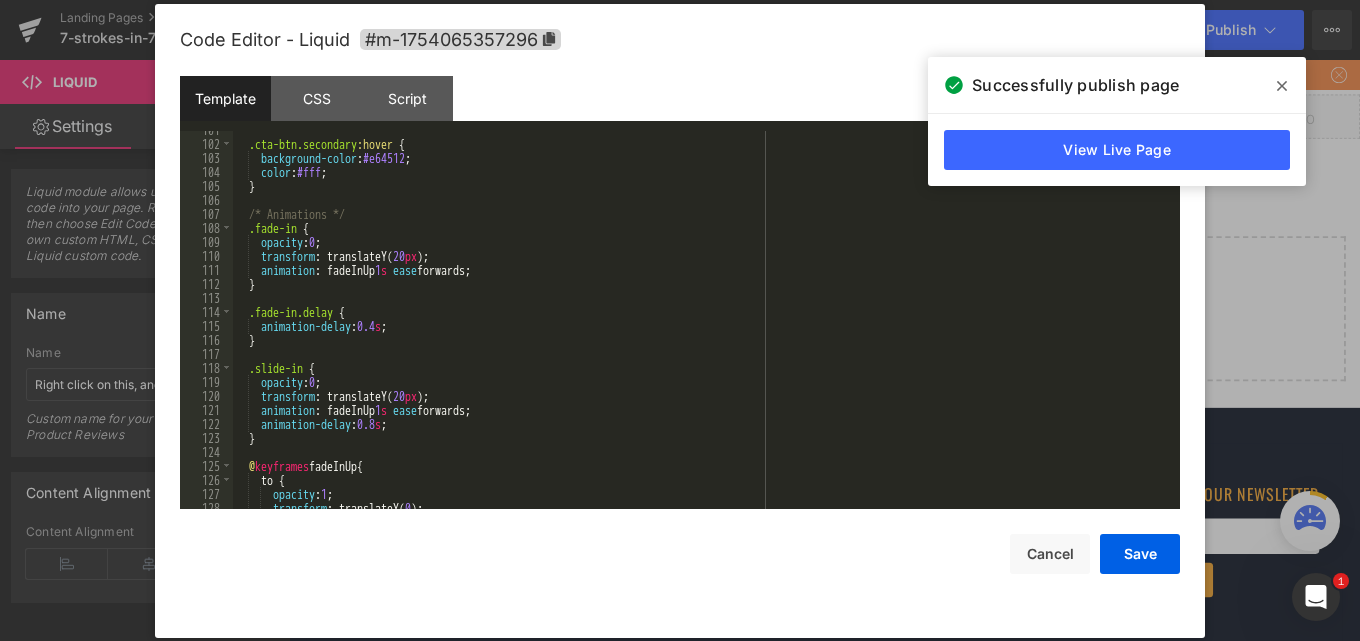 scroll, scrollTop: 1408, scrollLeft: 0, axis: vertical 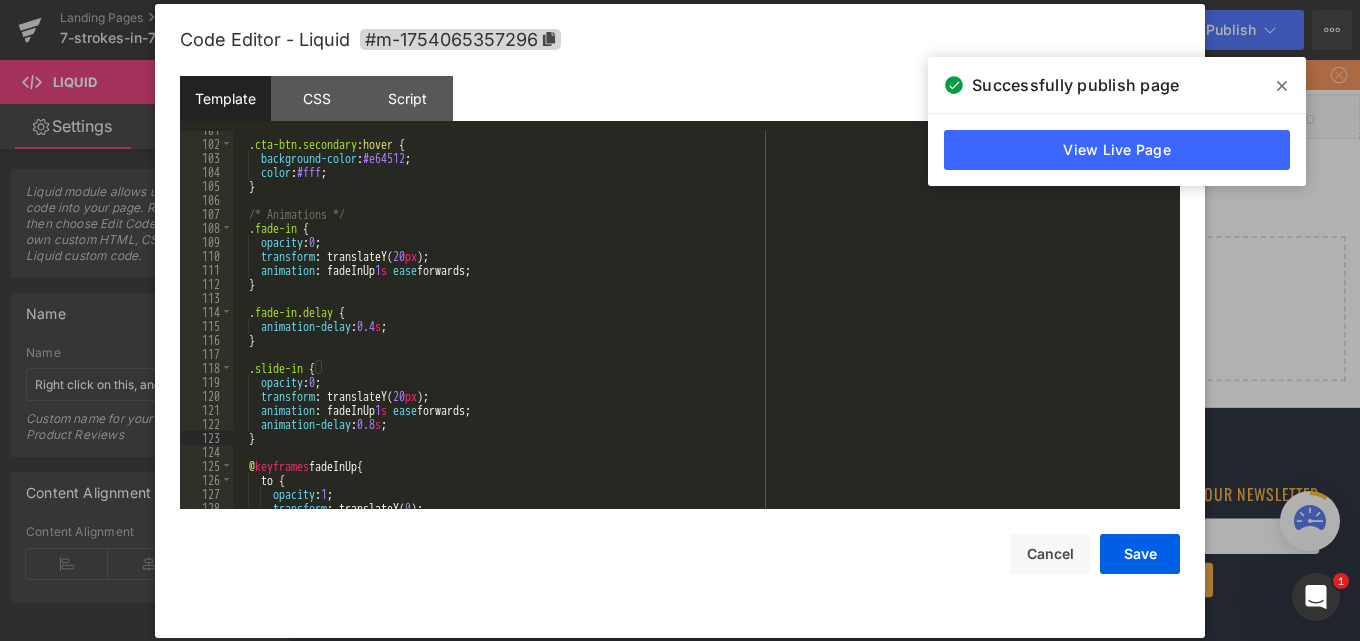 click on ".cta-btn.secondary :hover   {       background-color :  #e64512 ;       color :  #fff ;    }    /* Animations */    .fade-in   {       opacity :  0 ;       transform : translateY( 20 px );       animation : fadeInUp  1 s   ease  forwards;    }    .fade-in.delay   {       animation-delay :  0.4 s ;    }    .slide-in   {       opacity :  0 ;       transform : translateY( 20 px );       animation : fadeInUp  1 s   ease  forwards;       animation-delay :  0.8 s ;    }    @ keyframes  fadeInUp  {       to   {          opacity :  1 ;          transform : translateY( 0 );" at bounding box center (702, 326) 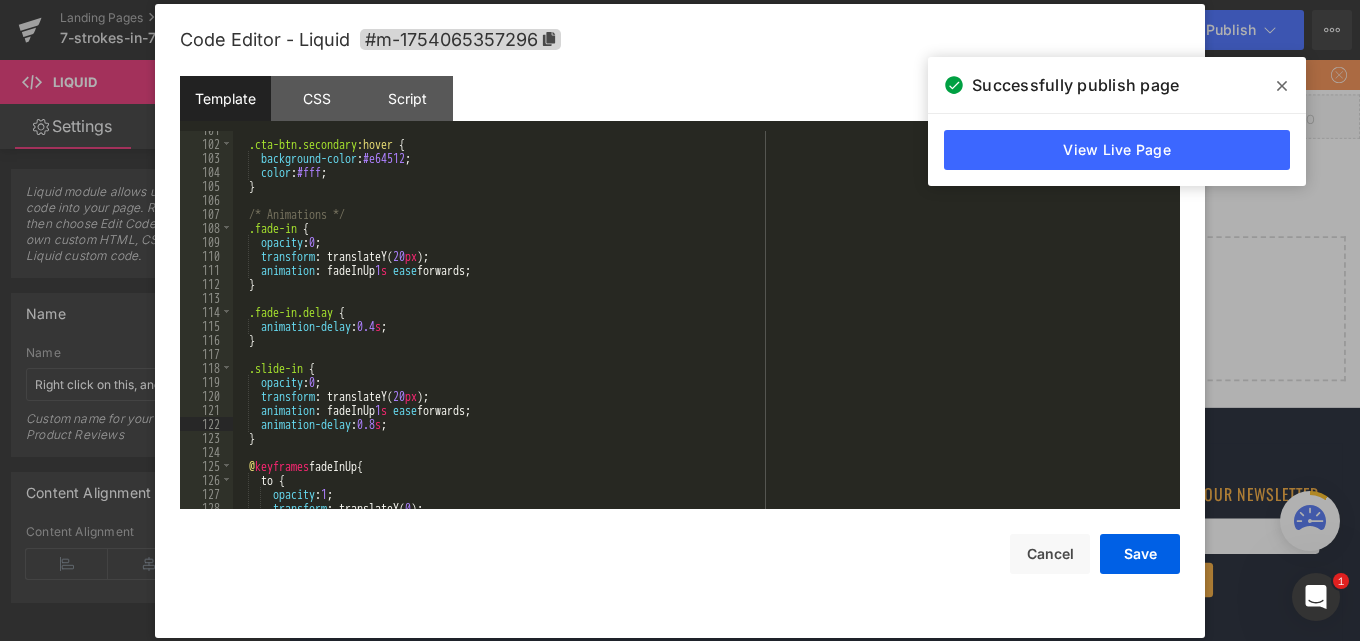 type 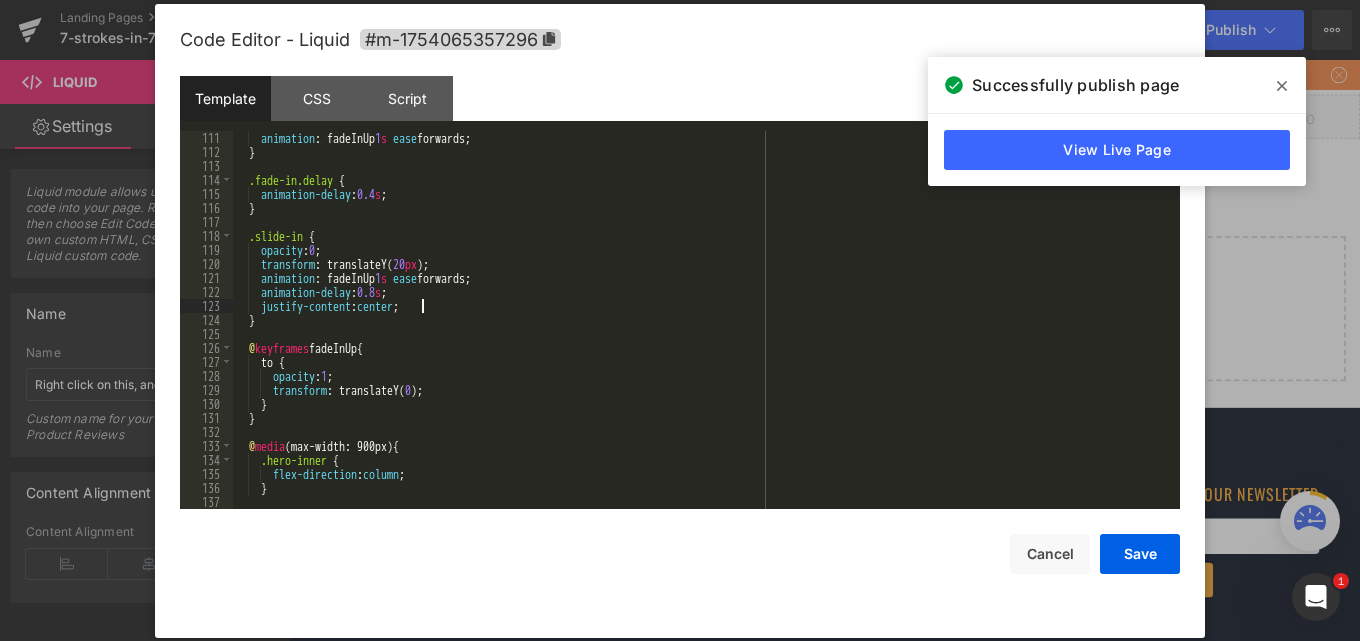 scroll, scrollTop: 1600, scrollLeft: 0, axis: vertical 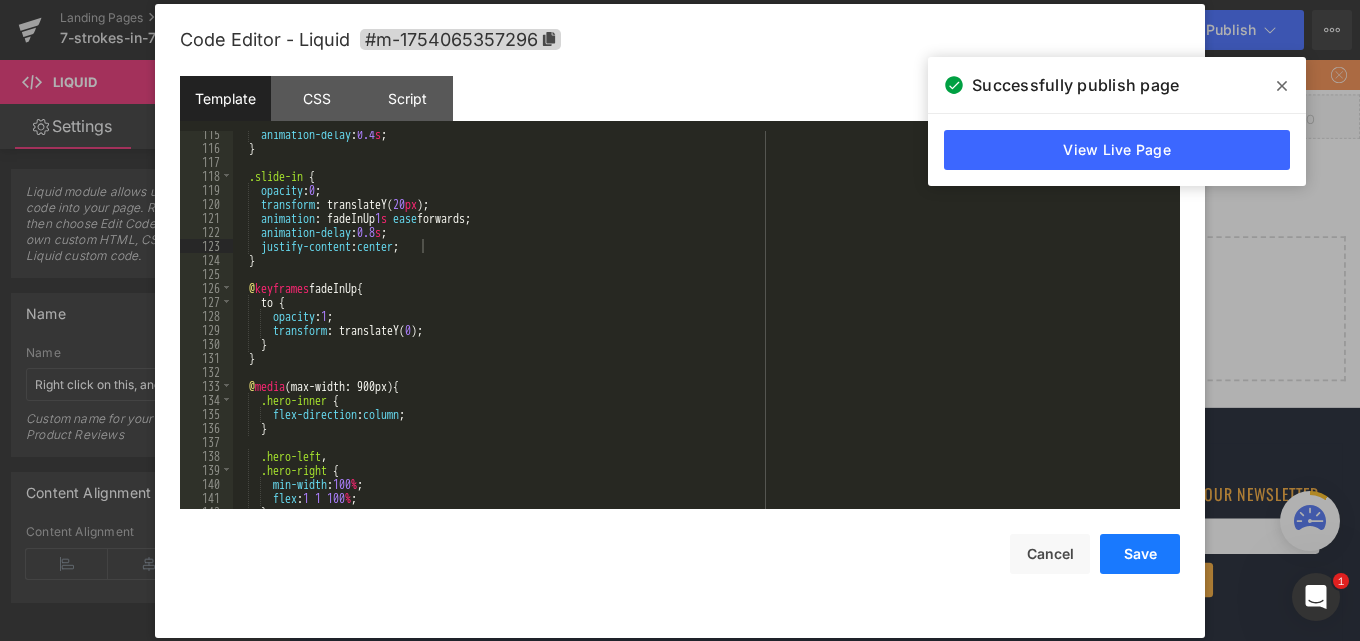 click on "Save" at bounding box center [1140, 554] 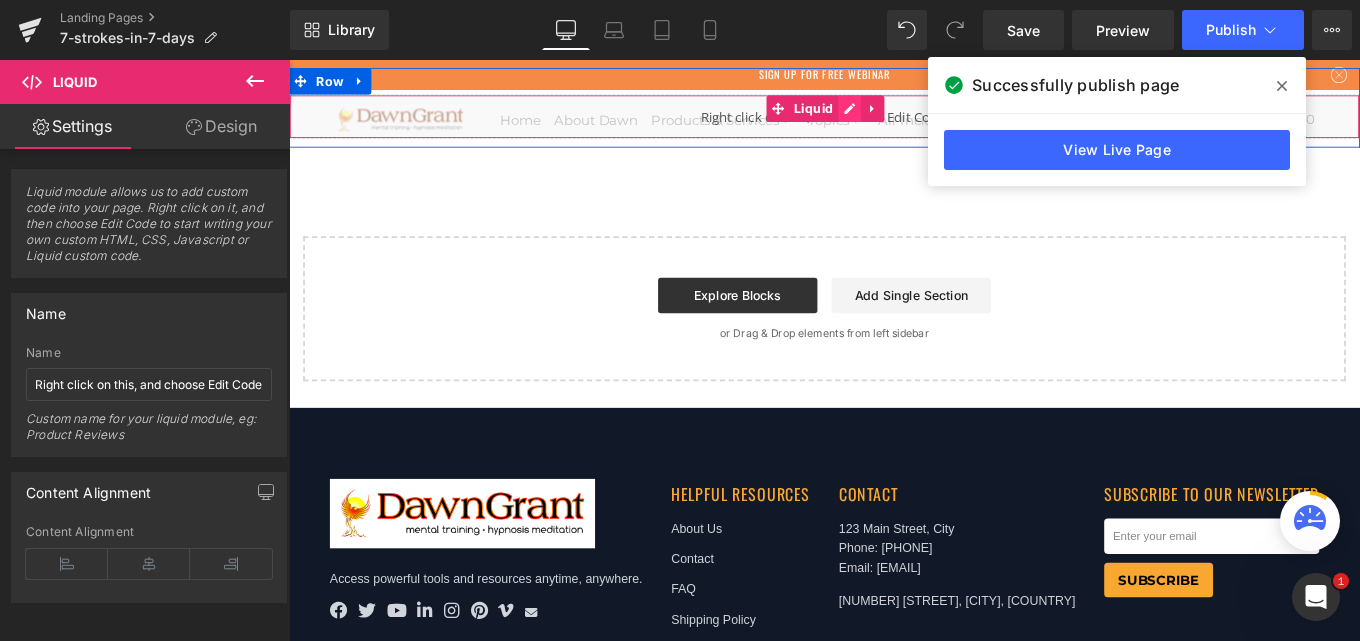 click on "Liquid" at bounding box center [894, 124] 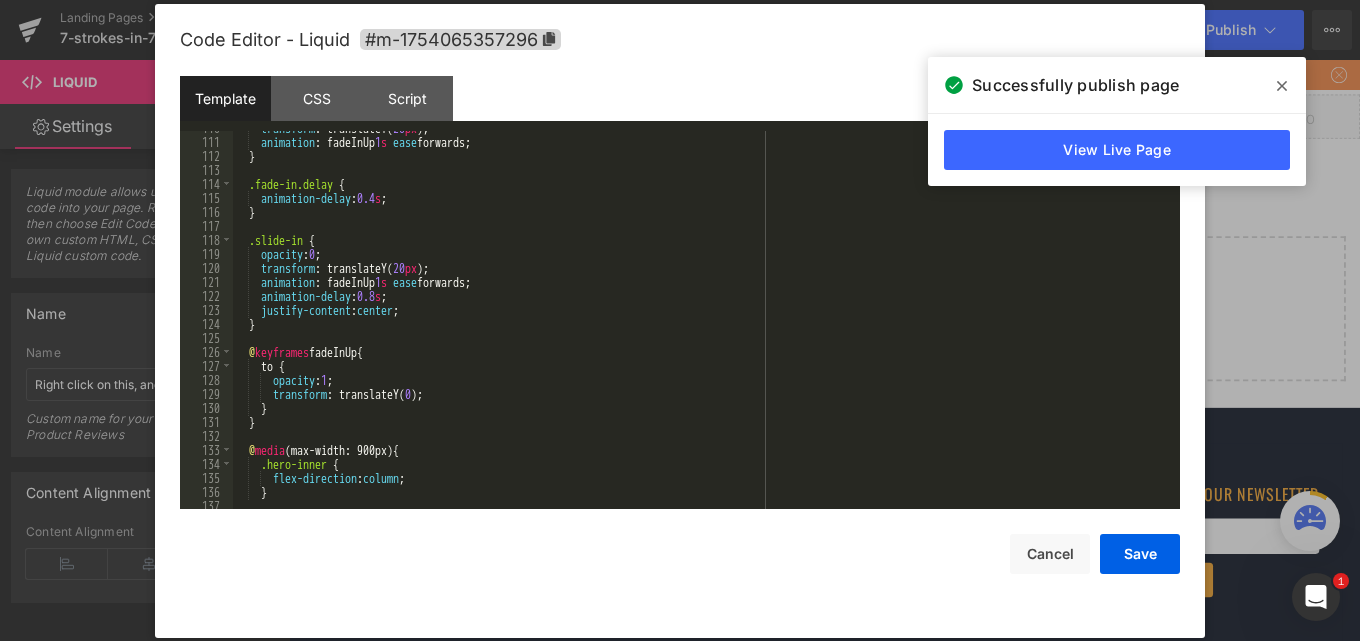 scroll, scrollTop: 1512, scrollLeft: 0, axis: vertical 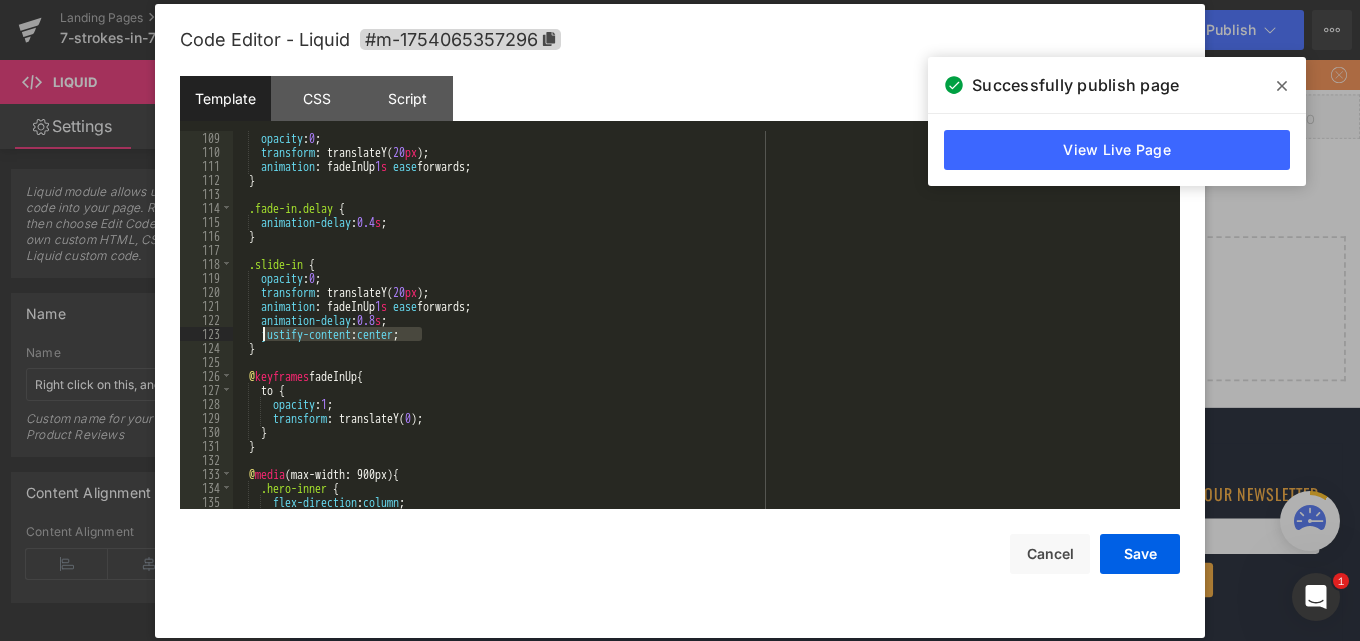 drag, startPoint x: 424, startPoint y: 336, endPoint x: 264, endPoint y: 335, distance: 160.00313 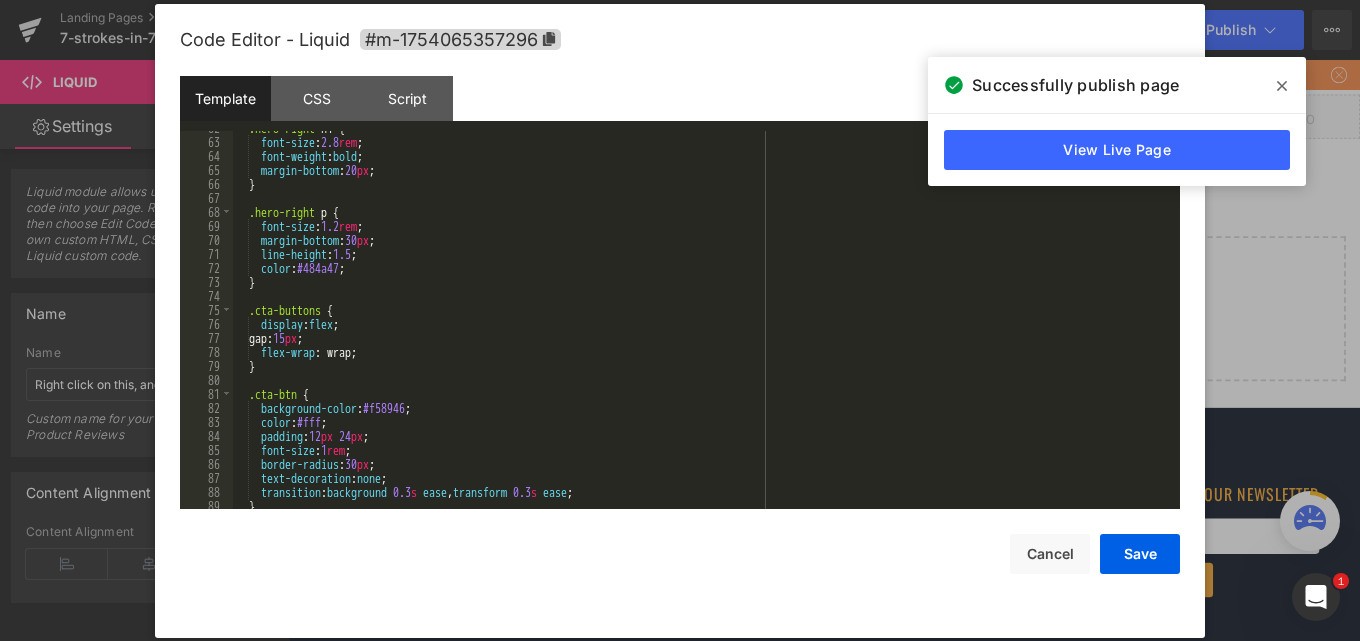 scroll, scrollTop: 864, scrollLeft: 0, axis: vertical 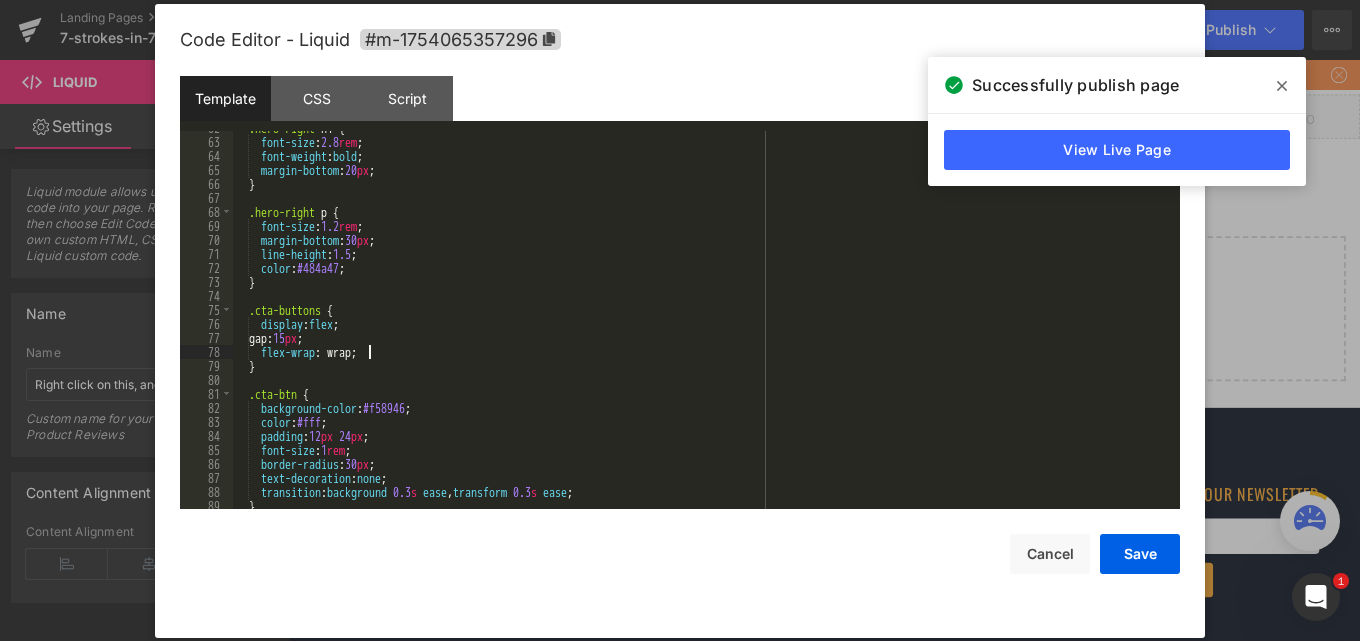 click on ".hero-right   h1   {       font-size :  2.8 rem ;       font-weight :  bold ;       margin-bottom :  20 px ;    }    .hero-right   p   {       font-size :  1.2 rem ;       margin-bottom :  30 px ;       line-height :  1.5 ;       color :  #484a47 ;    }    .cta-buttons   {       display :  flex ;      gap:  15 px ;       flex-wrap : wrap;    }    .cta-btn   {       background-color :  #f58946 ;       color :  #fff ;       padding :  12 px   24 px ;       font-size :  1 rem ;       border-radius :  30 px ;       text-decoration :  none ;       transition :  background   0.3 s   ease ,  transform   0.3 s   ease ;    }" at bounding box center (702, 324) 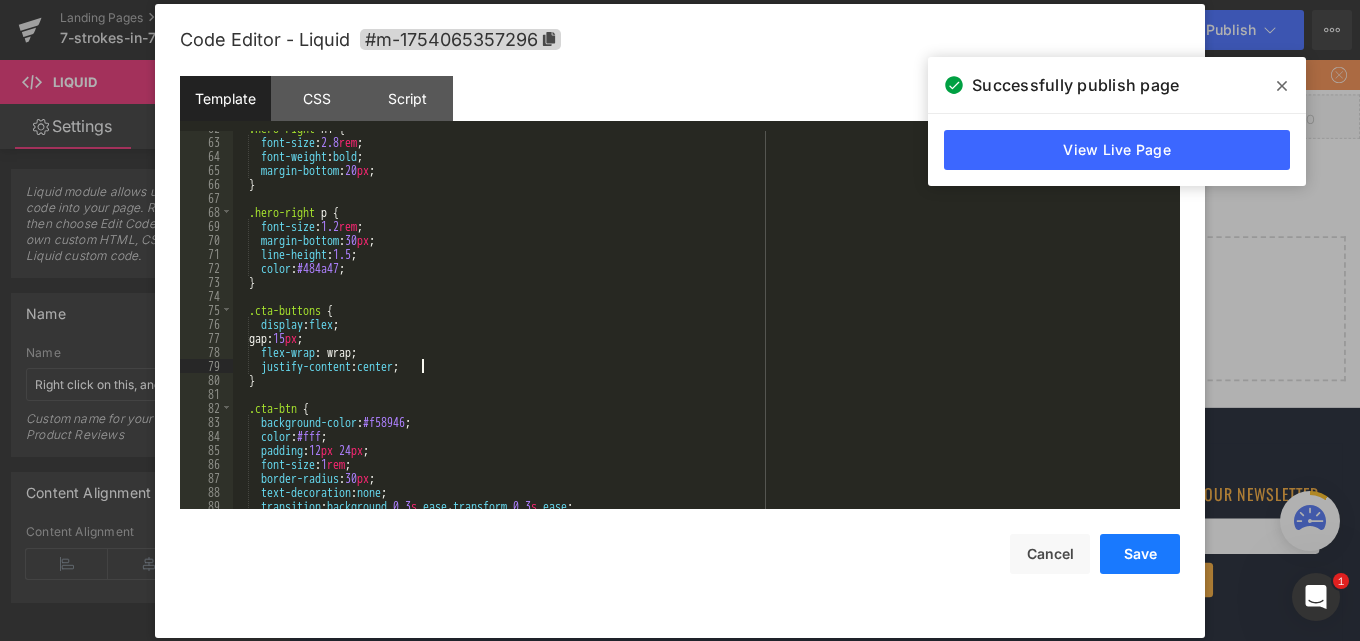 click on "Save" at bounding box center [1140, 554] 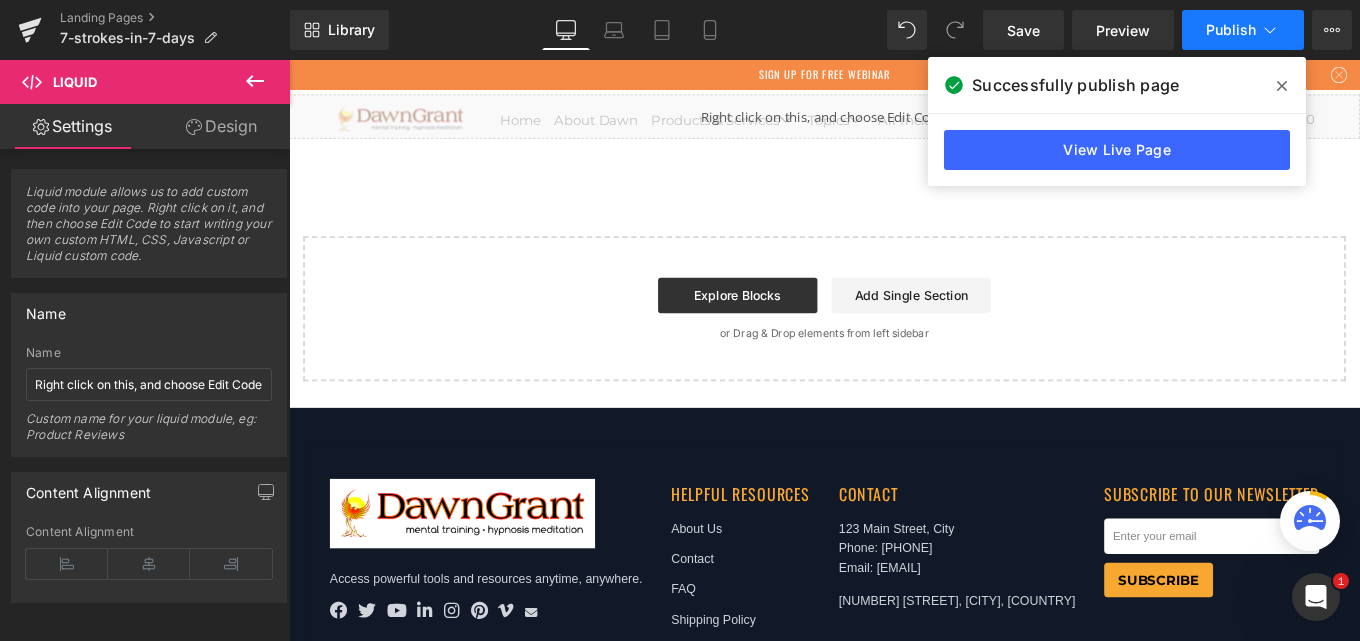 click on "Publish" at bounding box center [1231, 30] 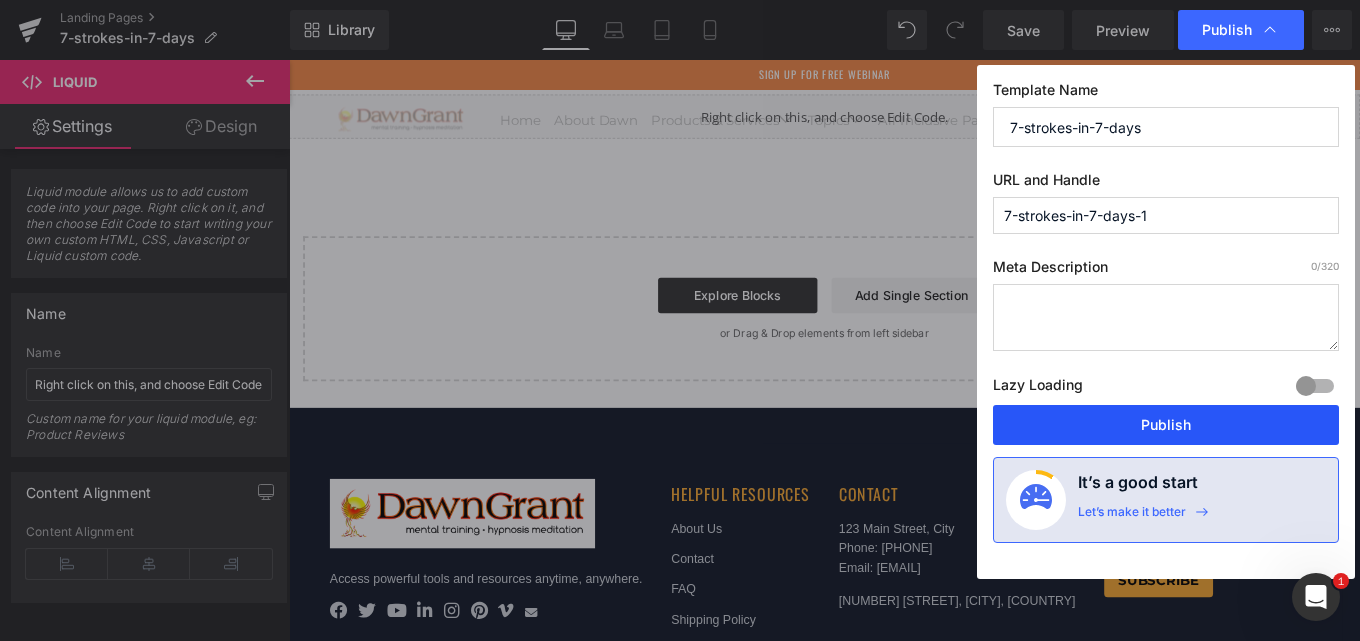 click on "Publish" at bounding box center [1166, 425] 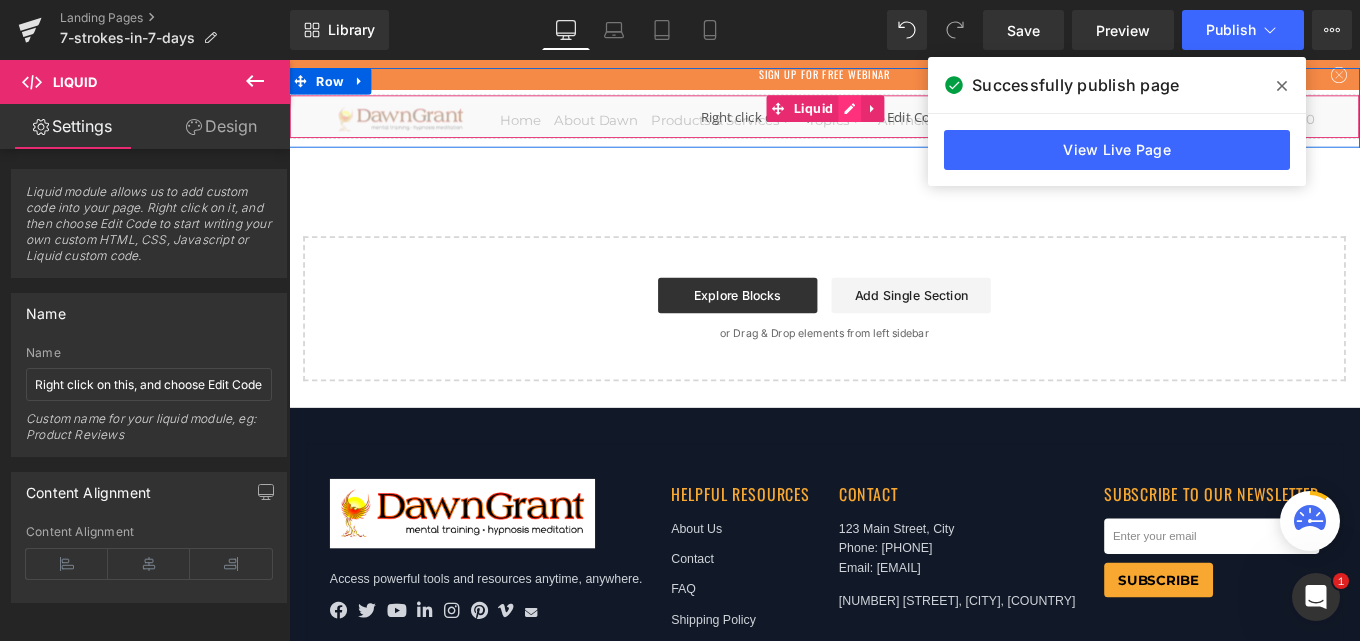 click on "Liquid" at bounding box center [894, 124] 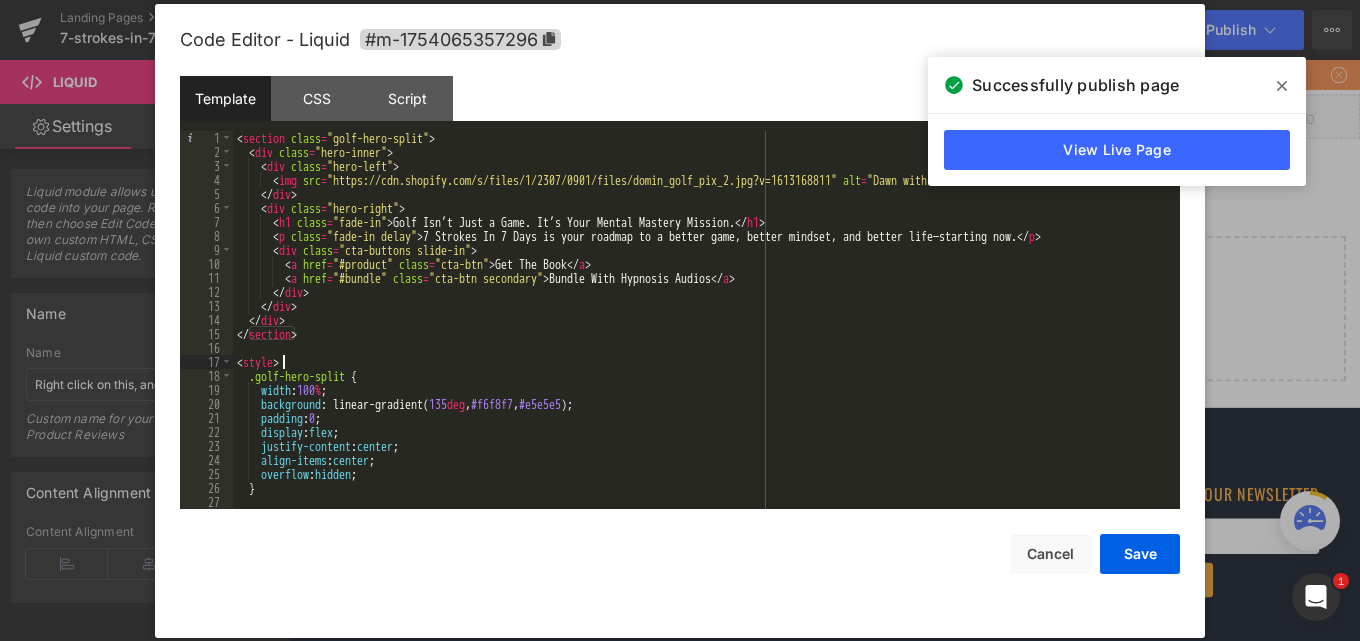 click on "< section   class = "golf-hero-split" >    < div   class = "hero-inner" >       < div   class = "hero-left" >          < img   src = "https://cdn.shopify.com/s/files/1/2307/0901/files/domin_golf_pix_2.jpg?v=1613168811"   alt = "Dawn with book" >       </ div >       < div   class = "hero-right" >          < h1   class = "fade-in" > Golf Isn’t Just a Game. It’s Your Mental Mastery Mission. </ h1 >          < p   class = "fade-in delay" > 7 Strokes In 7 Days is your roadmap to a better game, better mindset, and better life—starting now. </ p >          < div   class = "cta-buttons slide-in" >             < a   href = "#product"   class = "cta-btn" > Get The Book </ a >             < a   href = "#bundle"   class = "cta-btn secondary" > Bundle With Hypnosis Audios </ a >          </ div >       </ div >    </ div > </ section > < style >    .golf-hero-split   {       width :  100 % ;       background : linear-gradient( 135 deg ,  #f6f8f7 ,  #e5e5e5 );       padding :  0 ;       display :  flex ;       :  ;" at bounding box center [702, 334] 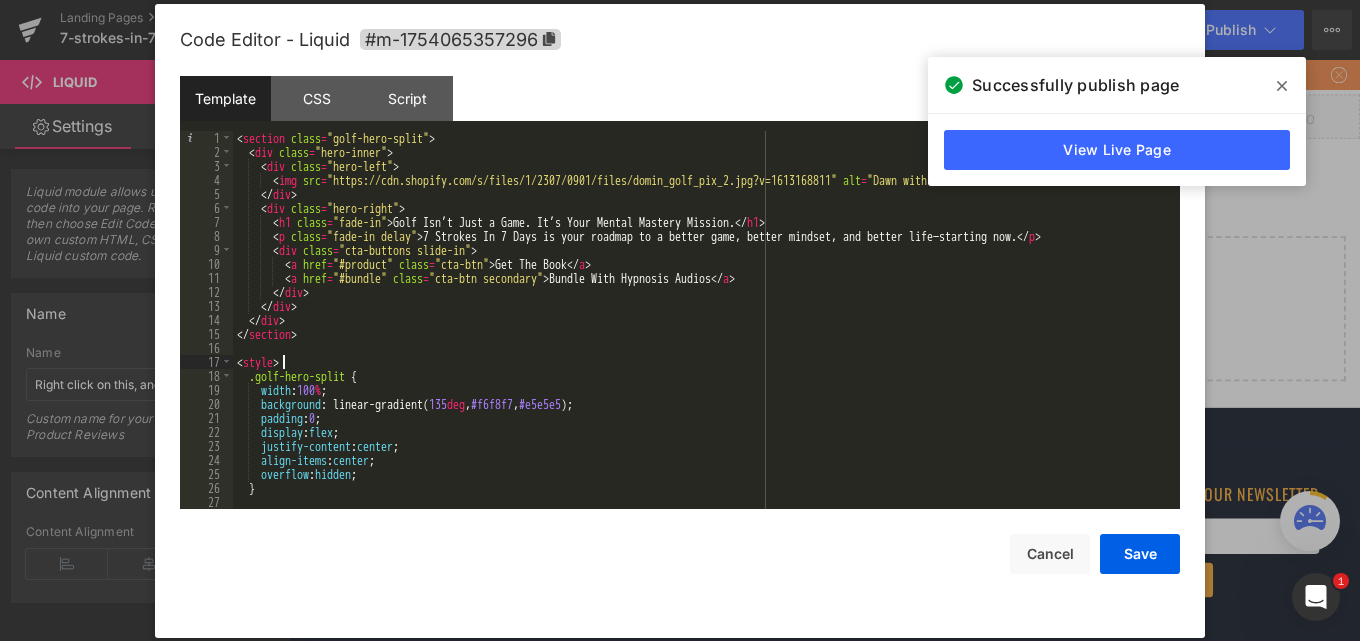 type 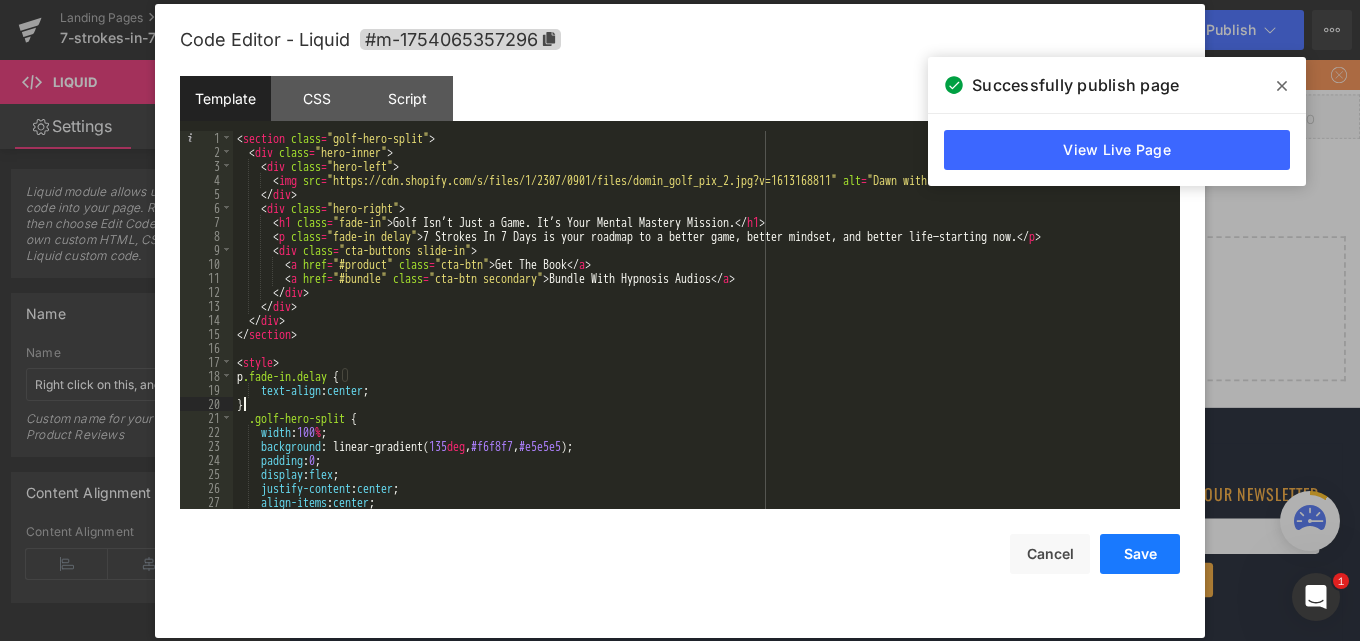 click on "Save" at bounding box center [1140, 554] 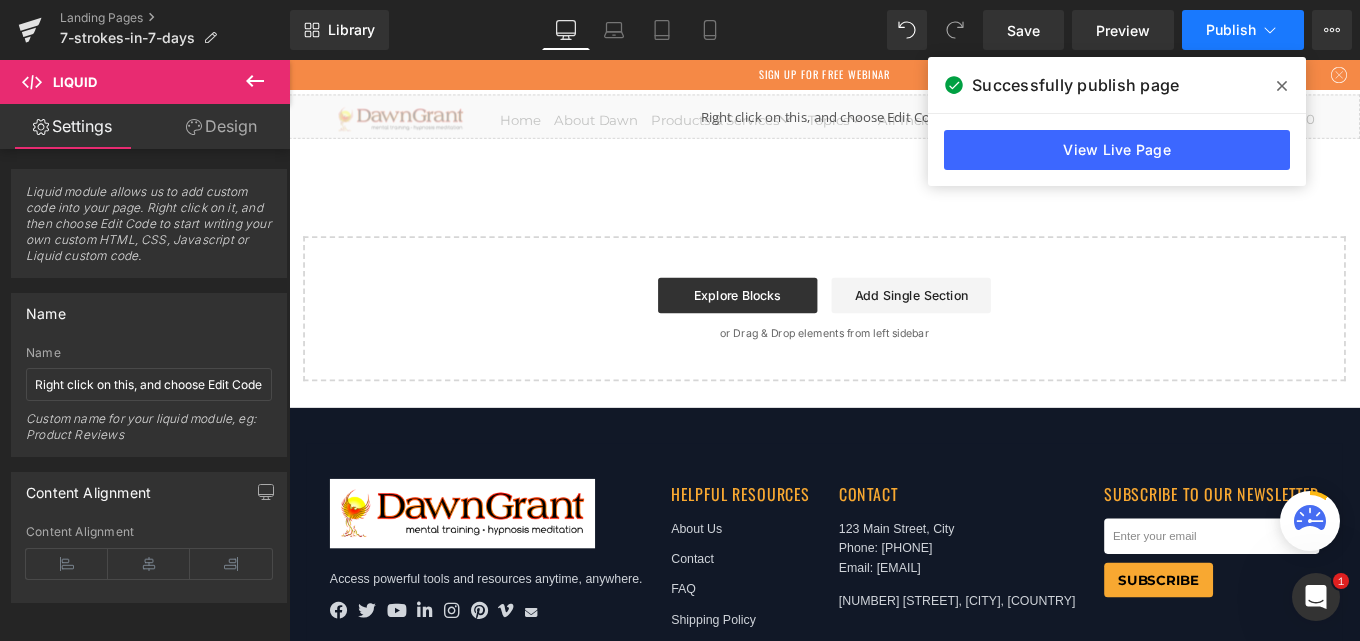 click on "Publish" at bounding box center (1231, 30) 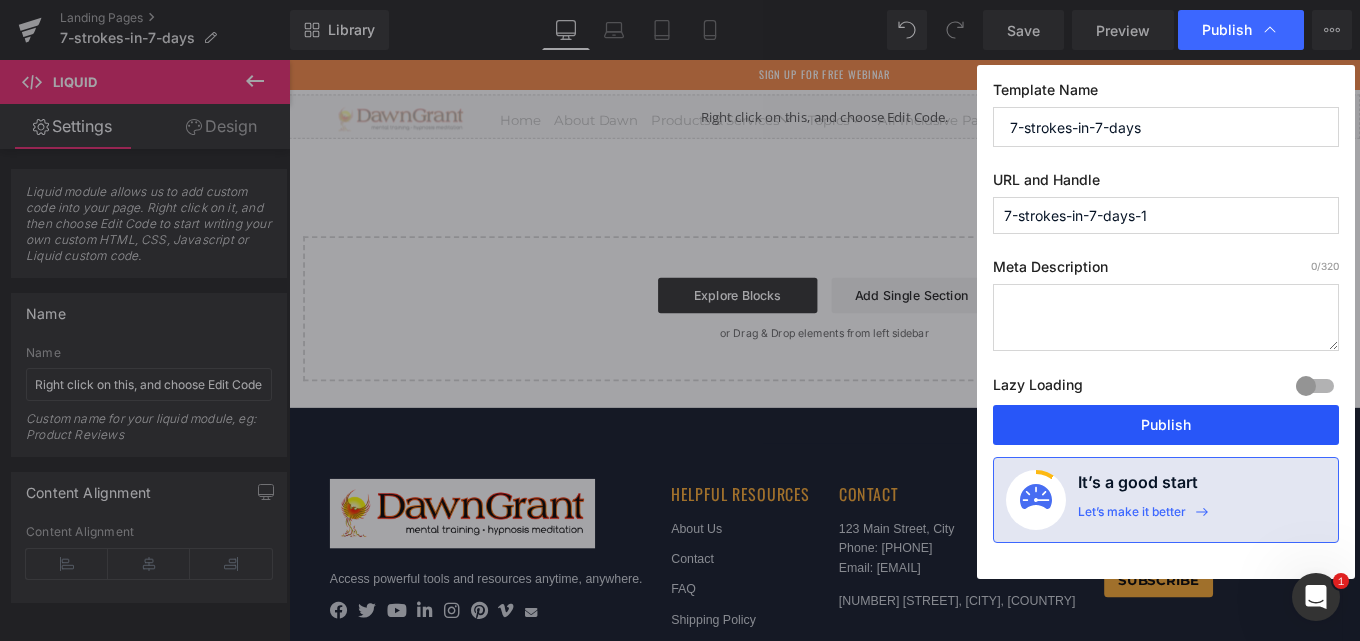 click on "Publish" at bounding box center [1166, 425] 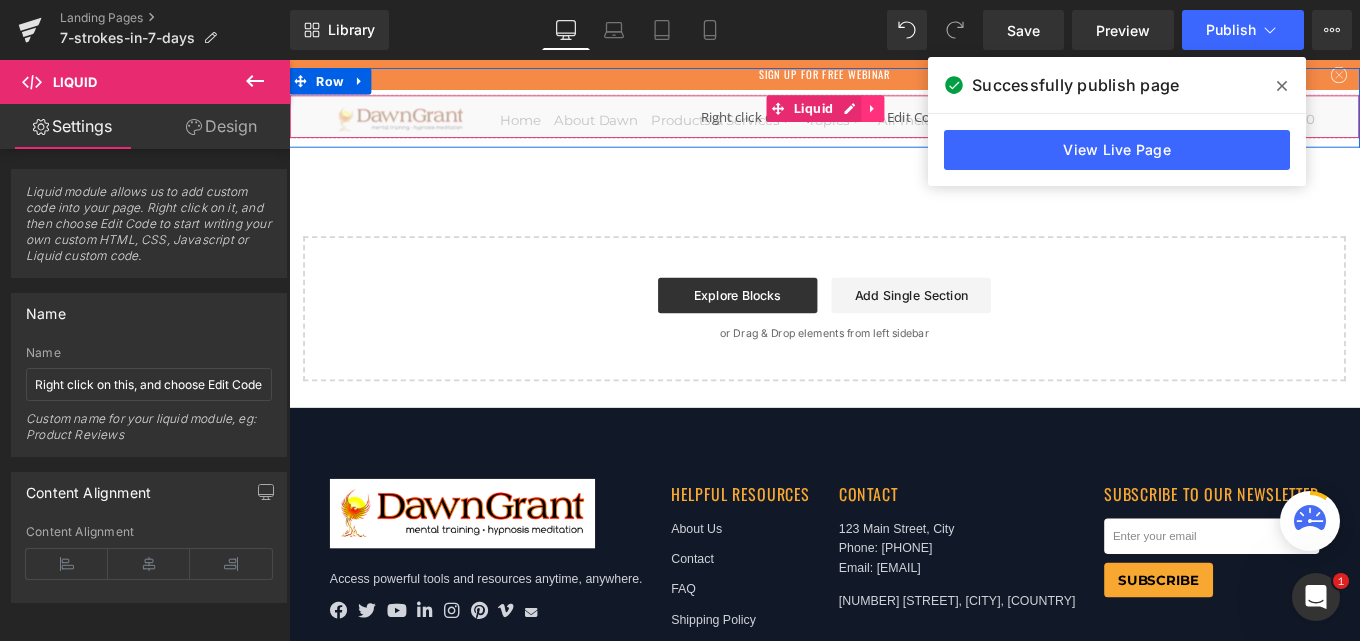click 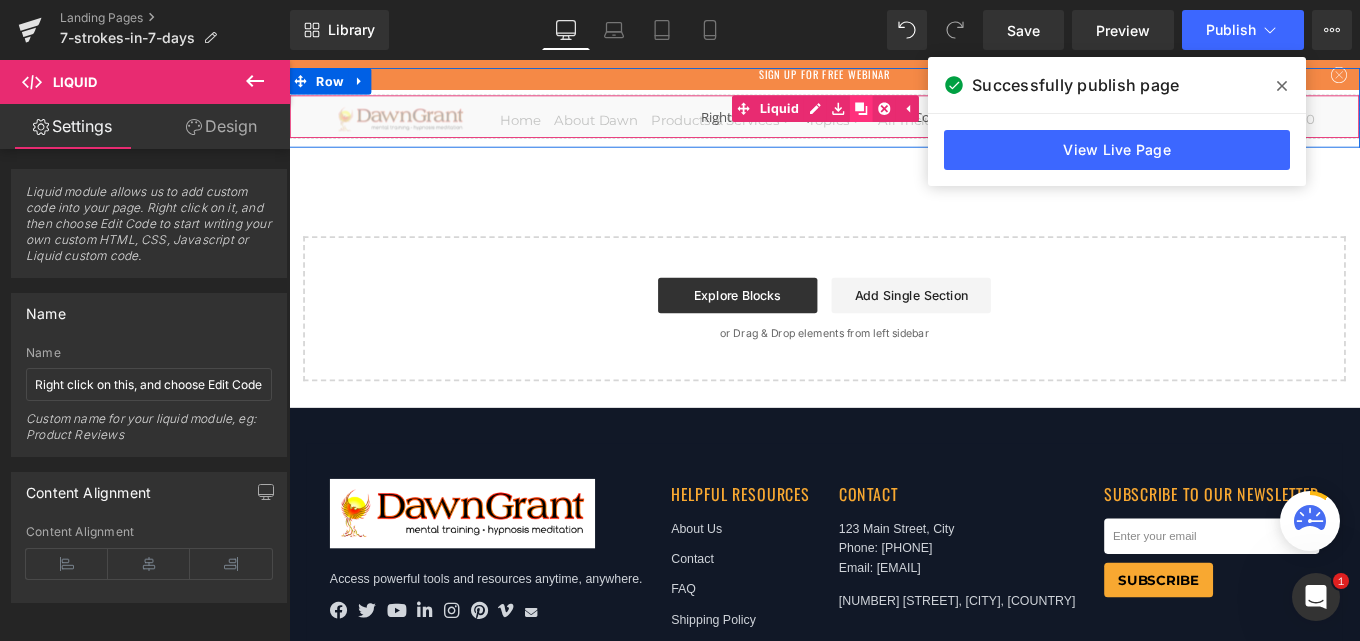 click 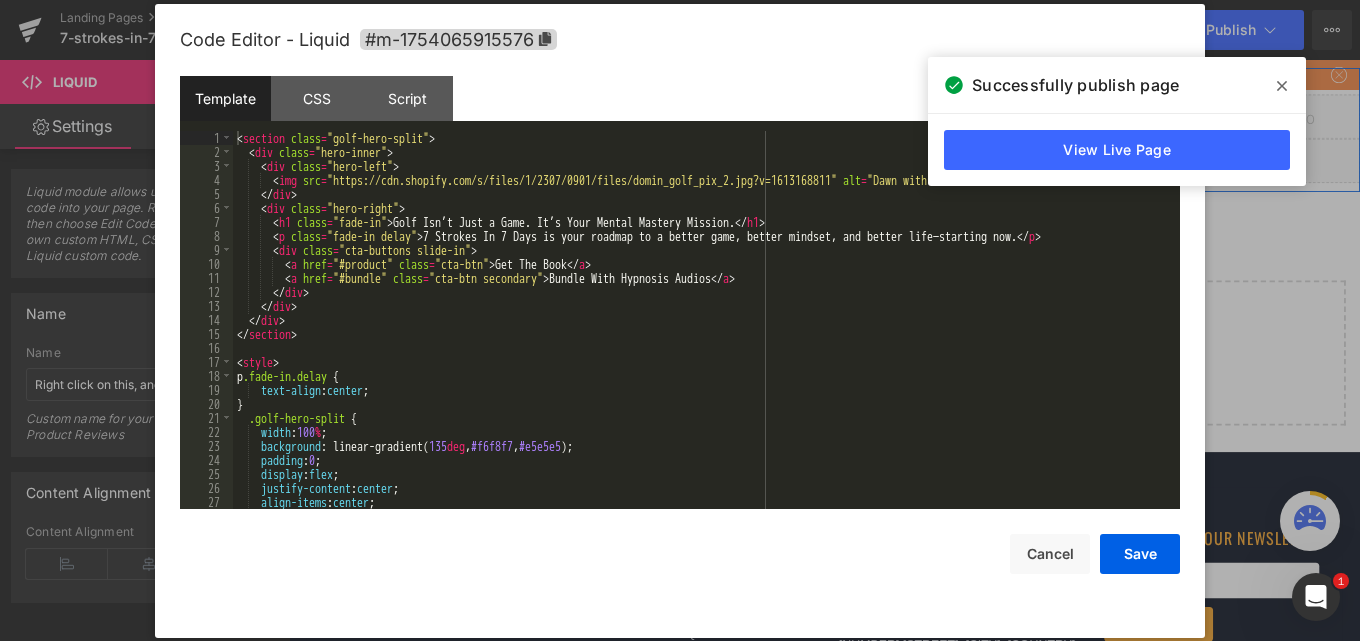 click on "Liquid" at bounding box center (894, 174) 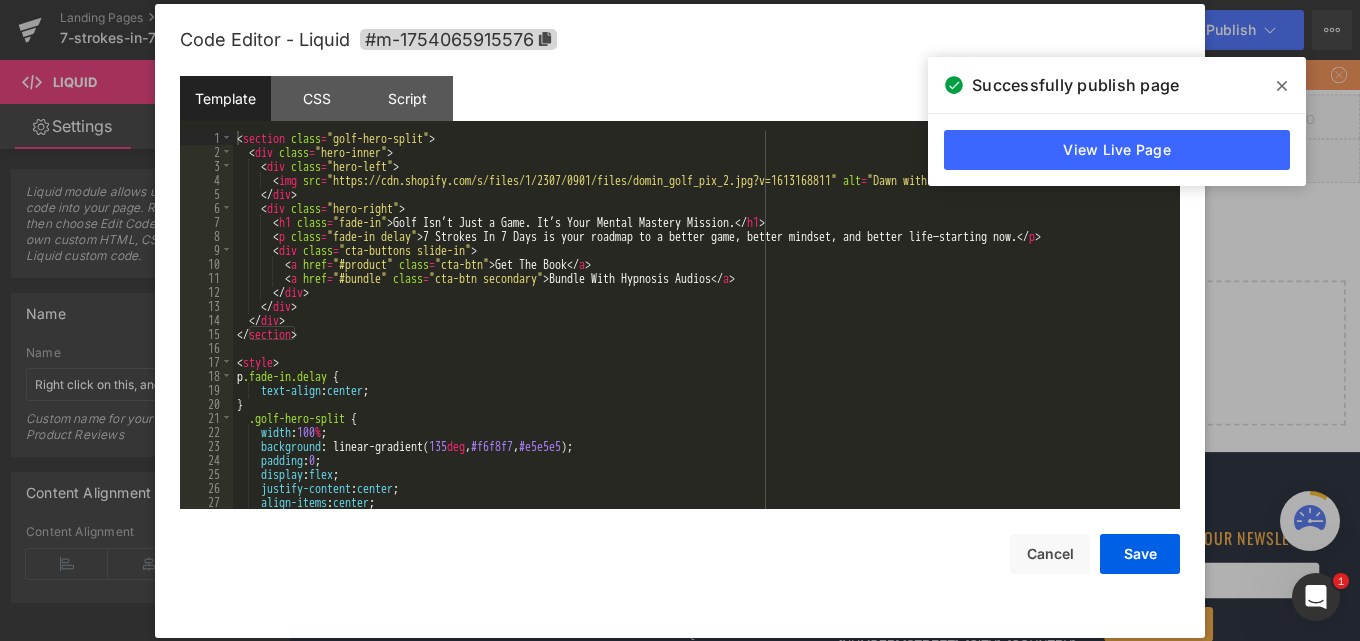 click on "< section   class = "golf-hero-split" >    < div   class = "hero-inner" >       < div   class = "hero-left" >          < img   src = "https://cdn.shopify.com/s/files/1/2307/0901/files/domin_golf_pix_2.jpg?v=1613168811"   alt = "Dawn with book" >       </ div >       < div   class = "hero-right" >          < h1   class = "fade-in" > Golf Isn’t Just a Game. It’s Your Mental Mastery Mission. </ h1 >          < p   class = "fade-in delay" > 7 Strokes In 7 Days is your roadmap to a better game, better mindset, and better life—starting now. </ p >          < div   class = "cta-buttons slide-in" >             < a   href = "#product"   class = "cta-btn" > Get The Book </ a >             < a   href = "#bundle"   class = "cta-btn secondary" > Bundle With Hypnosis Audios </ a >          </ div >       </ div >    </ div > </ section > < style > p .fade-in.delay   {       text-align :  center ; }    .golf-hero-split   {       width :  100 % ;       background : linear-gradient( 135 deg ,  #f6f8f7 ,  #e5e5e5 );    0" at bounding box center (702, 334) 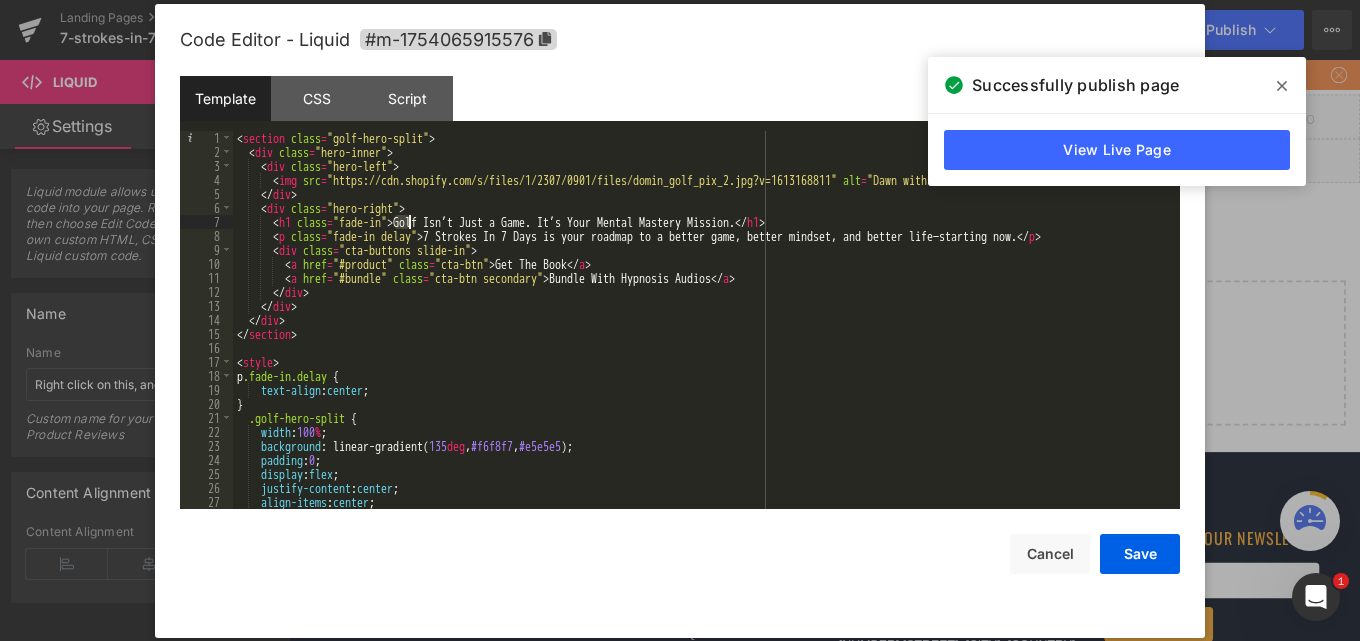 click on "< section   class = "golf-hero-split" >    < div   class = "hero-inner" >       < div   class = "hero-left" >          < img   src = "https://cdn.shopify.com/s/files/1/2307/0901/files/domin_golf_pix_2.jpg?v=1613168811"   alt = "Dawn with book" >       </ div >       < div   class = "hero-right" >          < h1   class = "fade-in" > Golf Isn’t Just a Game. It’s Your Mental Mastery Mission. </ h1 >          < p   class = "fade-in delay" > 7 Strokes In 7 Days is your roadmap to a better game, better mindset, and better life—starting now. </ p >          < div   class = "cta-buttons slide-in" >             < a   href = "#product"   class = "cta-btn" > Get The Book </ a >             < a   href = "#bundle"   class = "cta-btn secondary" > Bundle With Hypnosis Audios </ a >          </ div >       </ div >    </ div > </ section > < style > p .fade-in.delay   {       text-align :  center ; }    .golf-hero-split   {       width :  100 % ;       background : linear-gradient( 135 deg ,  #f6f8f7 ,  #e5e5e5 );    0" at bounding box center (702, 334) 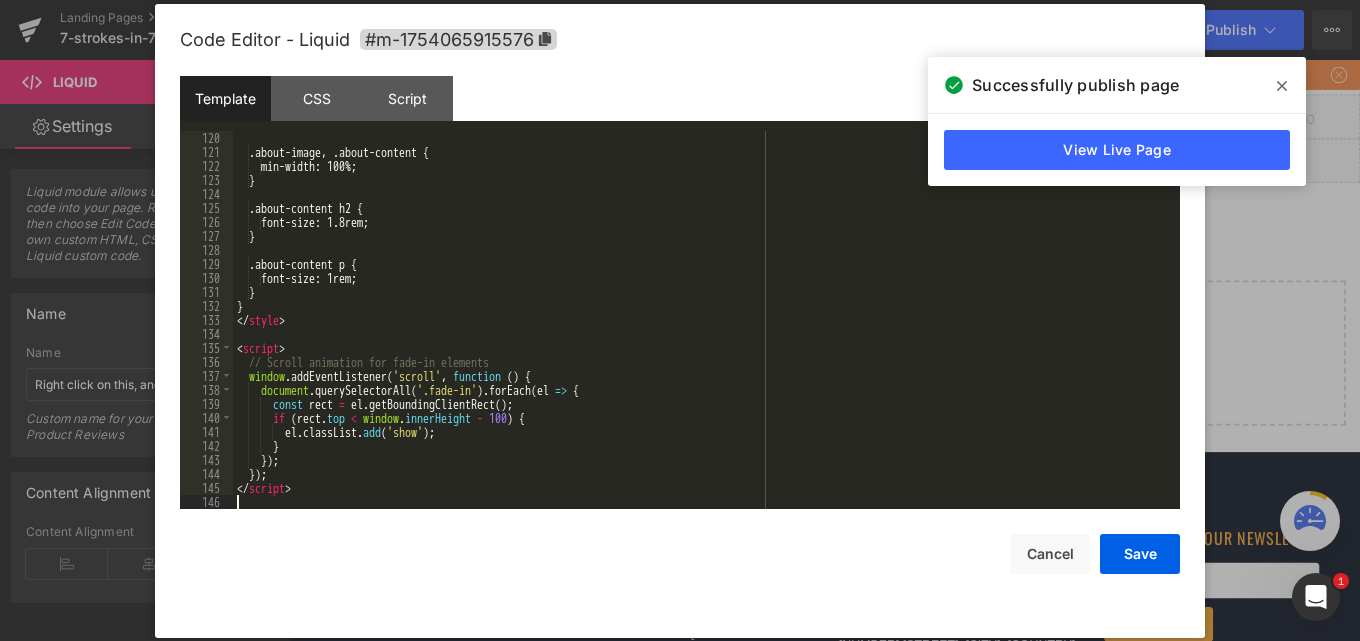 scroll, scrollTop: 1694, scrollLeft: 0, axis: vertical 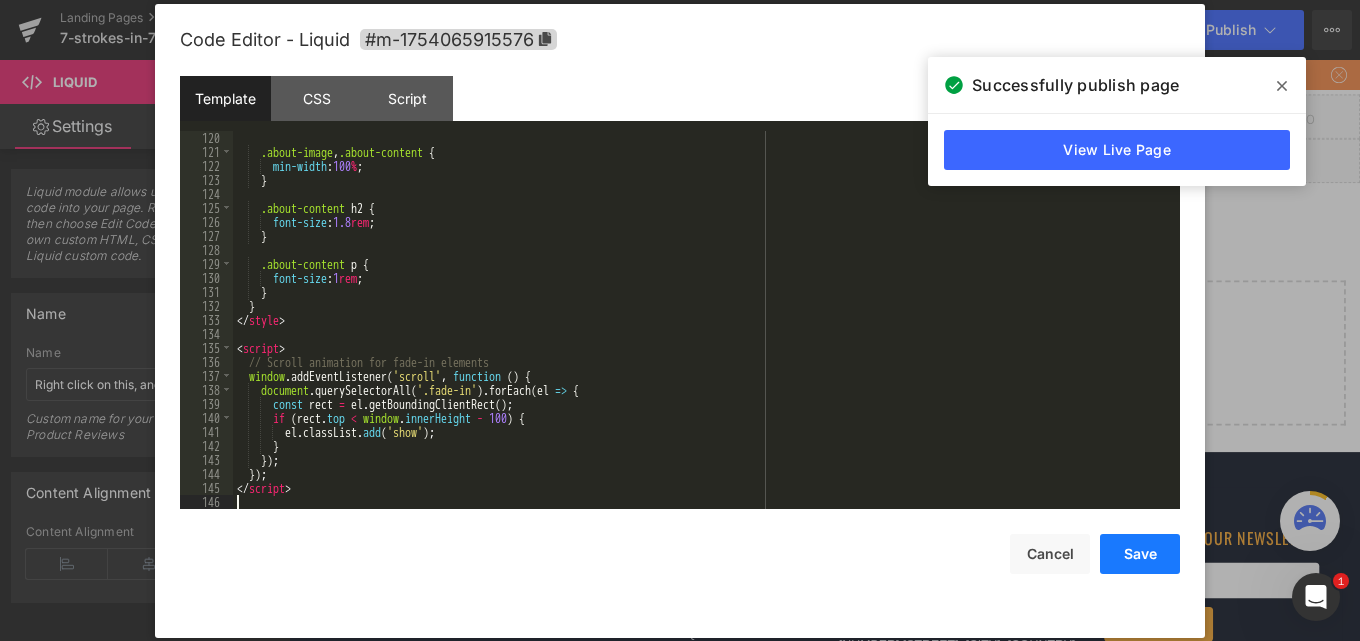 click on "Save" at bounding box center [1140, 554] 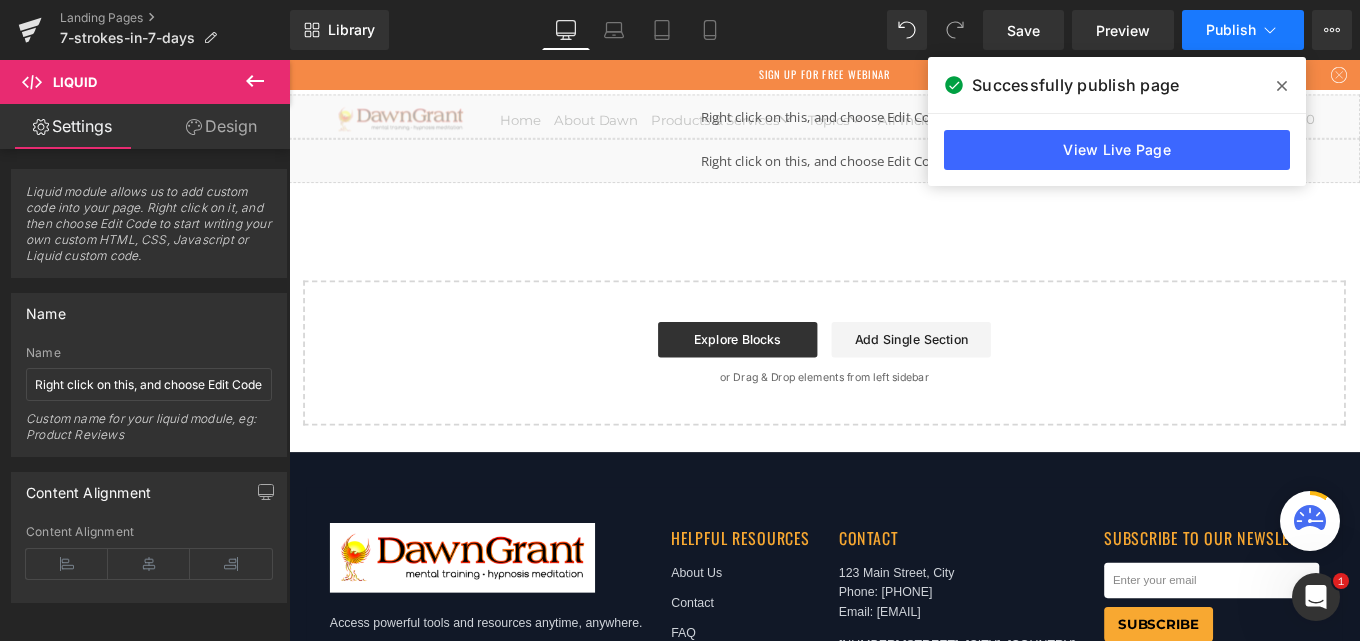 click on "Publish" at bounding box center [1231, 30] 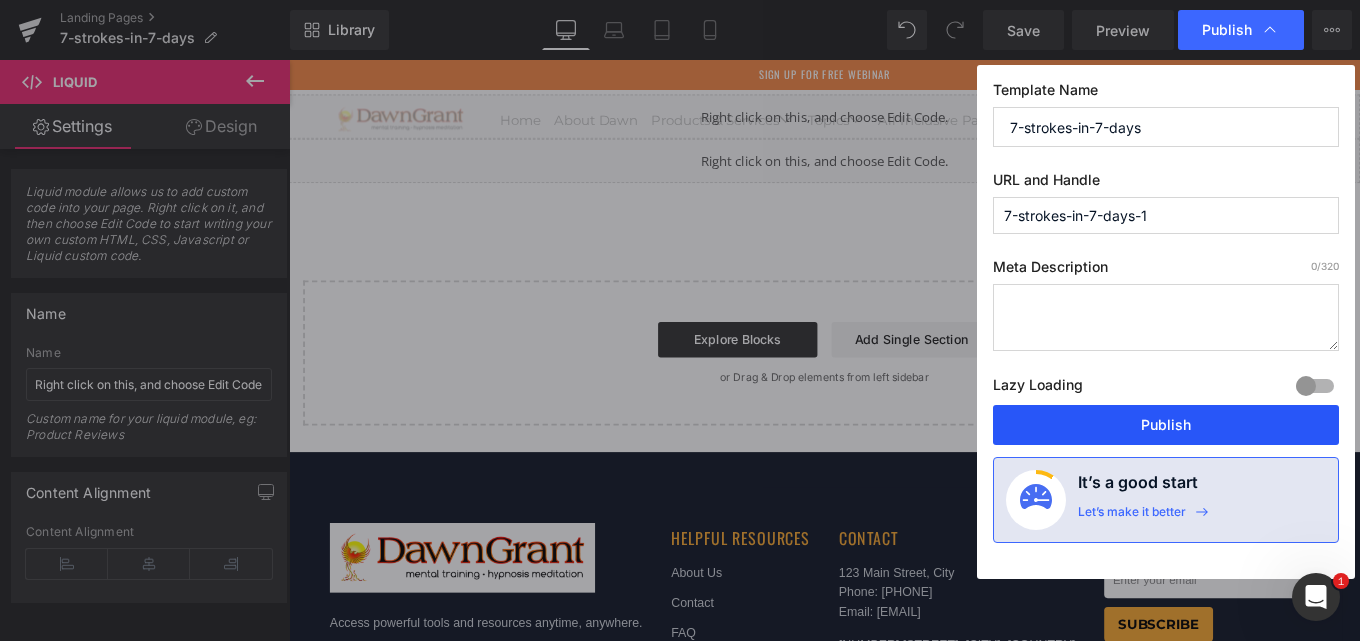 click on "Publish" at bounding box center [1166, 425] 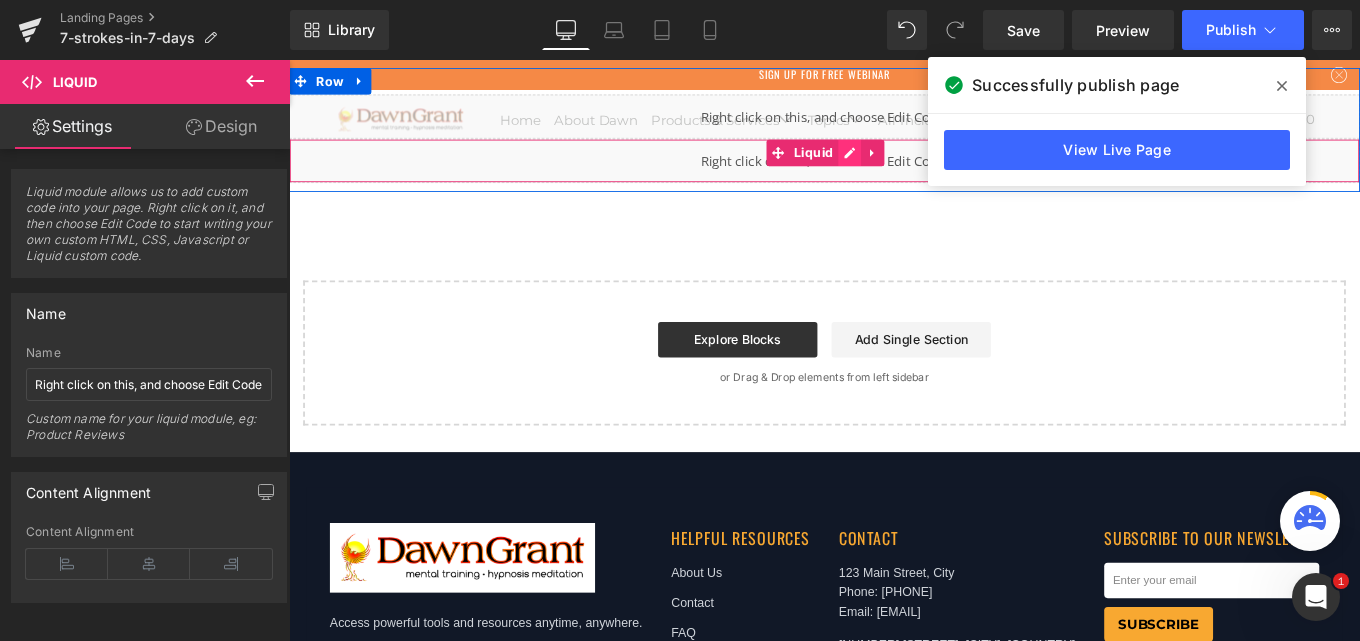 click on "Liquid" at bounding box center [894, 174] 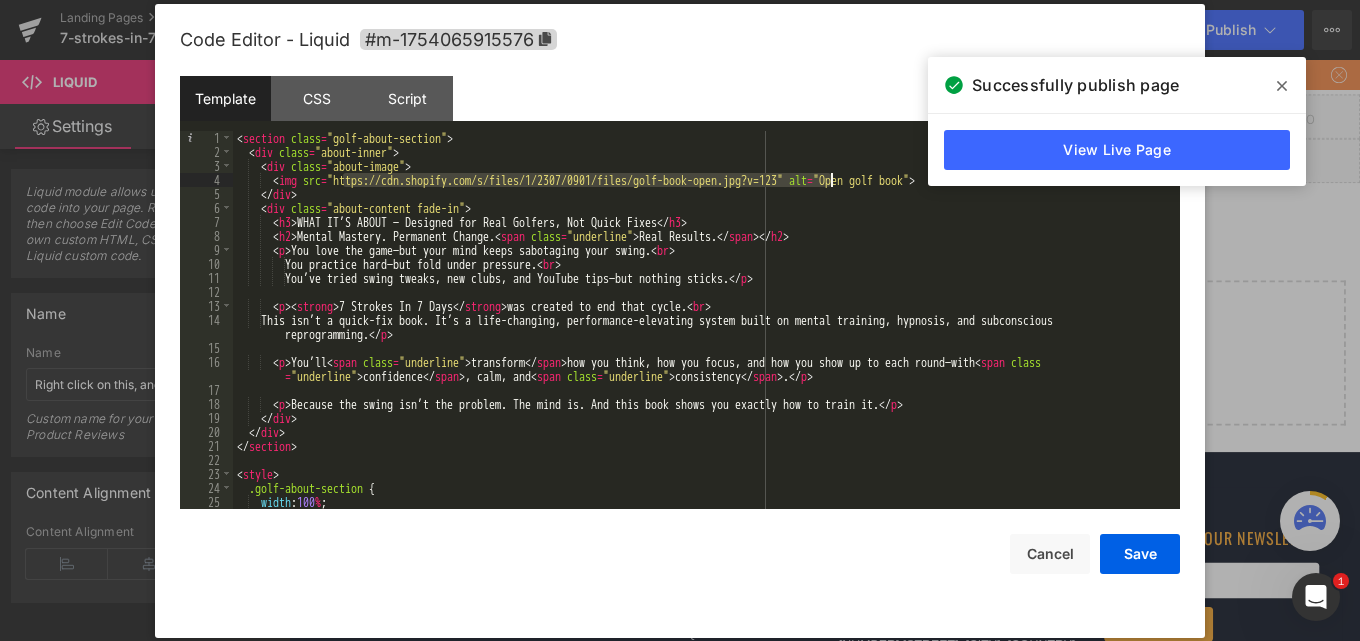 drag, startPoint x: 343, startPoint y: 180, endPoint x: 833, endPoint y: 176, distance: 490.01633 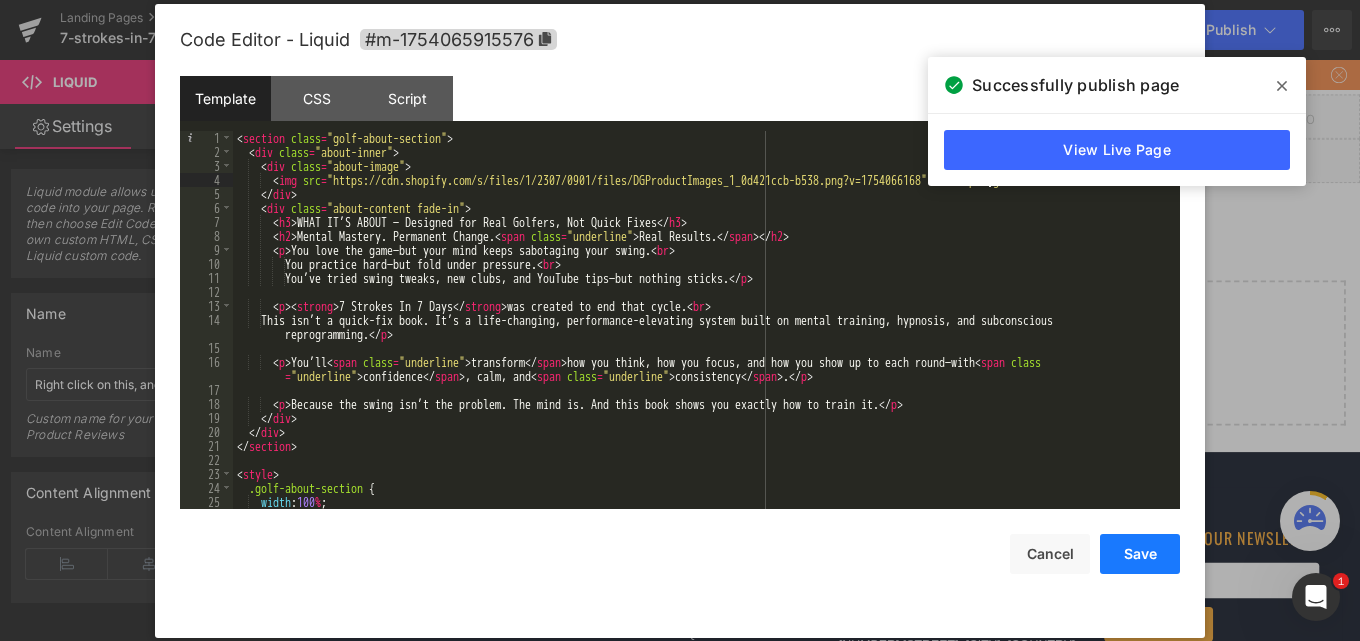 click on "Save" at bounding box center [1140, 554] 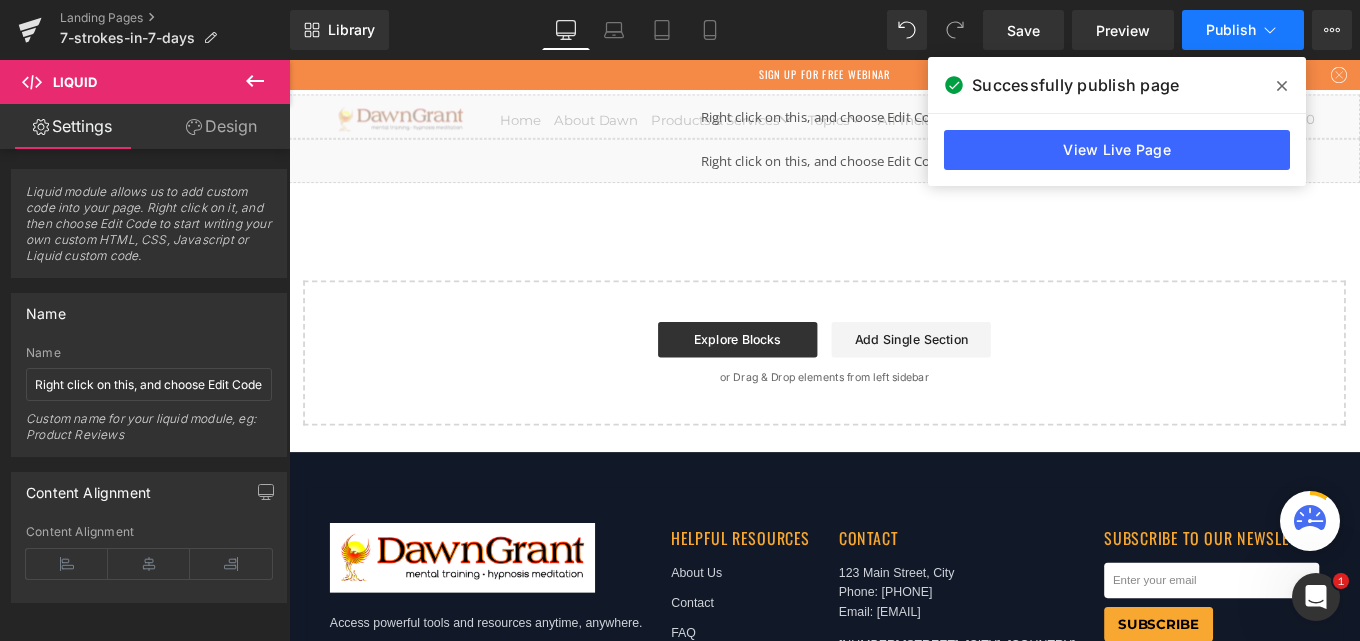 click on "Publish" at bounding box center [1231, 30] 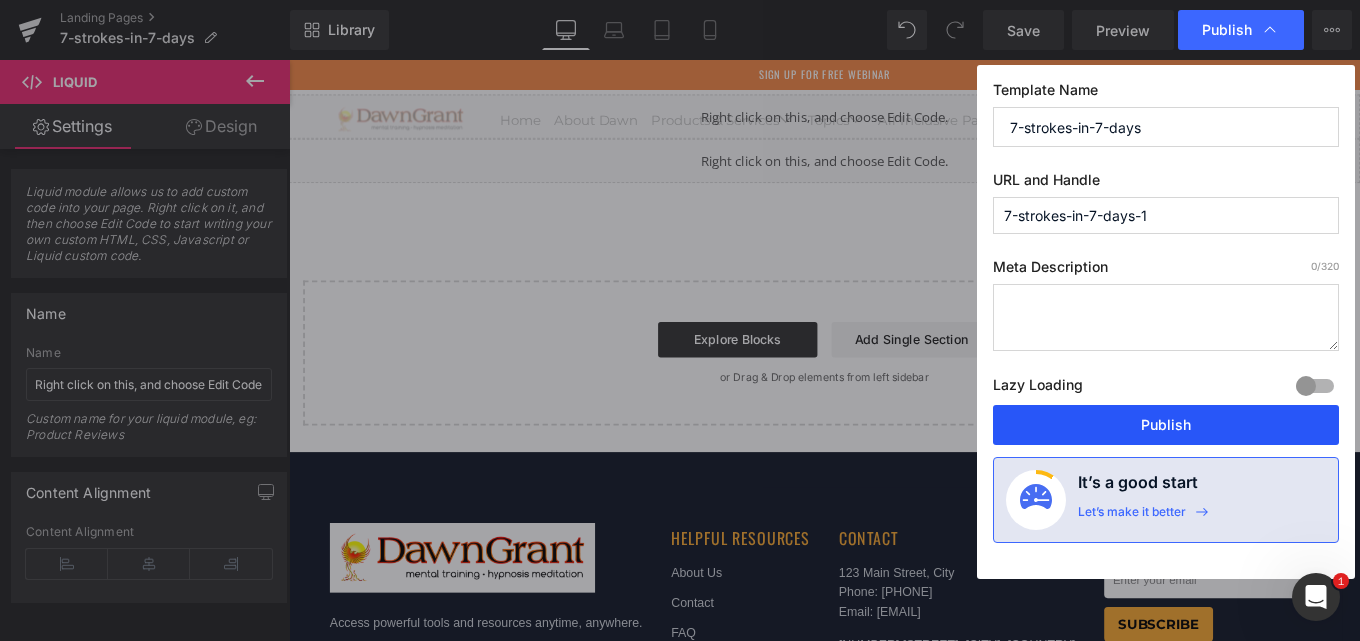click on "Publish" at bounding box center (1166, 425) 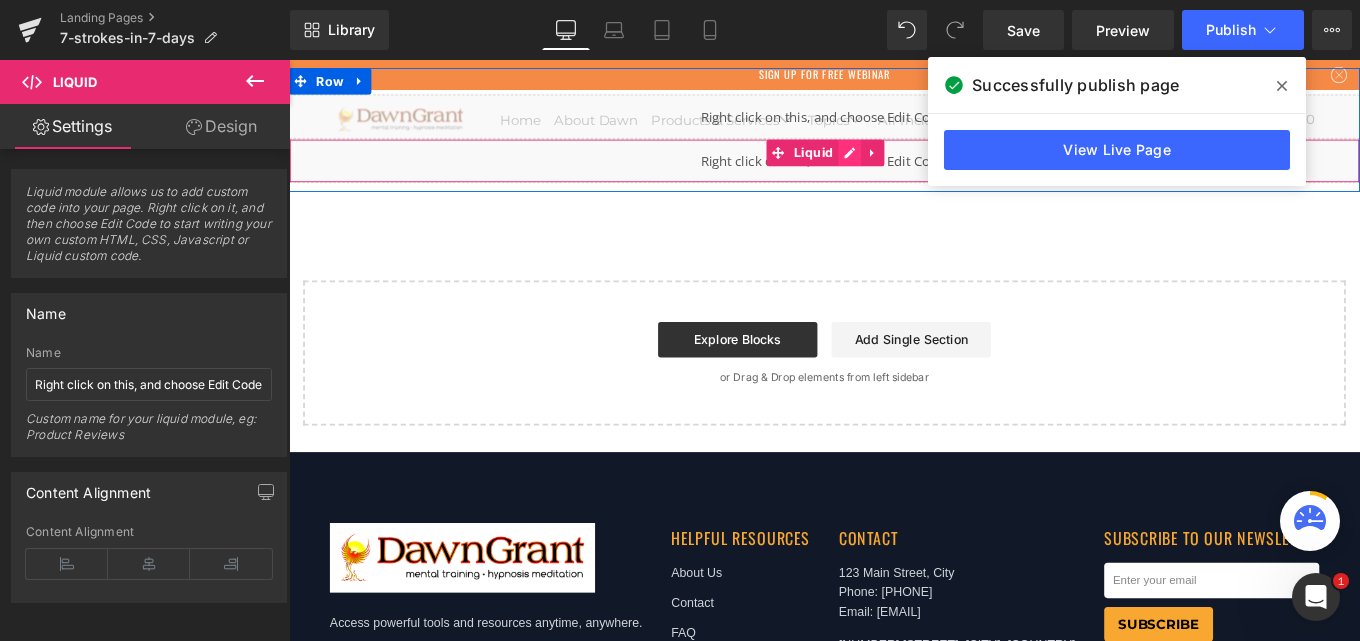 click on "Liquid" at bounding box center [894, 174] 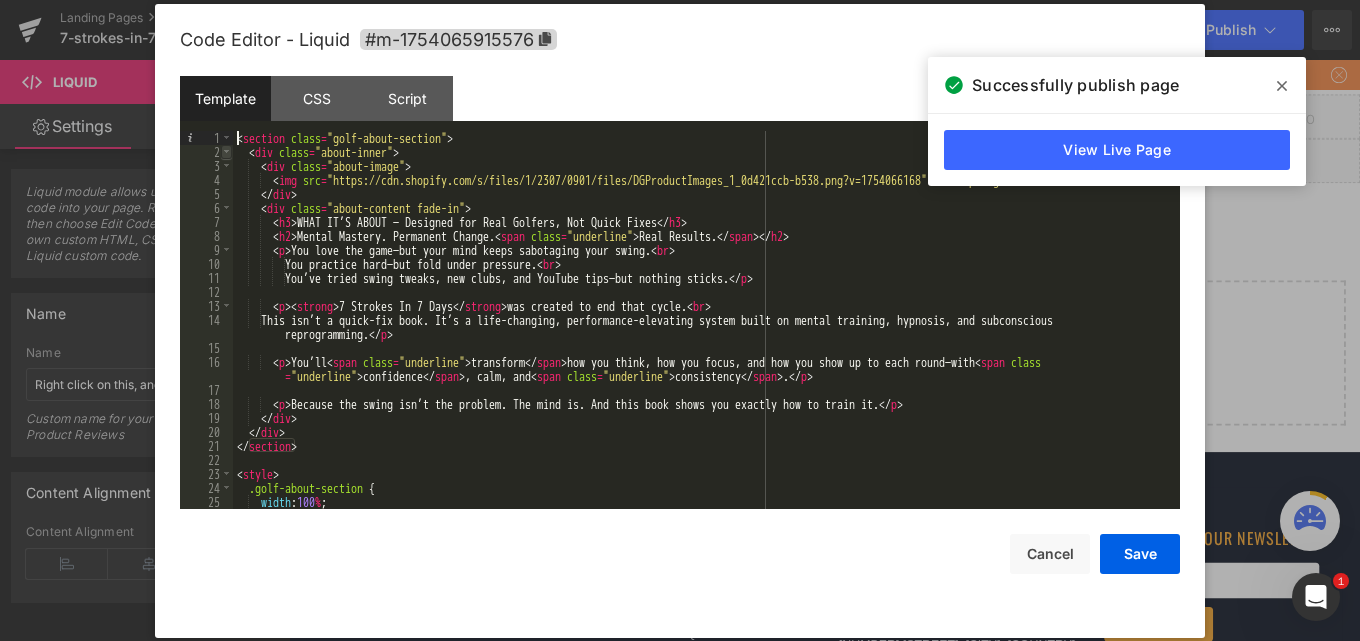 click at bounding box center [226, 152] 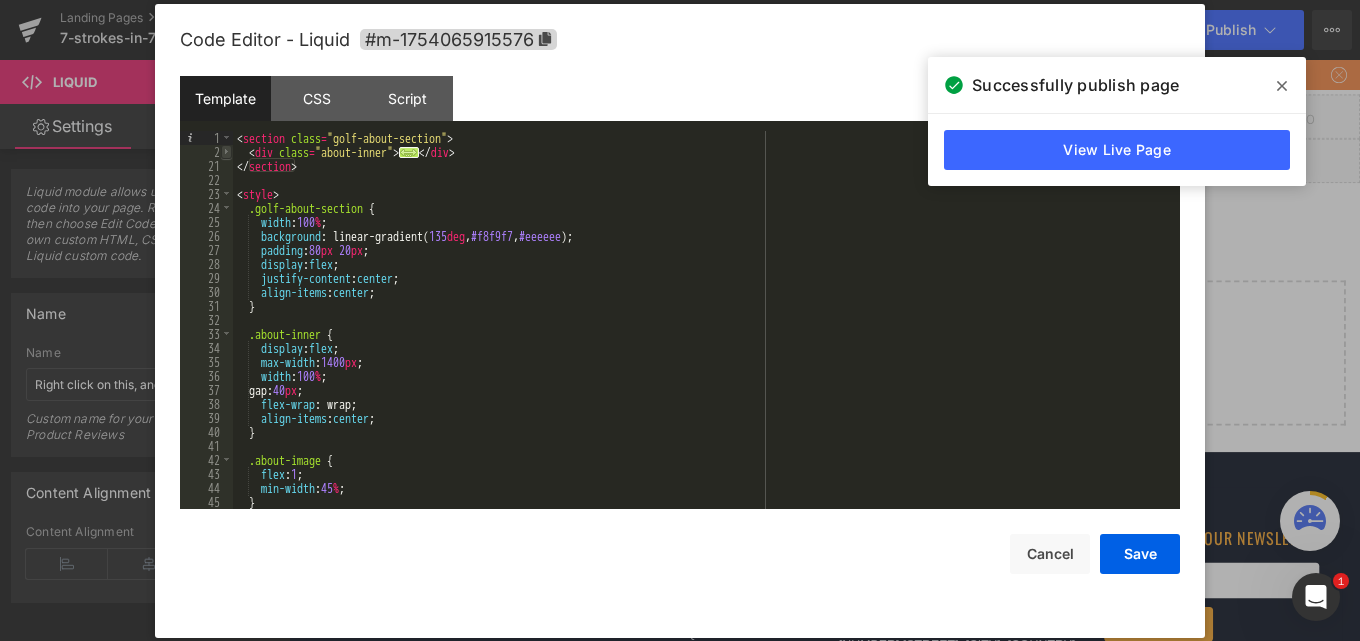 click at bounding box center [226, 152] 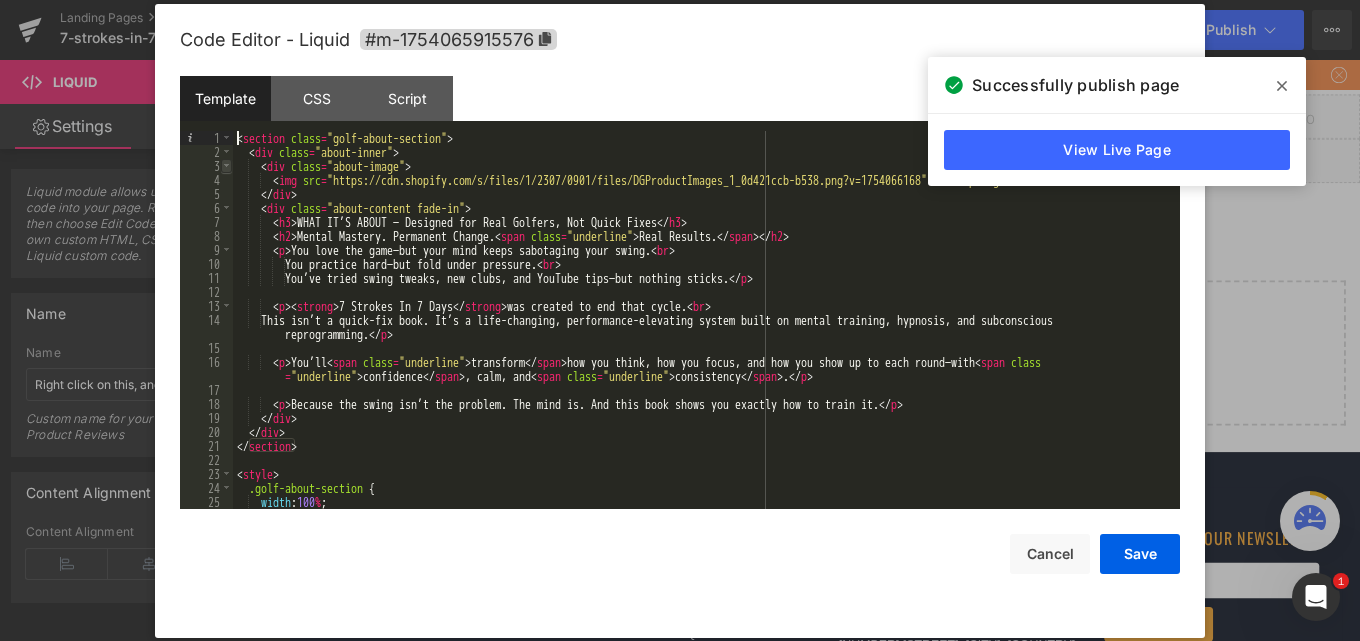 click at bounding box center (226, 166) 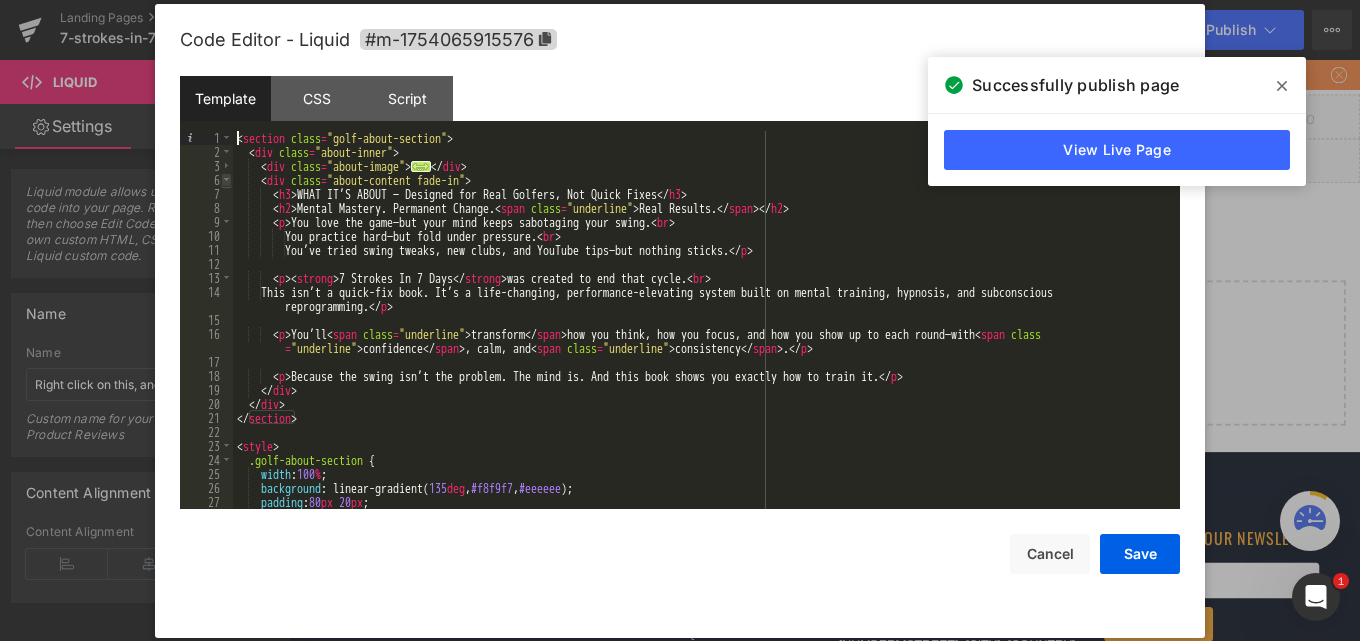 click at bounding box center (226, 180) 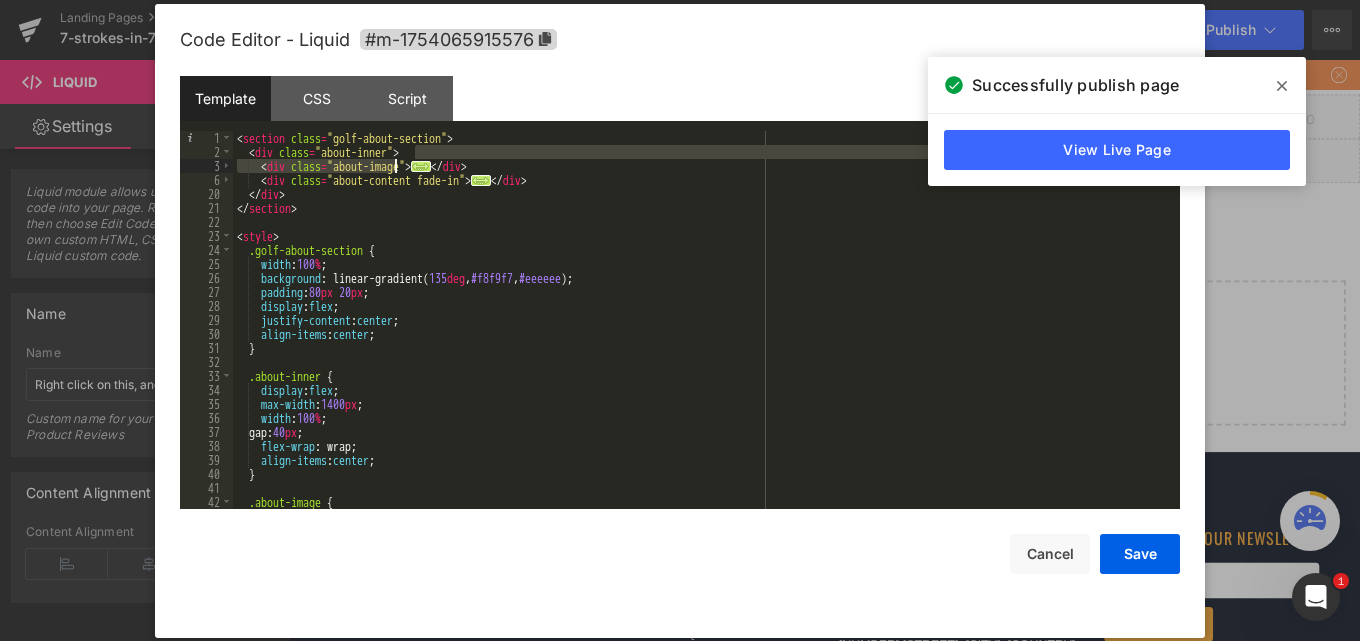 drag, startPoint x: 509, startPoint y: 156, endPoint x: 396, endPoint y: 164, distance: 113.28283 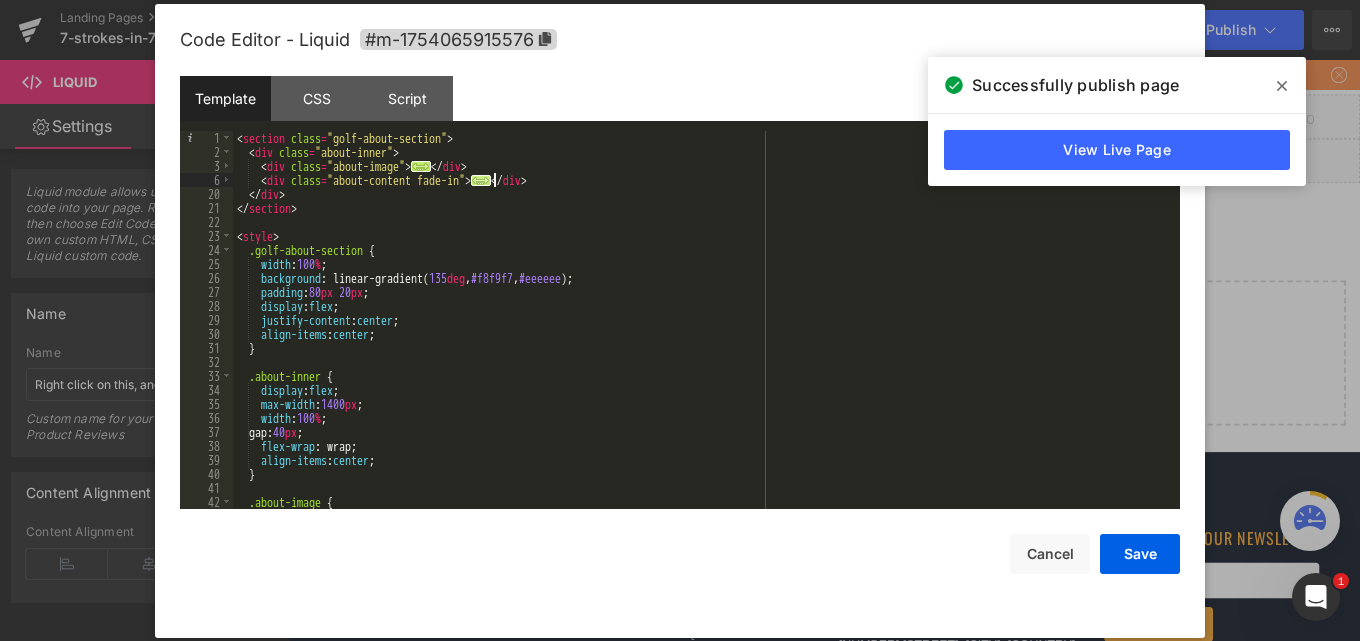 click on "..." at bounding box center (481, 180) 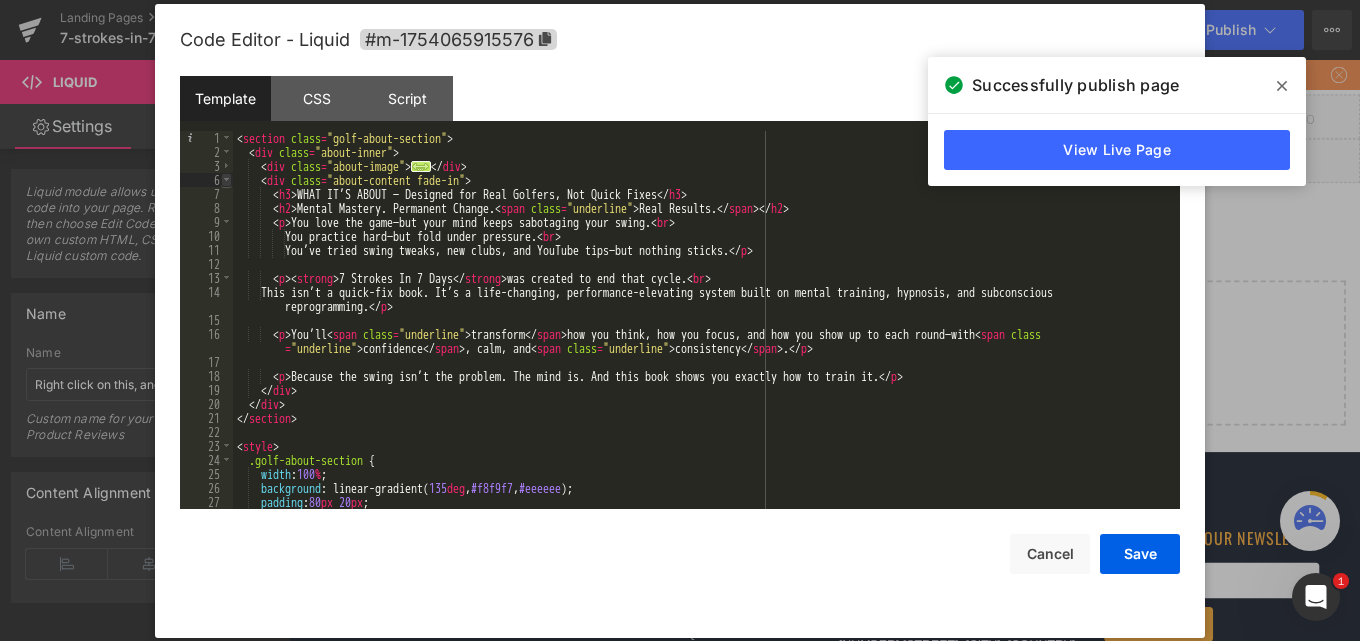 click at bounding box center [226, 180] 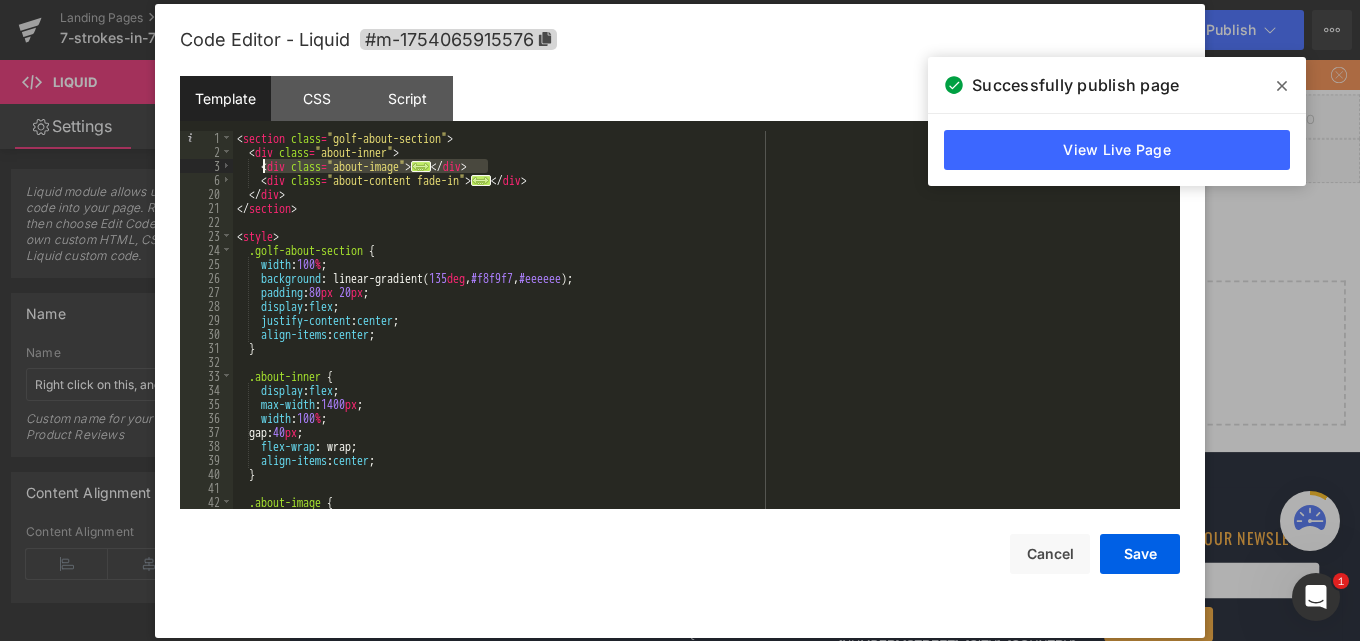 drag, startPoint x: 495, startPoint y: 166, endPoint x: 262, endPoint y: 159, distance: 233.10513 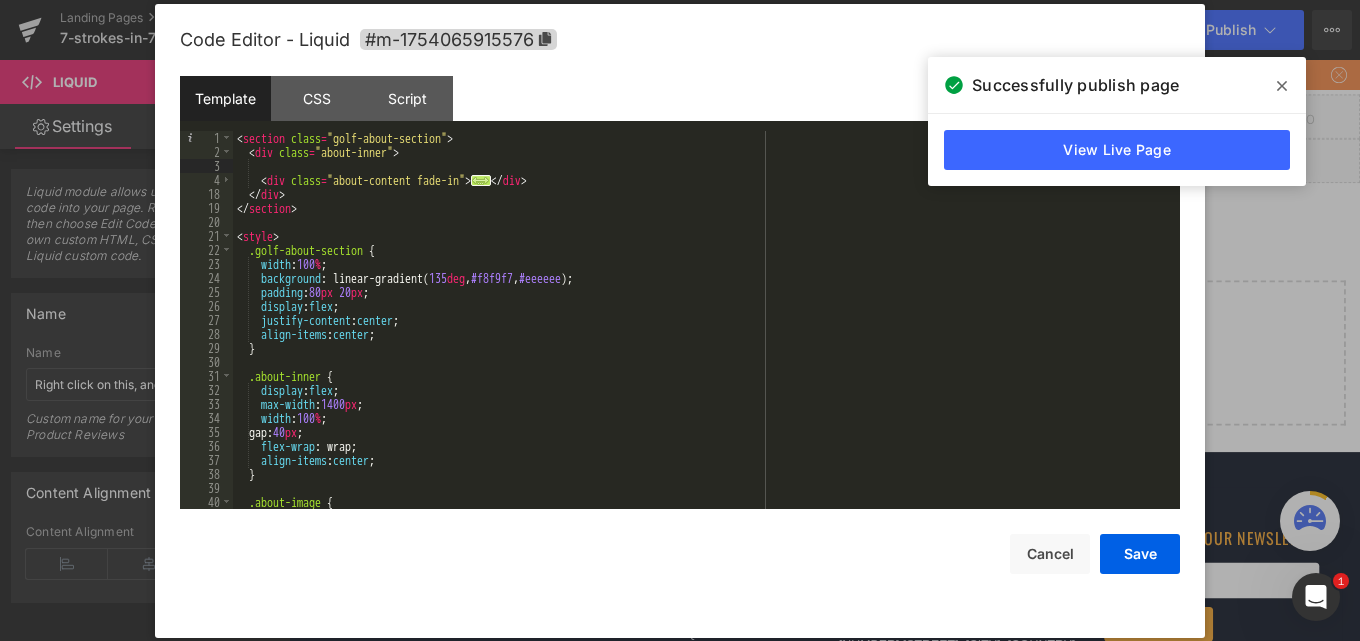 click on "< section   class = "golf-about-section" >    < div   class = "about-inner" >             < div   class = "about-content fade-in" > ... </ div >    </ div > </ section > < style >    .golf-about-section   {       width :  100 % ;       background : linear-gradient( 135 deg ,  #f8f9f7 ,  #eeeeee );       padding :  80 px   20 px ;       display :  flex ;       justify-content :  center ;       align-items :  center ;    }    .about-inner   {       display :  flex ;       max-width :  1400 px ;       width :  100 % ;      gap:  40 px ;       flex-wrap : wrap;       align-items :  center ;    }    .about-image   {       flex :  1 ;" at bounding box center (702, 334) 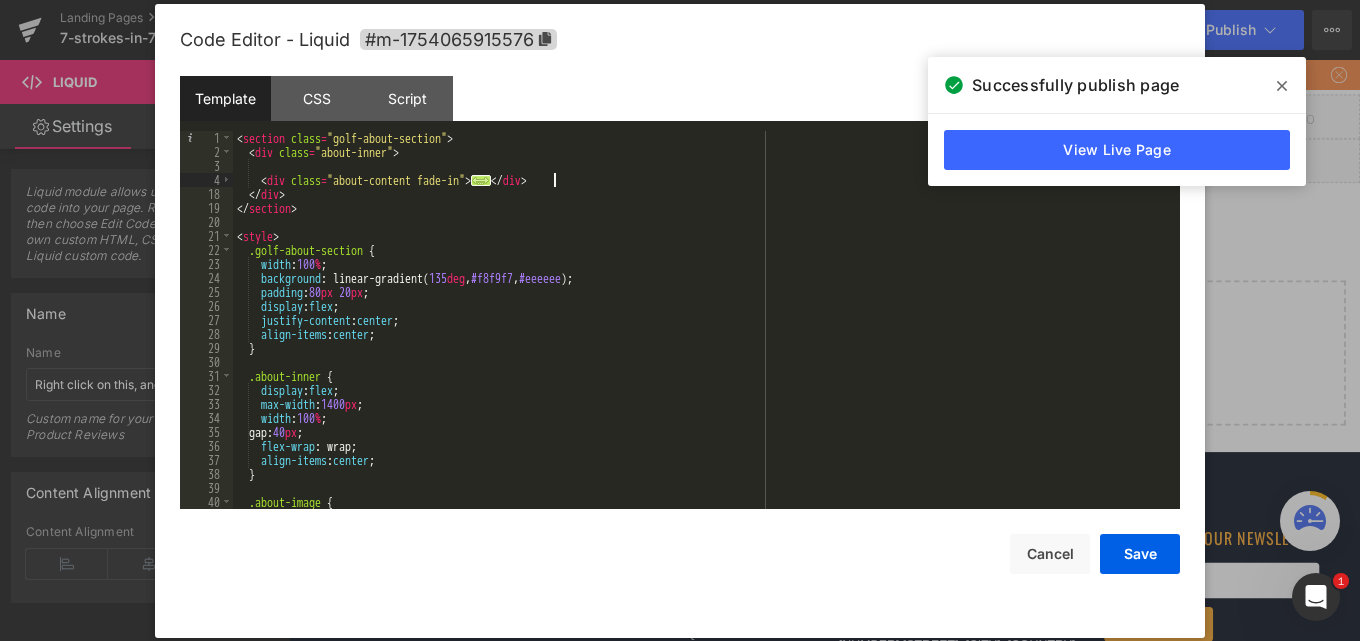 type 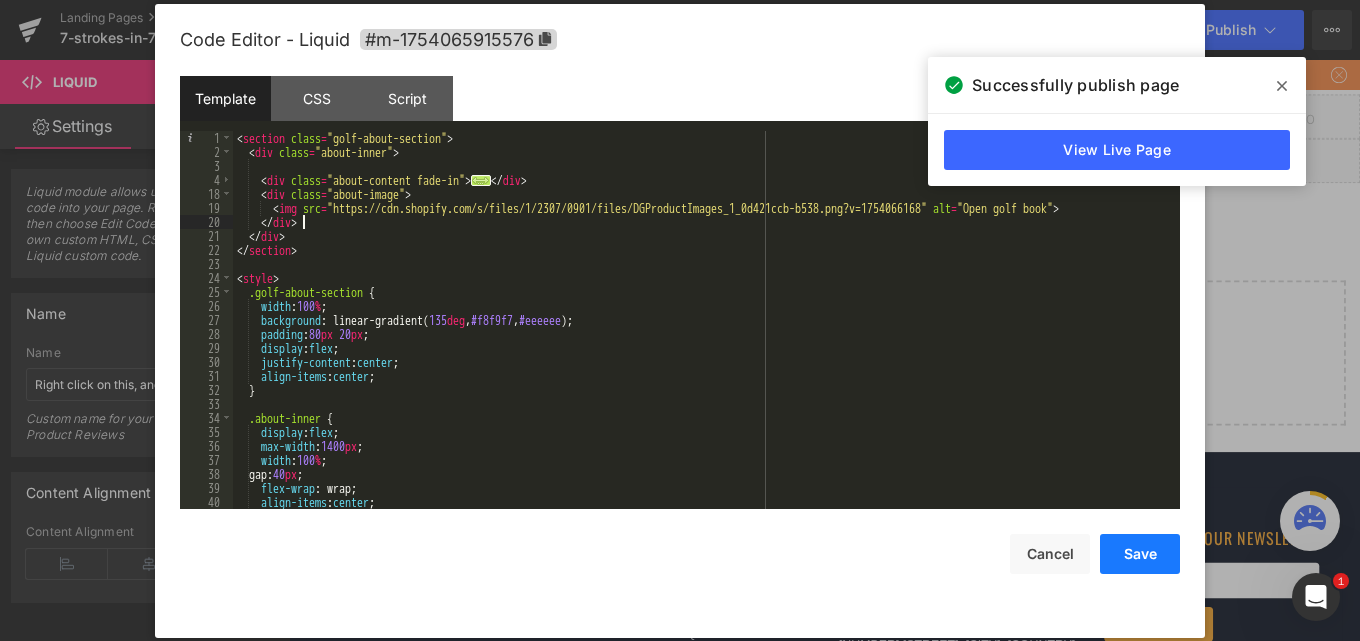 click on "Save" at bounding box center [1140, 554] 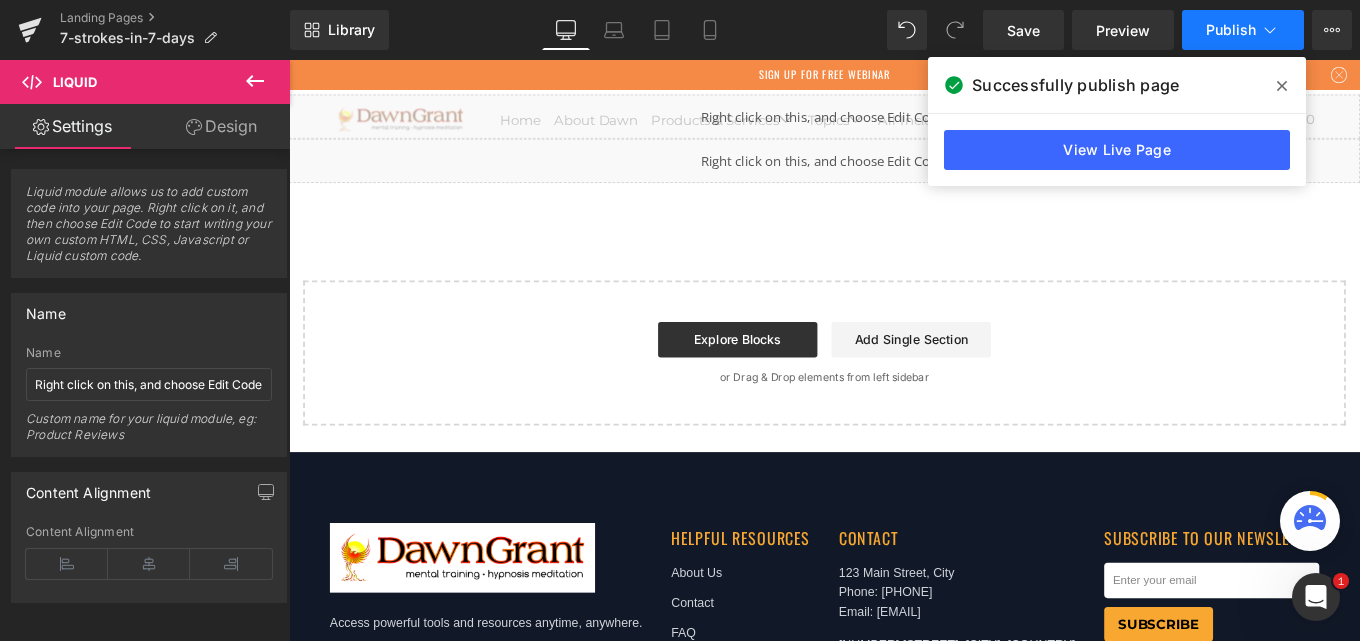 click on "Publish" at bounding box center (1243, 30) 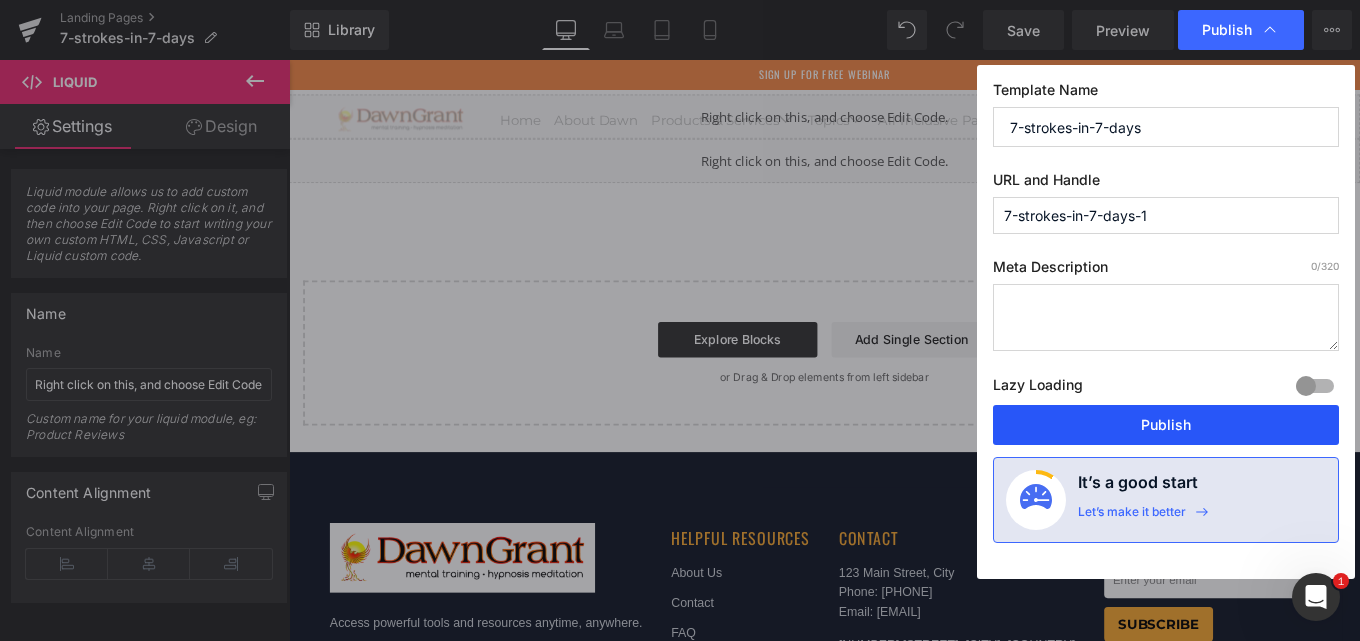 click on "Publish" at bounding box center [1166, 425] 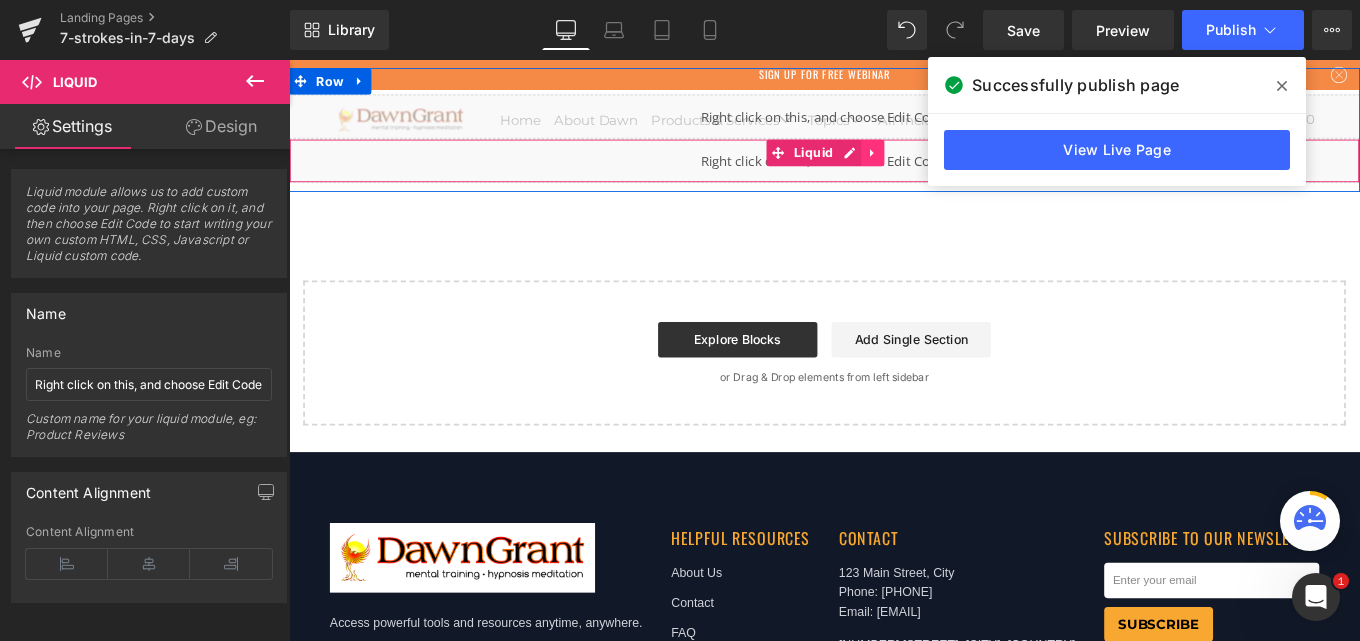 click 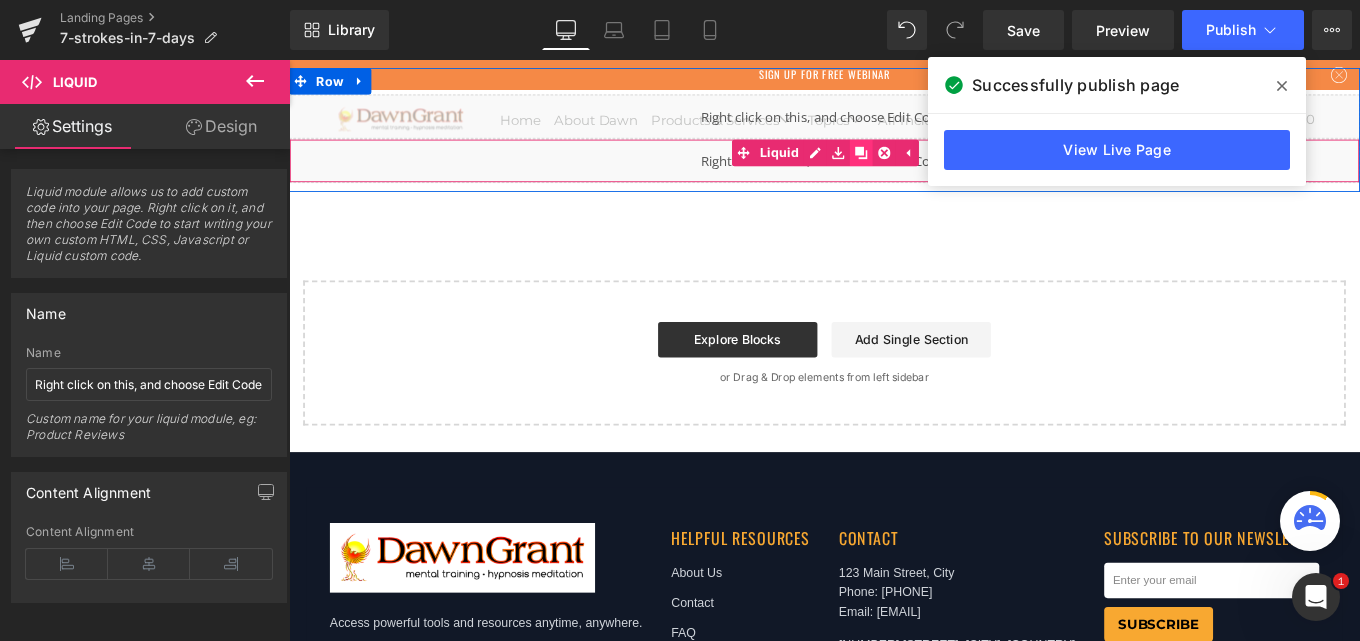click 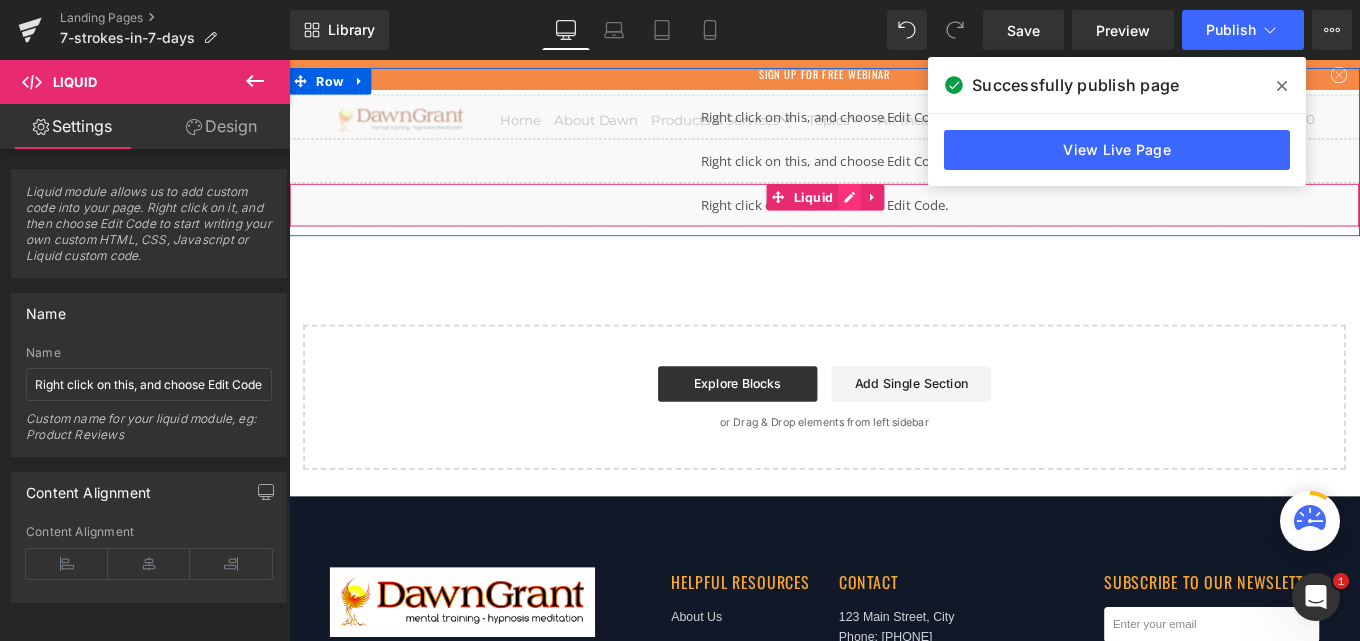 click on "Liquid" at bounding box center (894, 224) 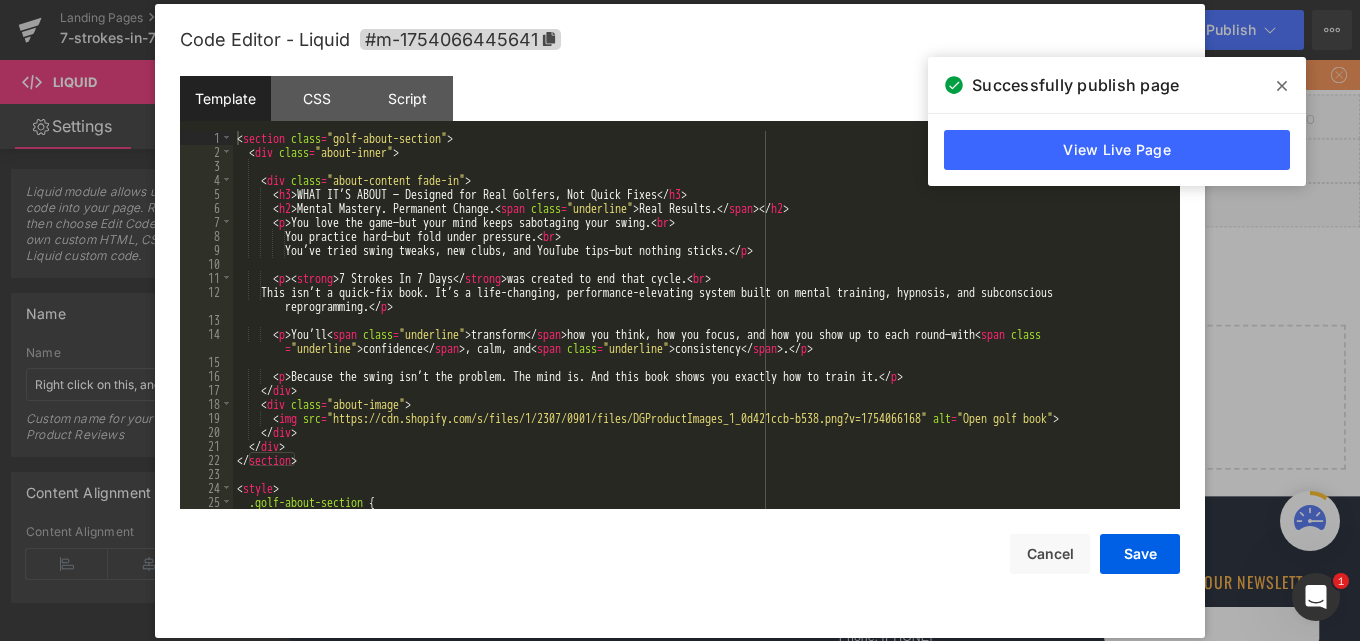 click on "< section   class = "golf-about-section" >    < div   class = "about-inner" >             < div   class = "about-content fade-in" >          < h3 > WHAT IT’S ABOUT — Designed for Real Golfers, Not Quick Fixes </ h3 >          < h2 > Mental Mastery. Permanent Change.  < span   class = "underline" > Real Results. </ span > </ h2 >          < p > You love the game—but your mind keeps sabotaging your swing. < br >              You practice hard—but fold under pressure. < br >              You’ve tried swing tweaks, new clubs, and YouTube tips—but nothing sticks. </ p >          < p > < strong > 7 Strokes In 7 Days </ strong >  was created to end that cycle. < br >         This isn’t a quick-fix book. It’s a life-changing, performance-elevating system built on mental training, hypnosis, and subconscious           reprogramming. </ p >          < p > You’ll  < span   class = "underline" > transform </ span >  how you think, how you focus, and how you show up to each round—with  < span" at bounding box center [702, 334] 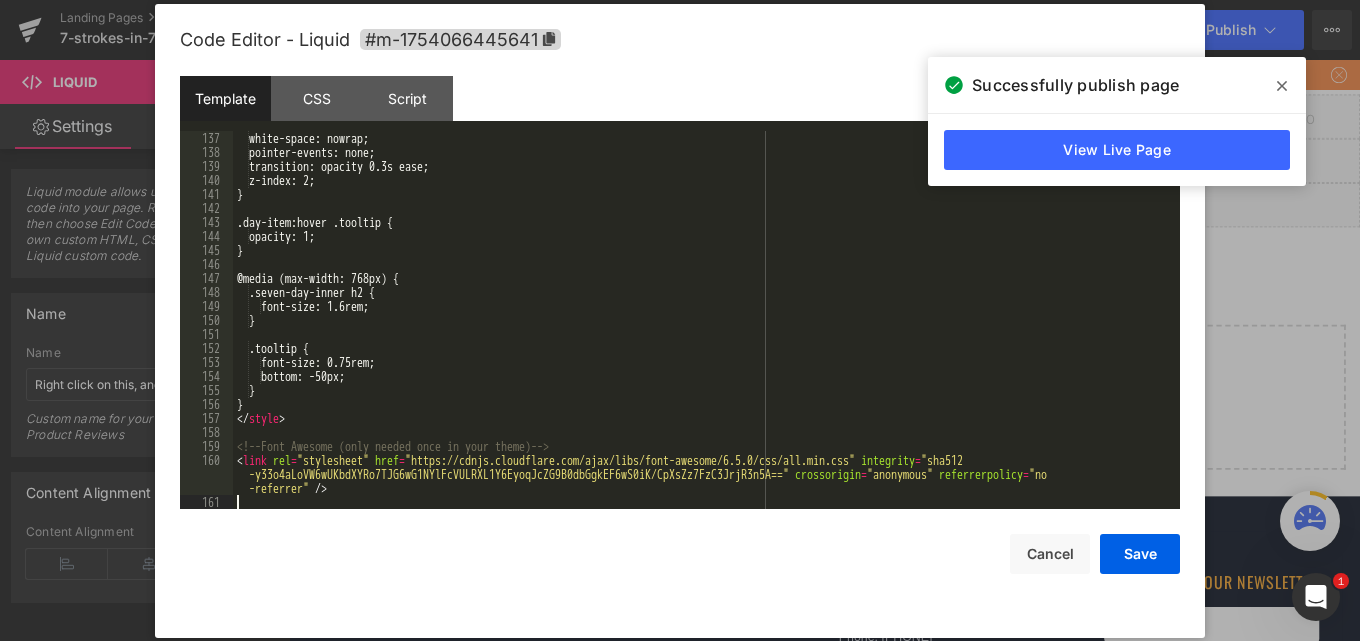 scroll, scrollTop: 1904, scrollLeft: 0, axis: vertical 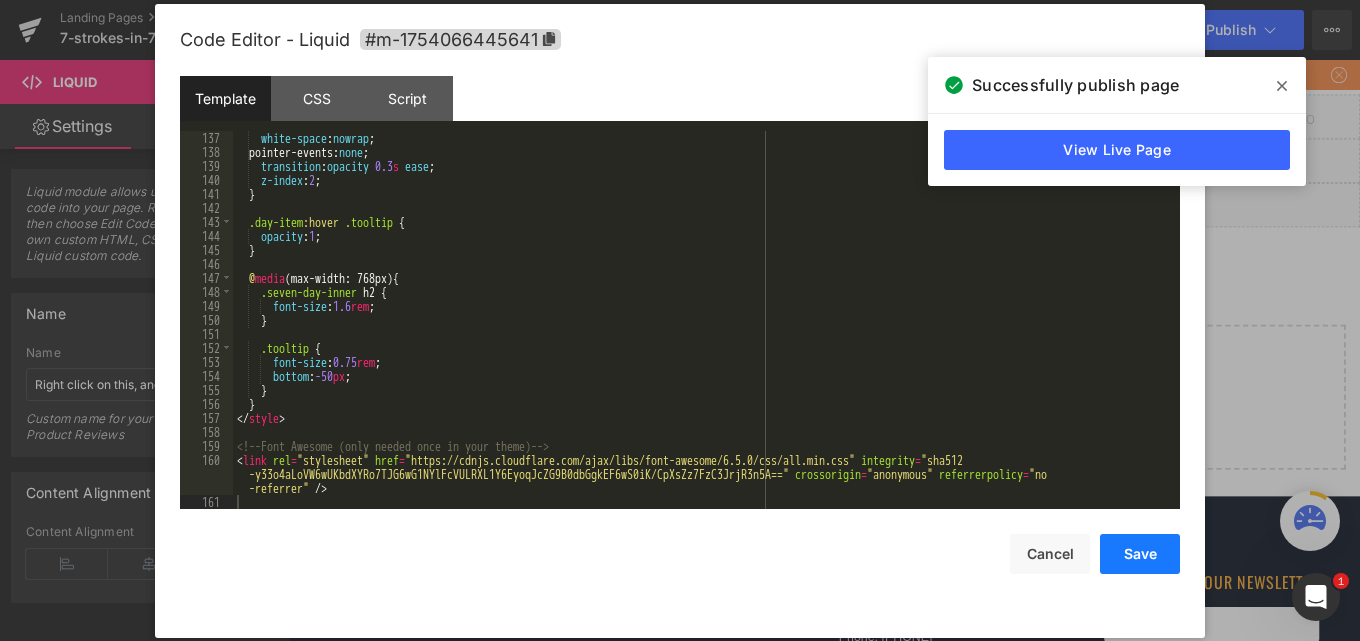 click on "Save" at bounding box center [1140, 554] 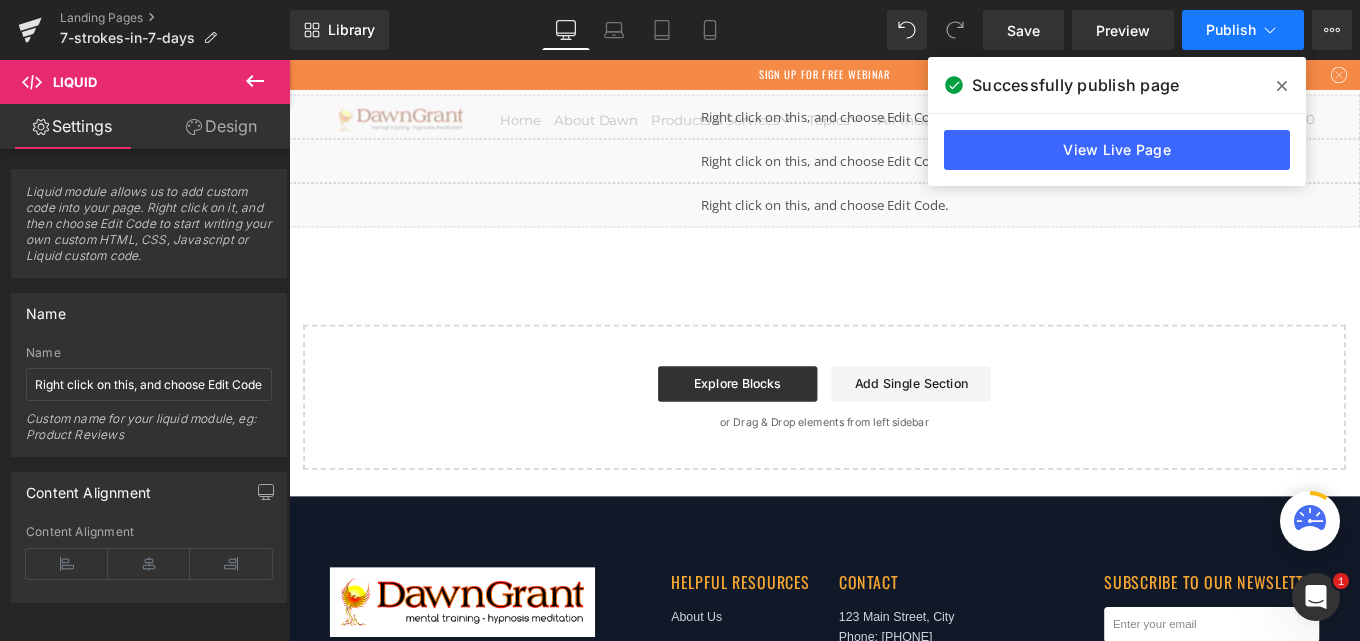 click on "Publish" at bounding box center [1231, 30] 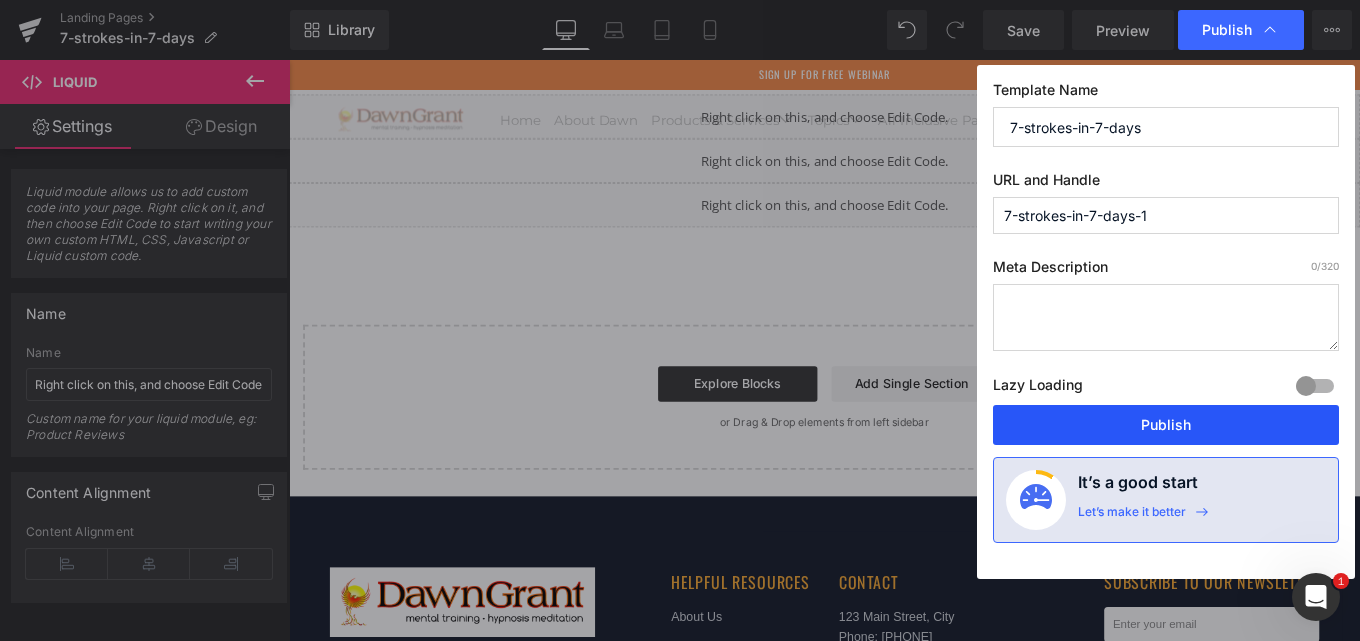 click on "Publish" at bounding box center [1166, 425] 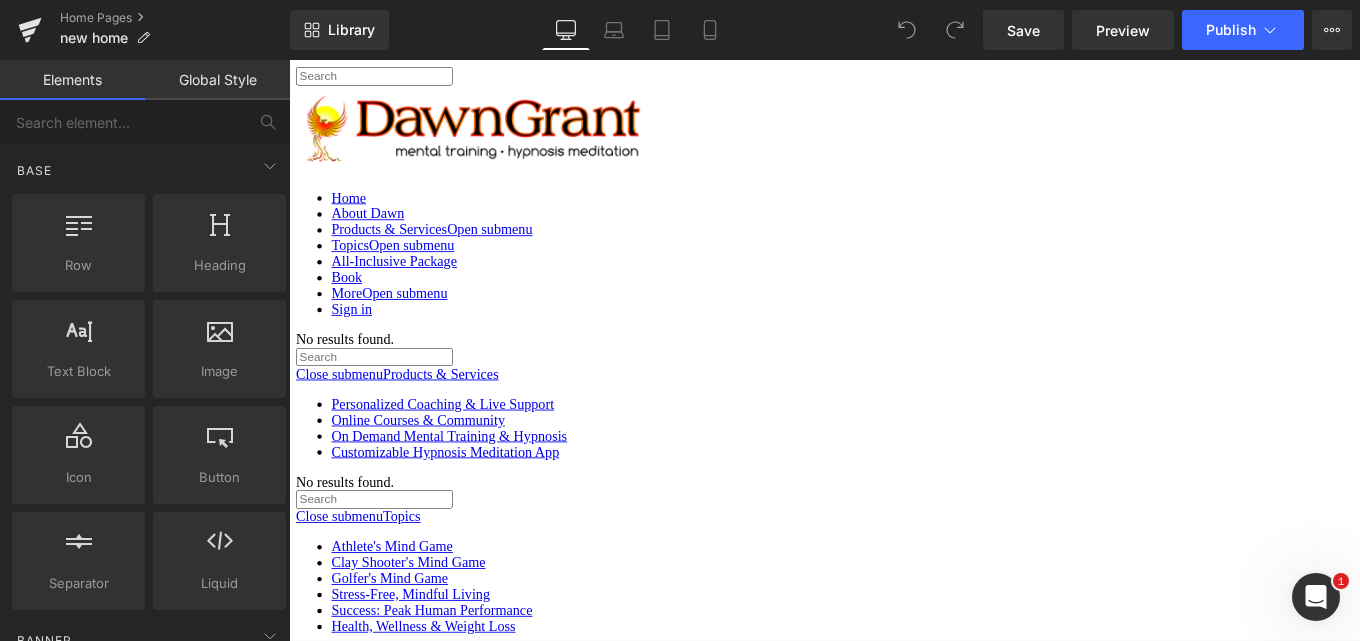 scroll, scrollTop: 0, scrollLeft: 0, axis: both 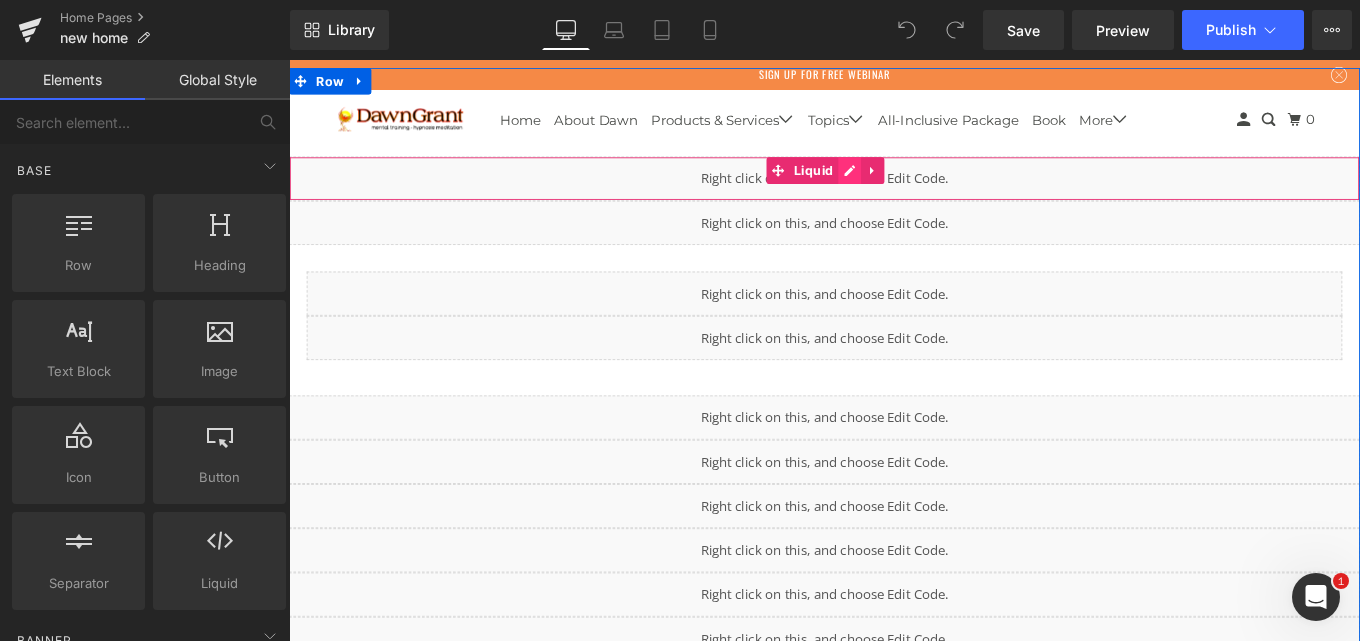 click on "Liquid" at bounding box center (894, 194) 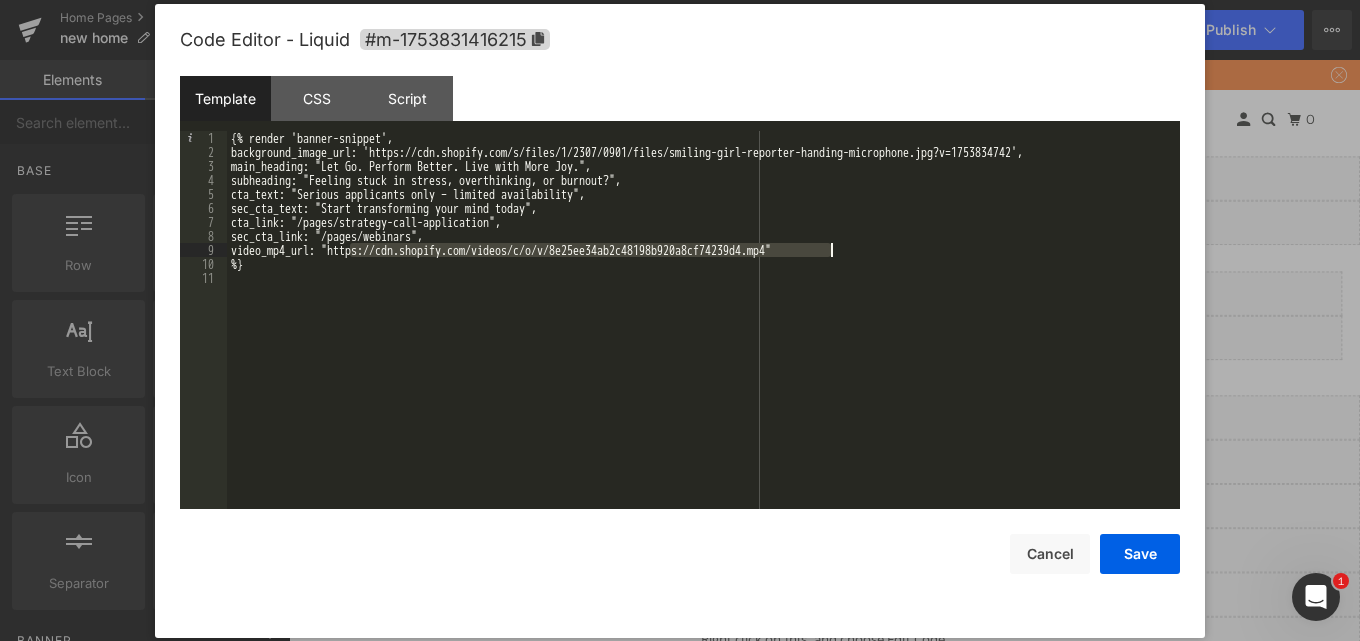 drag, startPoint x: 349, startPoint y: 245, endPoint x: 831, endPoint y: 251, distance: 482.03735 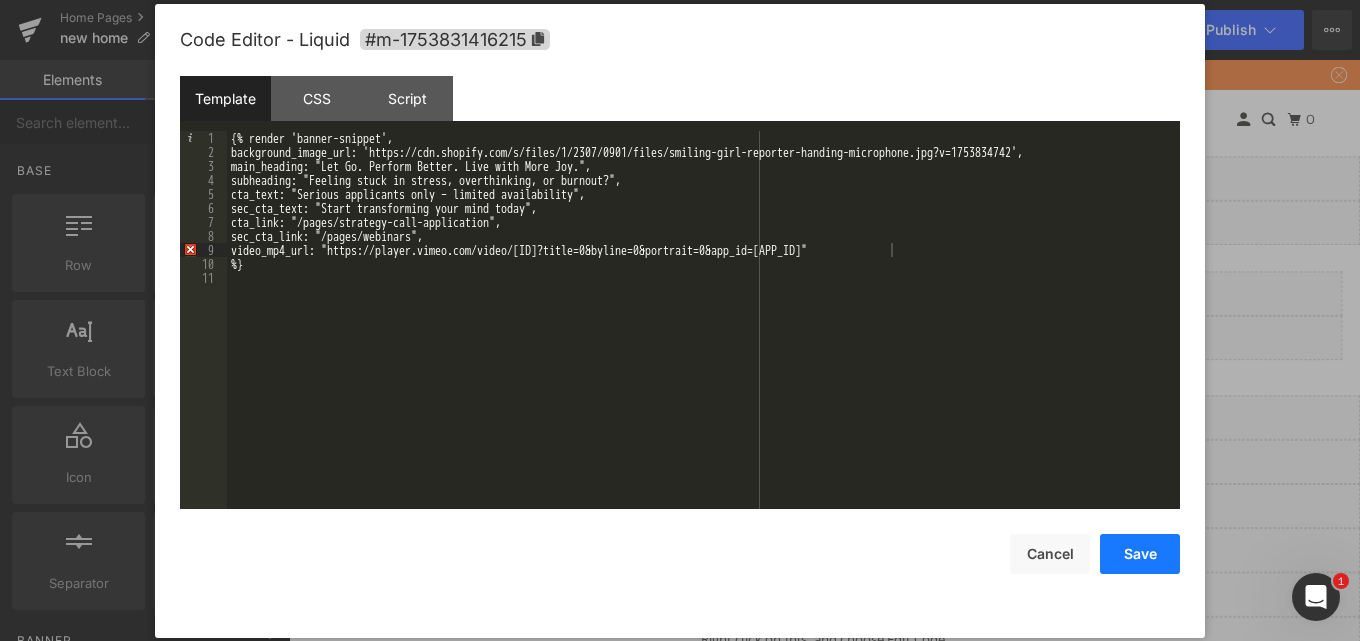 click on "Save" at bounding box center (1140, 554) 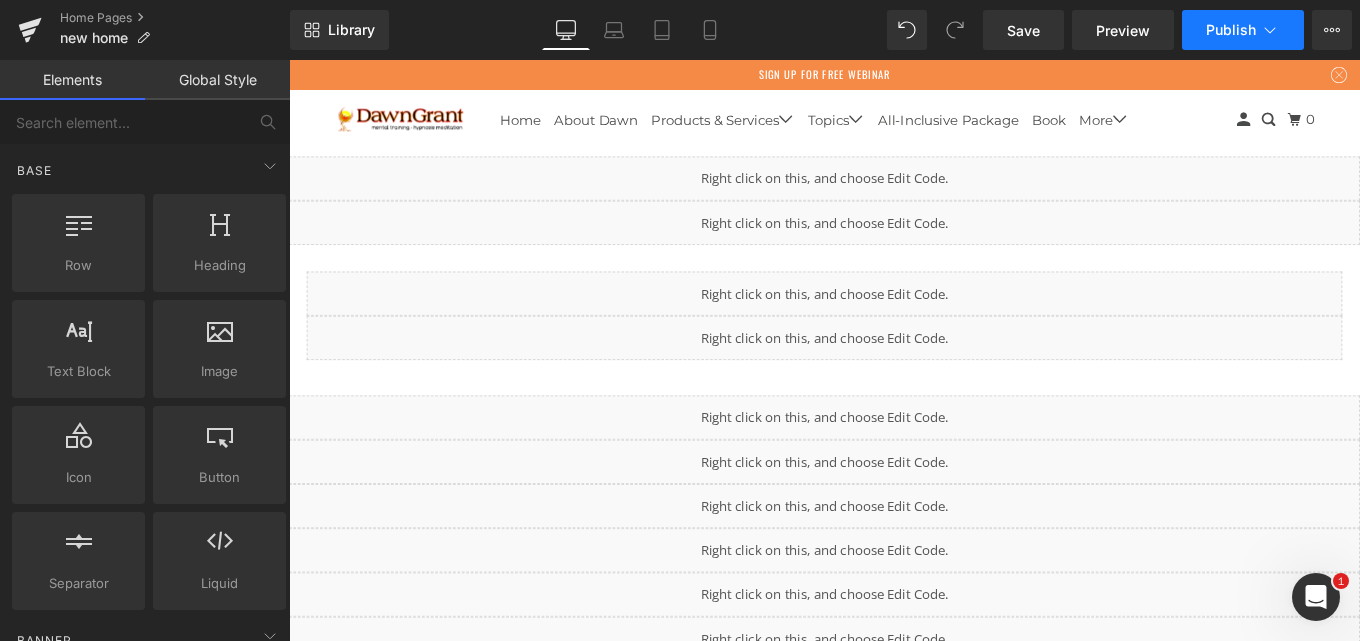click on "Publish" at bounding box center (1231, 30) 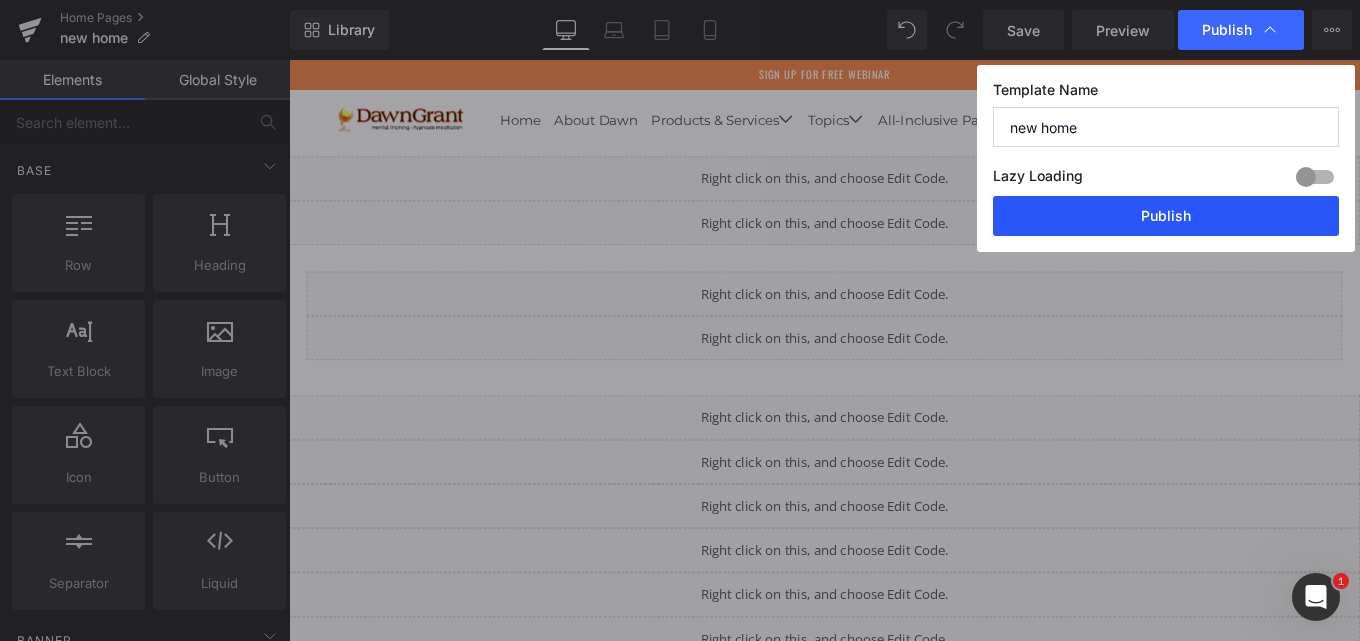 click on "Publish" at bounding box center [1166, 216] 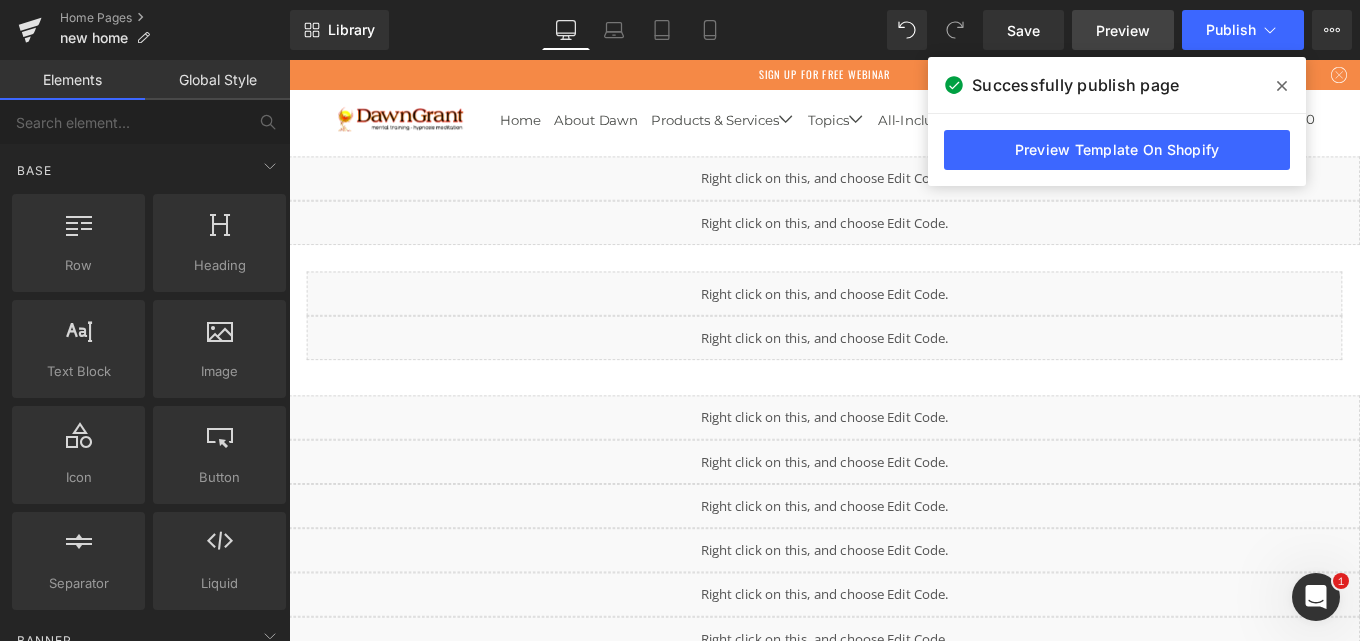 click on "Preview" at bounding box center [1123, 30] 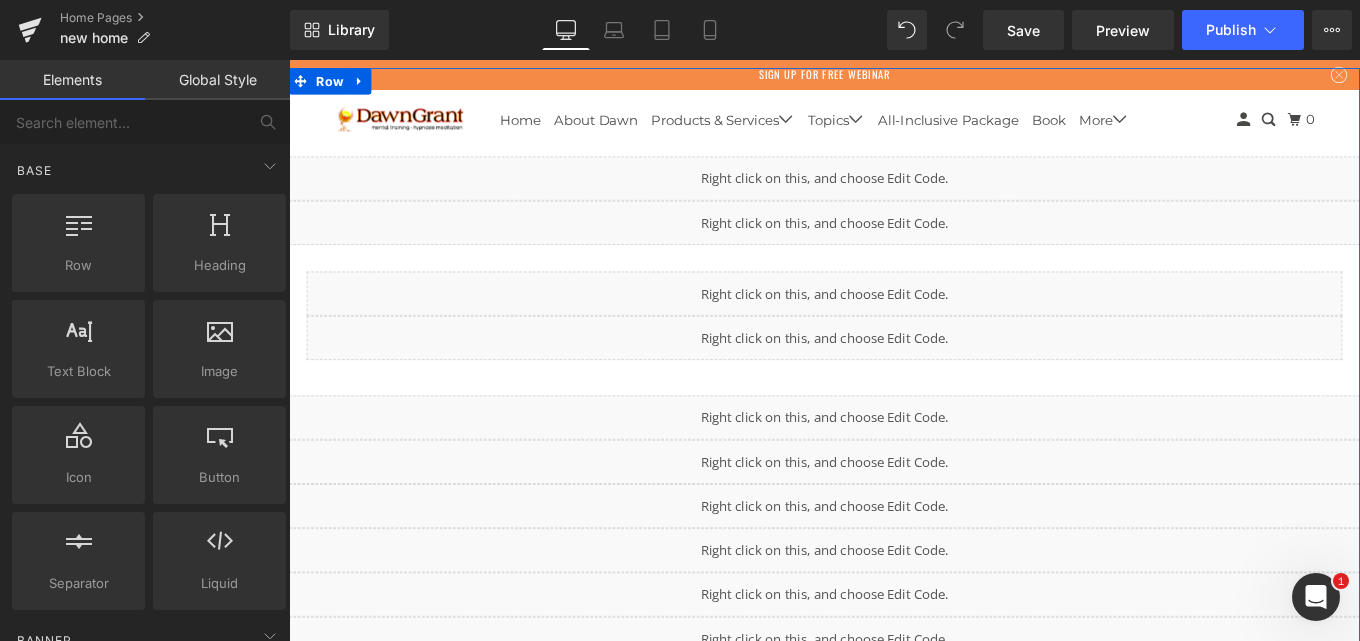 click on "Liquid" at bounding box center [894, 194] 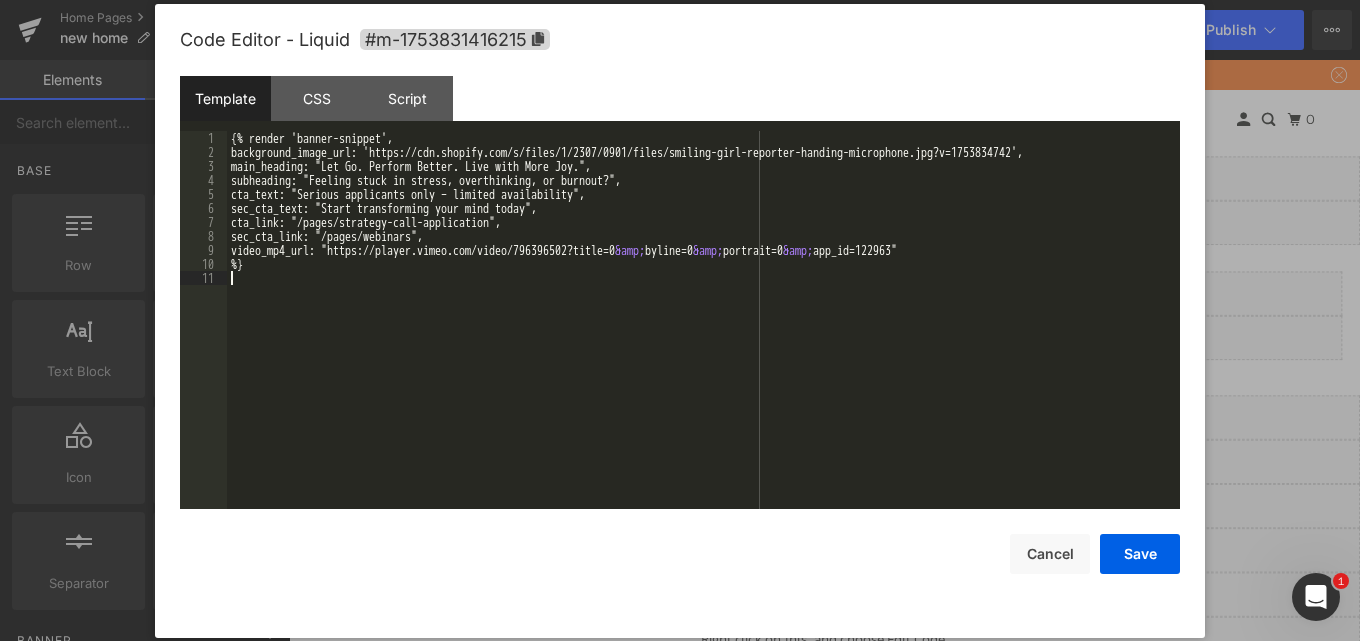 click on "{% render 'banner-snippet',   background_image_url: 'https://cdn.shopify.com/s/files/1/2307/0901/files/smiling-girl-reporter-handing-microphone.jpg?v=1753834742',   main_heading: "Let Go. Perform Better. Live with More Joy.",   subheading: "Feeling stuck in stress, overthinking, or burnout?",   cta_text: "Serious applicants only – limited availability",   sec_cta_text: "Start transforming your mind today",   cta_link: "/pages/strategy-call-application",   sec_cta_link: "/pages/webinars",   video_mp4_url: "https://player.vimeo.com/video/796396502?title=0 &amp; byline=0 &amp; portrait=0 &amp; app_id=122963"  %}" at bounding box center [703, 334] 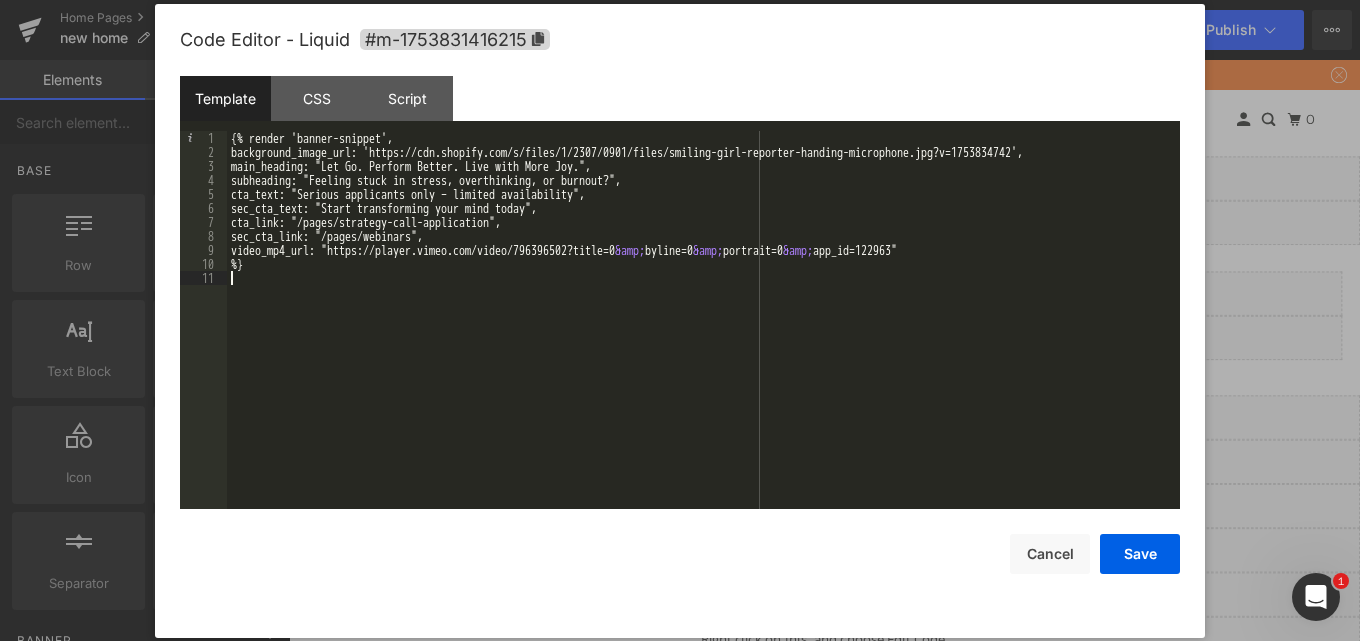 click on "{% render 'banner-snippet',   background_image_url: 'https://cdn.shopify.com/s/files/1/2307/0901/files/smiling-girl-reporter-handing-microphone.jpg?v=1753834742',   main_heading: "Let Go. Perform Better. Live with More Joy.",   subheading: "Feeling stuck in stress, overthinking, or burnout?",   cta_text: "Serious applicants only – limited availability",   sec_cta_text: "Start transforming your mind today",   cta_link: "/pages/strategy-call-application",   sec_cta_link: "/pages/webinars",   video_mp4_url: "https://player.vimeo.com/video/796396502?title=0 &amp; byline=0 &amp; portrait=0 &amp; app_id=122963"  %}" at bounding box center (703, 334) 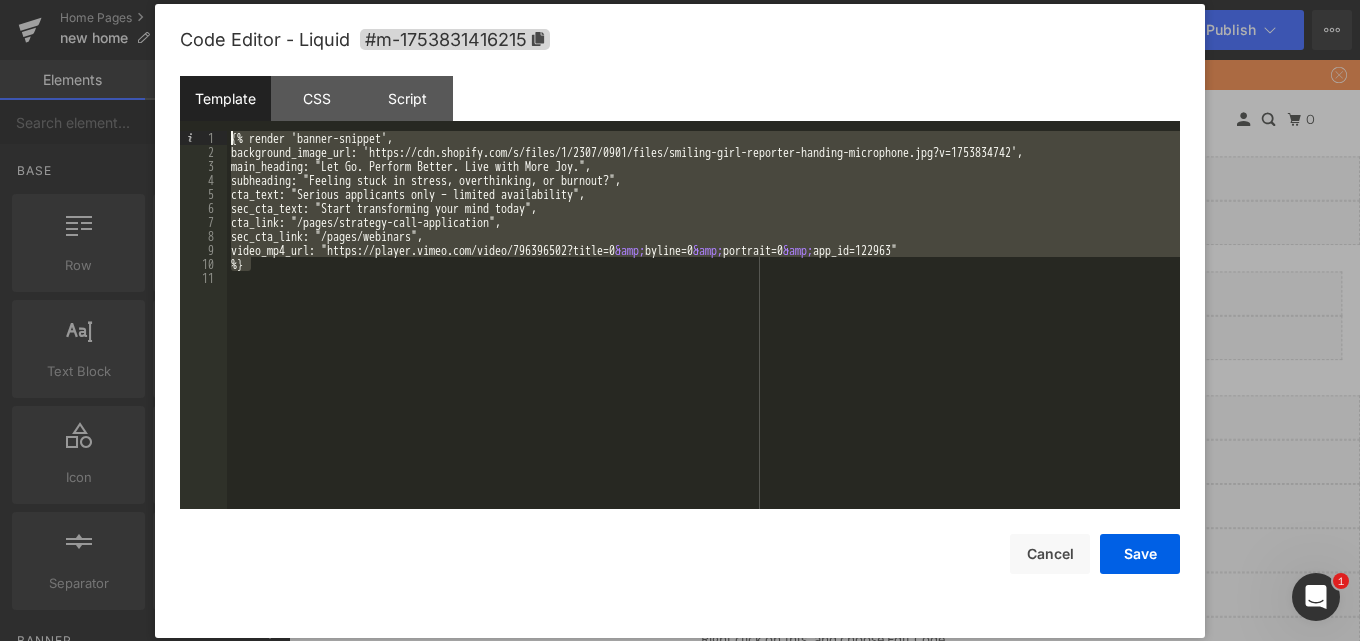 drag, startPoint x: 269, startPoint y: 267, endPoint x: 229, endPoint y: 51, distance: 219.67249 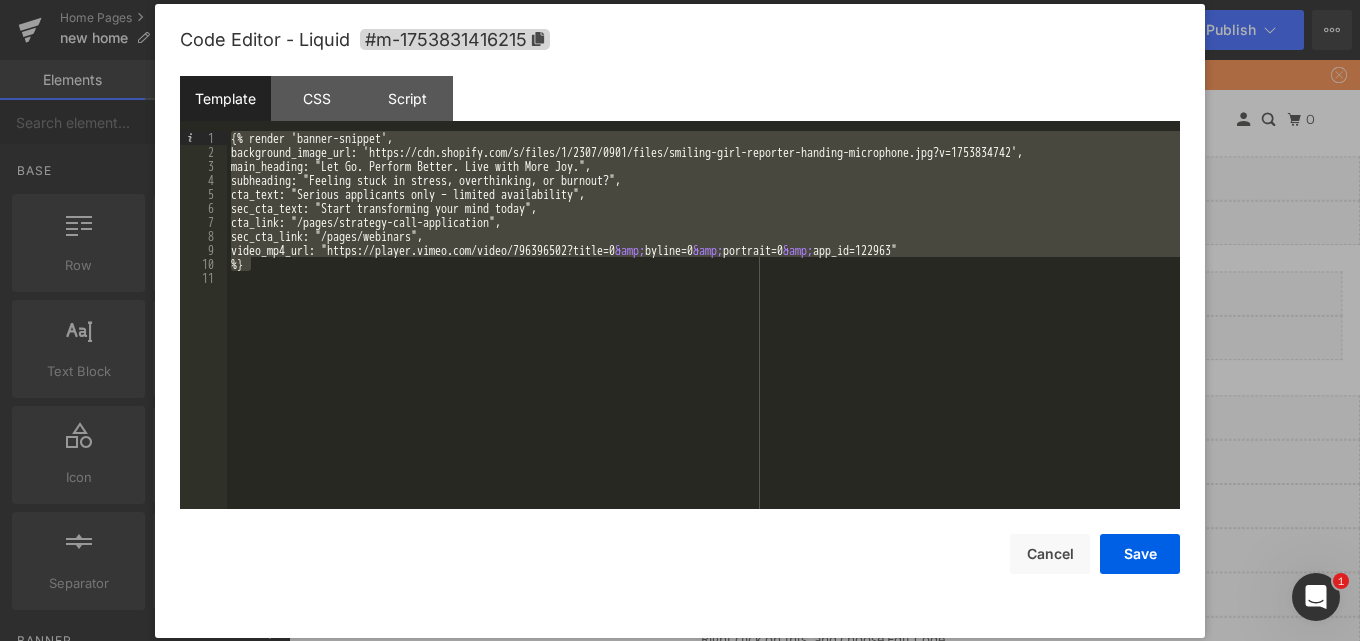 click on "{% render 'banner-snippet',   background_image_url: 'https://cdn.shopify.com/s/files/1/2307/0901/files/smiling-girl-reporter-handing-microphone.jpg?v=1753834742',   main_heading: "Let Go. Perform Better. Live with More Joy.",   subheading: "Feeling stuck in stress, overthinking, or burnout?",   cta_text: "Serious applicants only – limited availability",   sec_cta_text: "Start transforming your mind today",   cta_link: "/pages/strategy-call-application",   sec_cta_link: "/pages/webinars",   video_mp4_url: "https://player.vimeo.com/video/796396502?title=0 &amp; byline=0 &amp; portrait=0 &amp; app_id=122963"  %}" at bounding box center [703, 334] 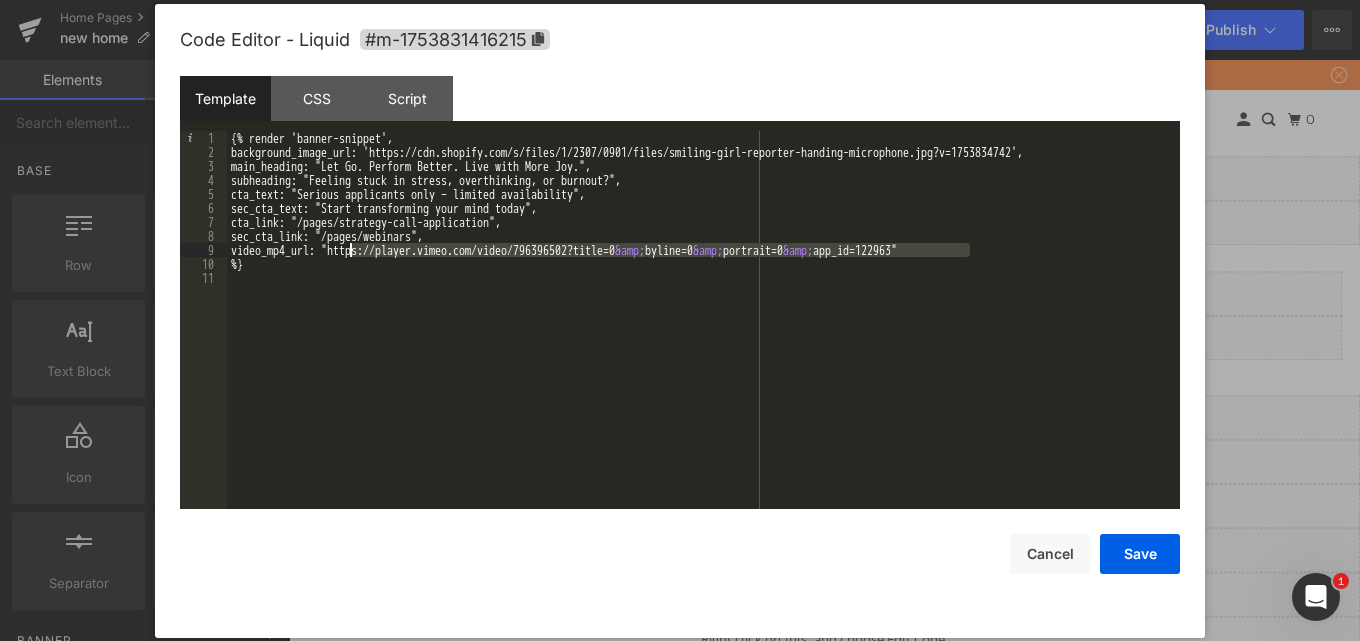 drag, startPoint x: 965, startPoint y: 246, endPoint x: 347, endPoint y: 251, distance: 618.0202 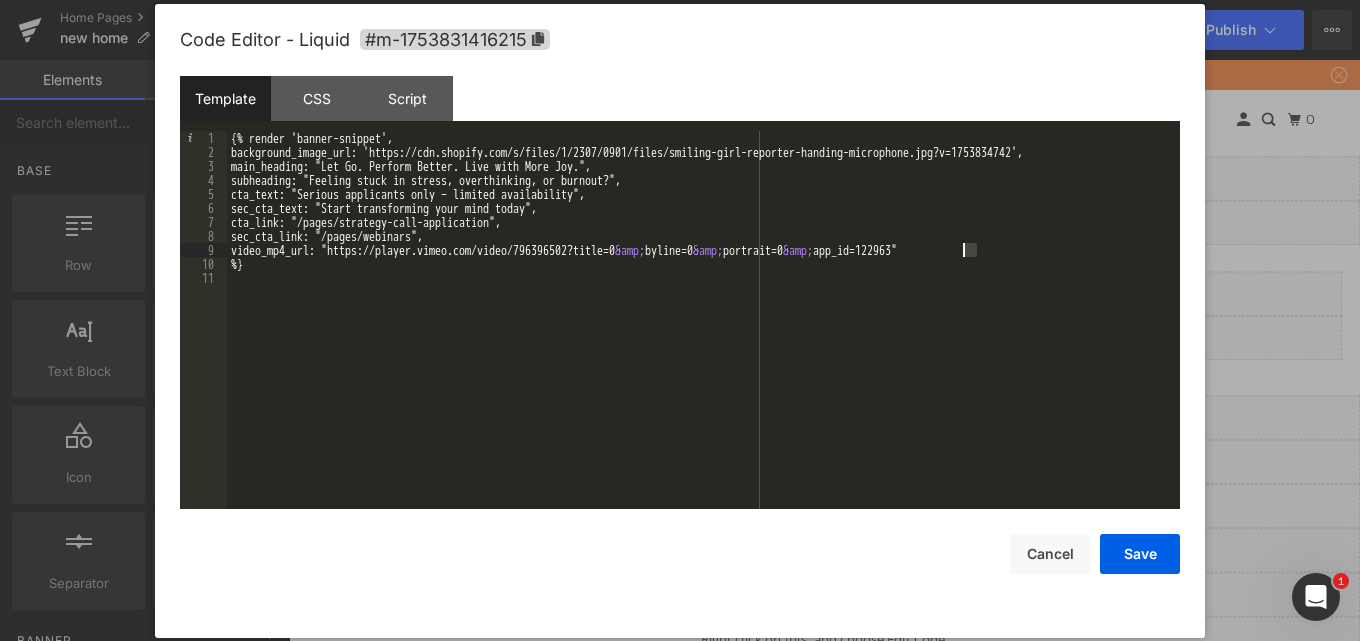 drag, startPoint x: 974, startPoint y: 252, endPoint x: 952, endPoint y: 252, distance: 22 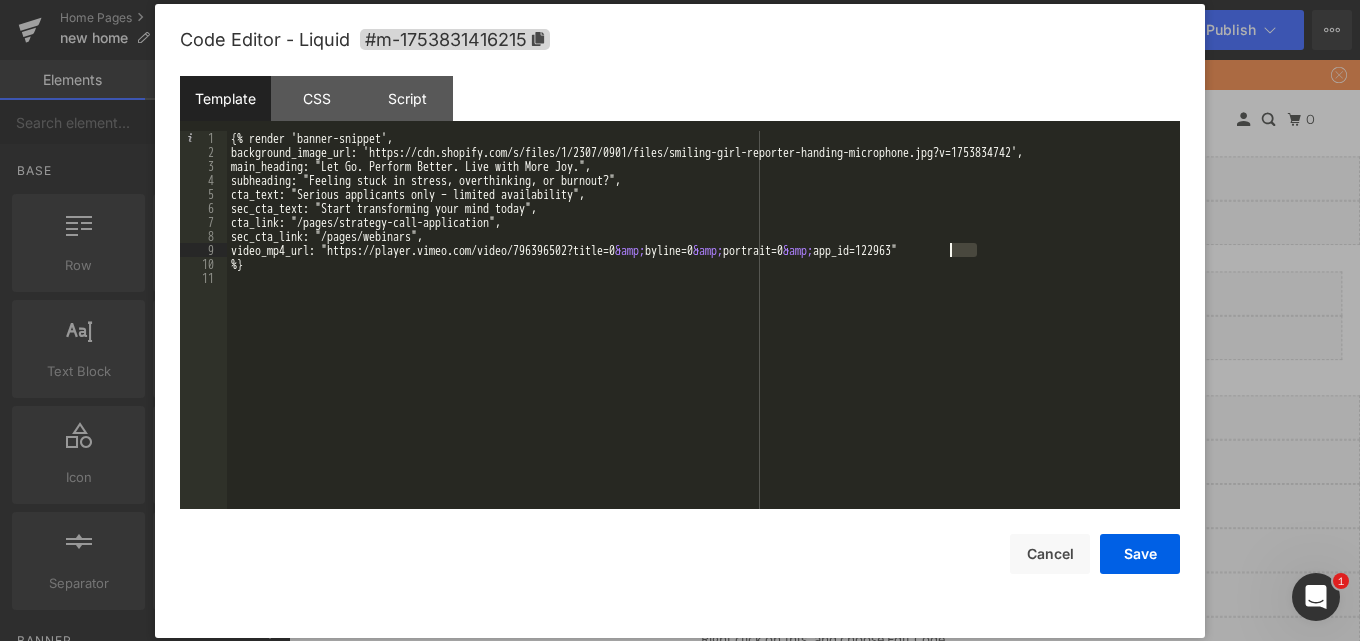 click on "{% render 'banner-snippet',   background_image_url: 'https://cdn.shopify.com/s/files/1/2307/0901/files/smiling-girl-reporter-handing-microphone.jpg?v=1753834742',   main_heading: "Let Go. Perform Better. Live with More Joy.",   subheading: "Feeling stuck in stress, overthinking, or burnout?",   cta_text: "Serious applicants only – limited availability",   sec_cta_text: "Start transforming your mind today",   cta_link: "/pages/strategy-call-application",   sec_cta_link: "/pages/webinars",   video_mp4_url: "https://player.vimeo.com/video/796396502?title=0 &amp; byline=0 &amp; portrait=0 &amp; app_id=122963"  %}" at bounding box center [703, 320] 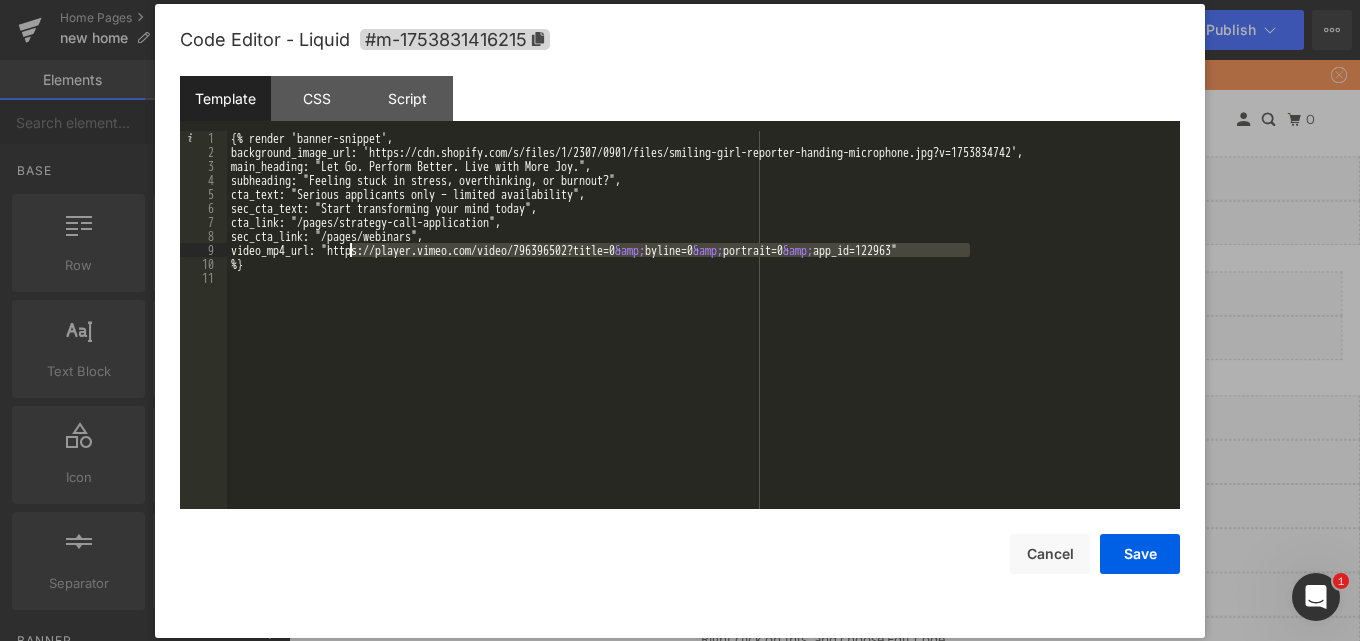 drag, startPoint x: 960, startPoint y: 249, endPoint x: 347, endPoint y: 249, distance: 613 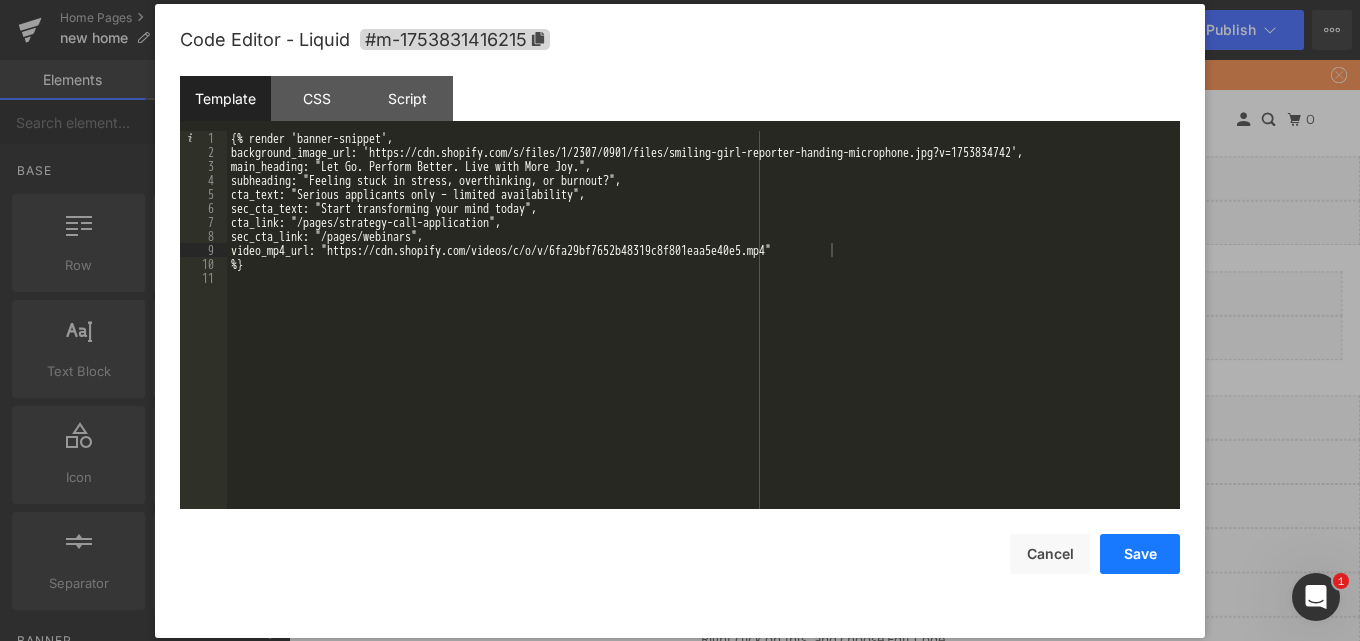 click on "Save" at bounding box center [1140, 554] 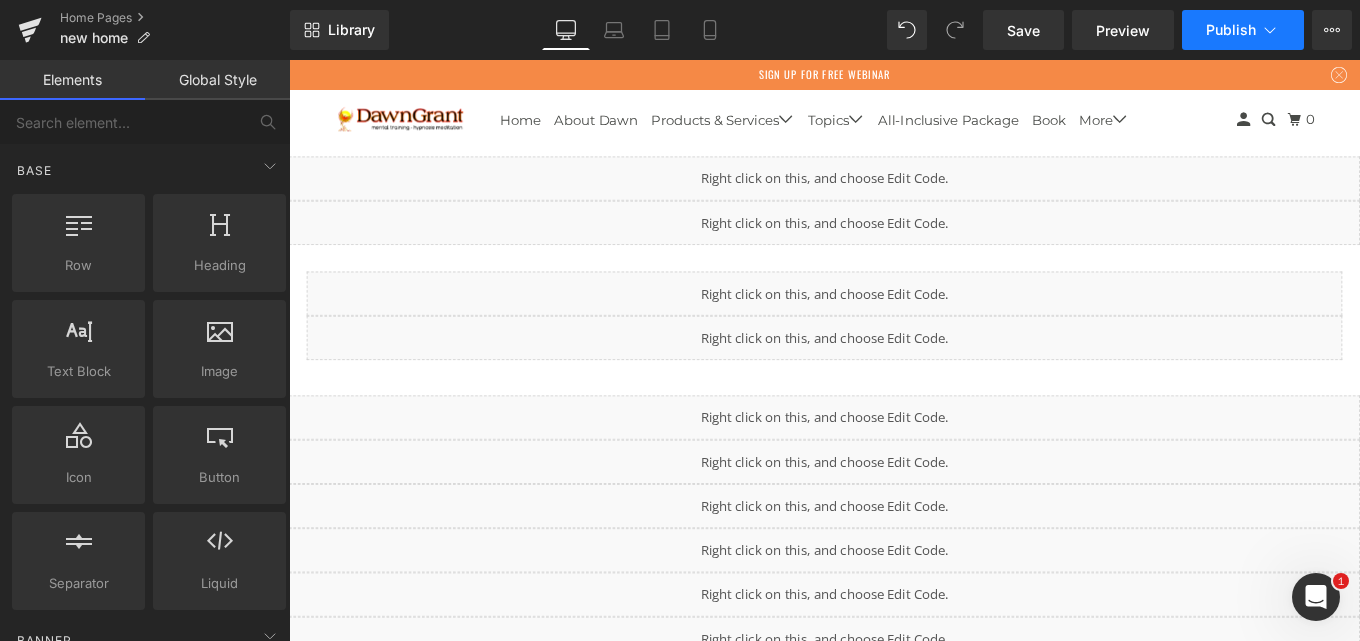 click on "Publish" at bounding box center (1231, 30) 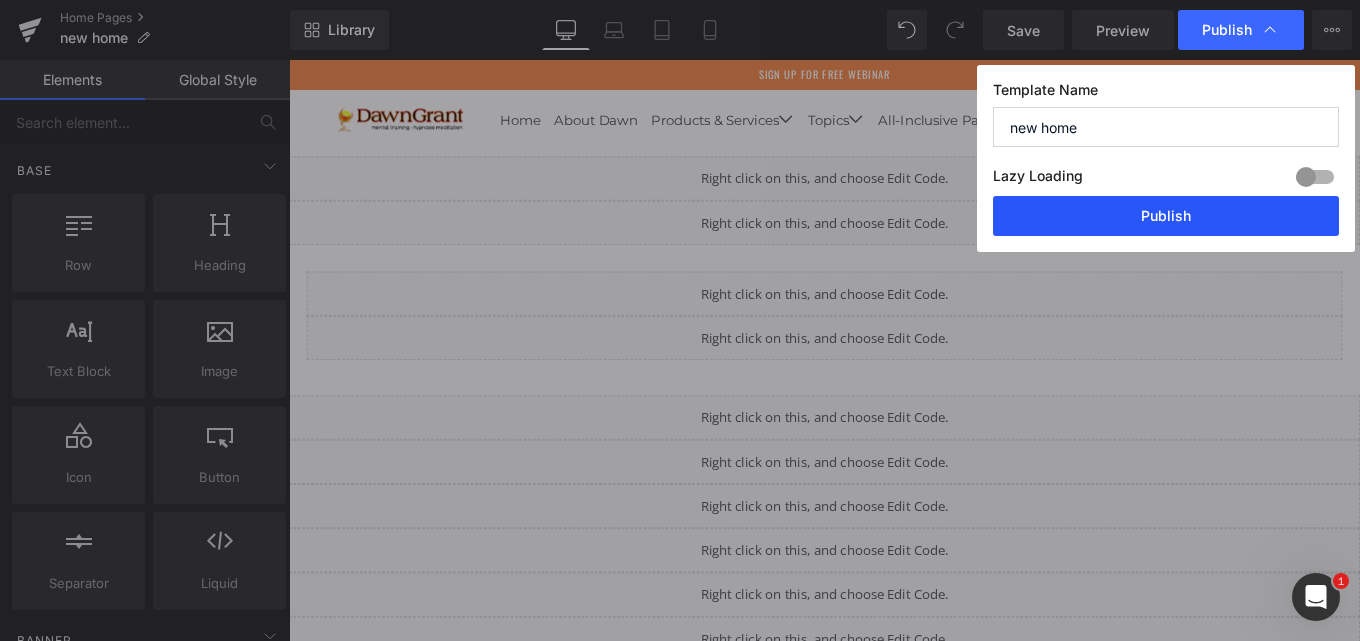 click on "Publish" at bounding box center (1166, 216) 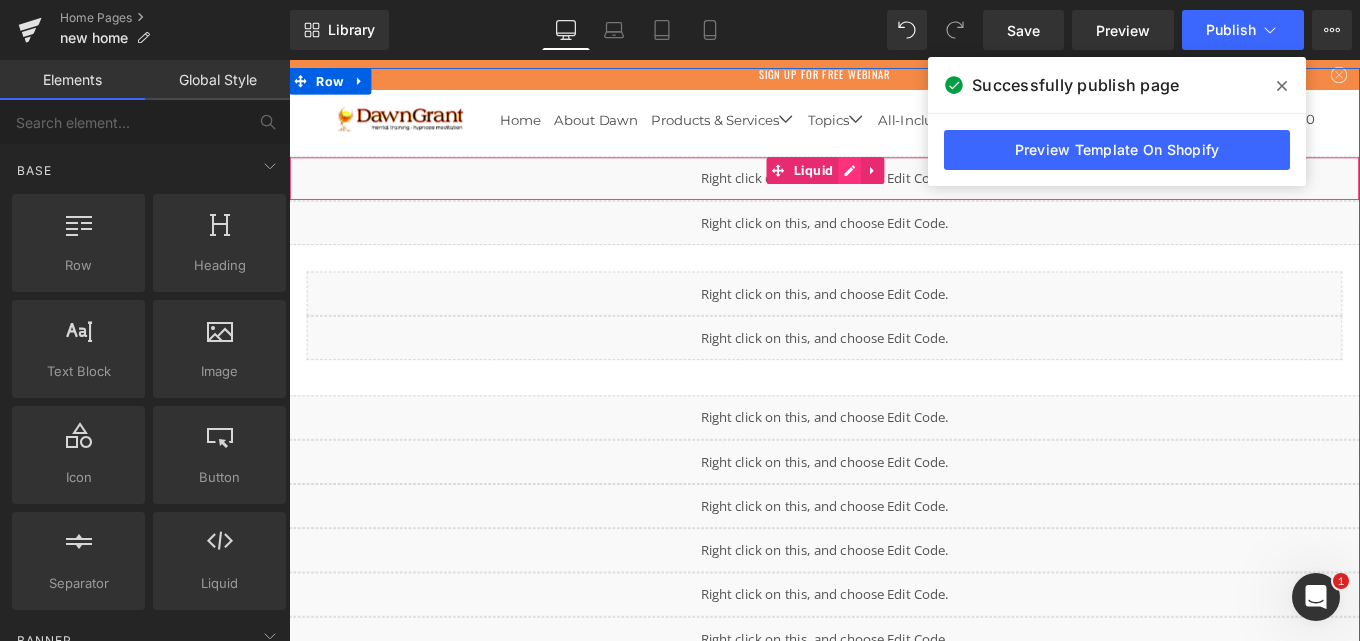 click on "Liquid" at bounding box center (894, 194) 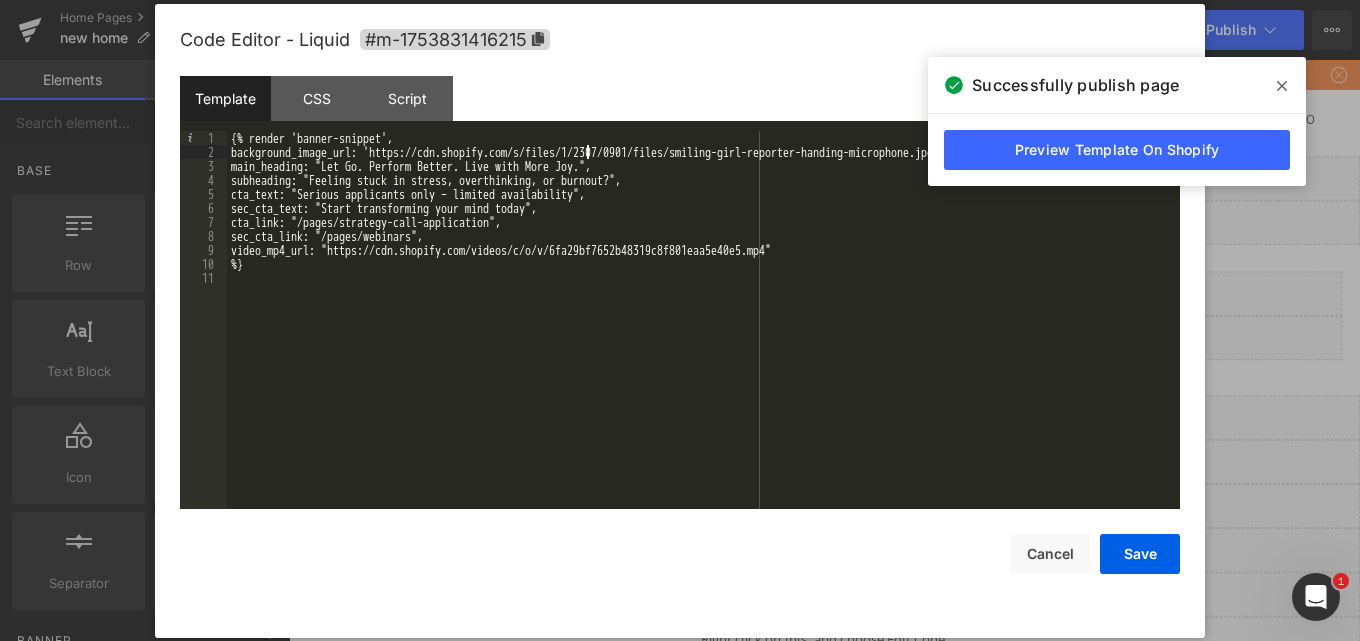 click on "{% render 'banner-snippet',   background_image_url: 'https://cdn.shopify.com/s/files/1/2307/0901/files/smiling-girl-reporter-handing-microphone.jpg?v=1753834742',   main_heading: "Let Go. Perform Better. Live with More Joy.",   subheading: "Feeling stuck in stress, overthinking, or burnout?",   cta_text: "Serious applicants only – limited availability",   sec_cta_text: "Start transforming your mind today",   cta_link: "/pages/strategy-call-application",   sec_cta_link: "/pages/webinars",   video_mp4_url: "https://cdn.shopify.com/videos/c/o/v/6fa29bf7652b48319c8f801eaa5e40e5.mp4"  %}" at bounding box center (703, 334) 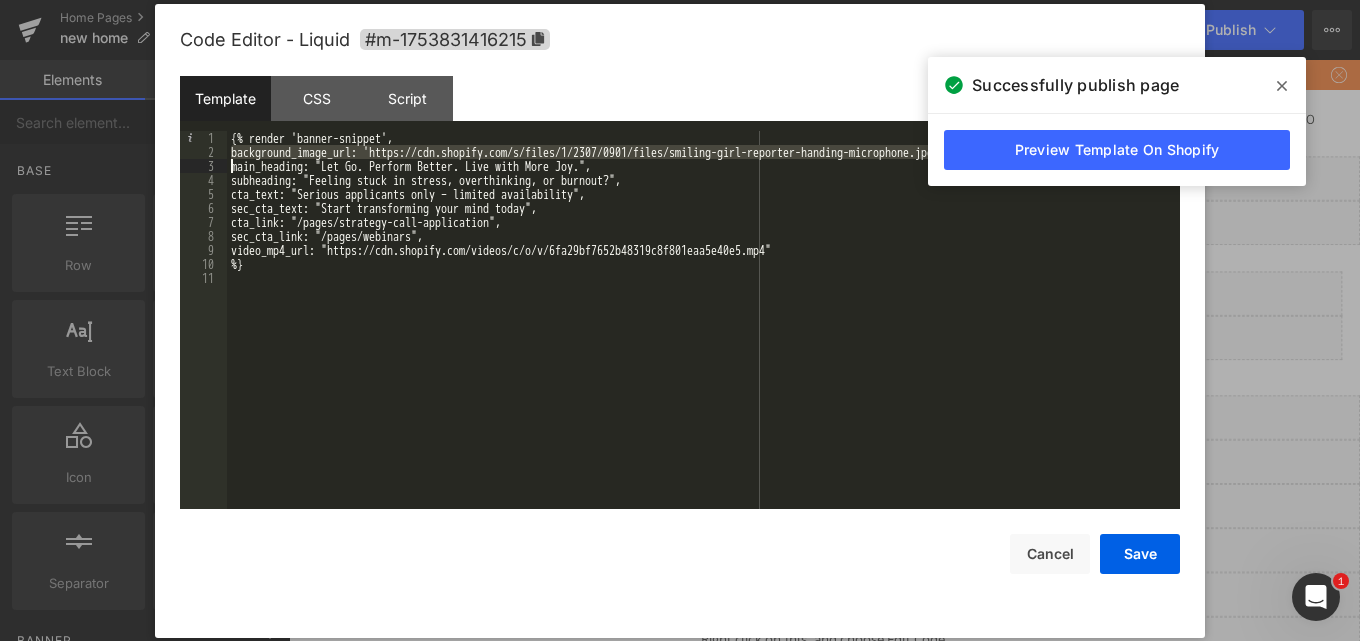 click on "{% render 'banner-snippet',   background_image_url: 'https://cdn.shopify.com/s/files/1/2307/0901/files/smiling-girl-reporter-handing-microphone.jpg?v=1753834742',   main_heading: "Let Go. Perform Better. Live with More Joy.",   subheading: "Feeling stuck in stress, overthinking, or burnout?",   cta_text: "Serious applicants only – limited availability",   sec_cta_text: "Start transforming your mind today",   cta_link: "/pages/strategy-call-application",   sec_cta_link: "/pages/webinars",   video_mp4_url: "https://cdn.shopify.com/videos/c/o/v/6fa29bf7652b48319c8f801eaa5e40e5.mp4"  %}" at bounding box center (703, 334) 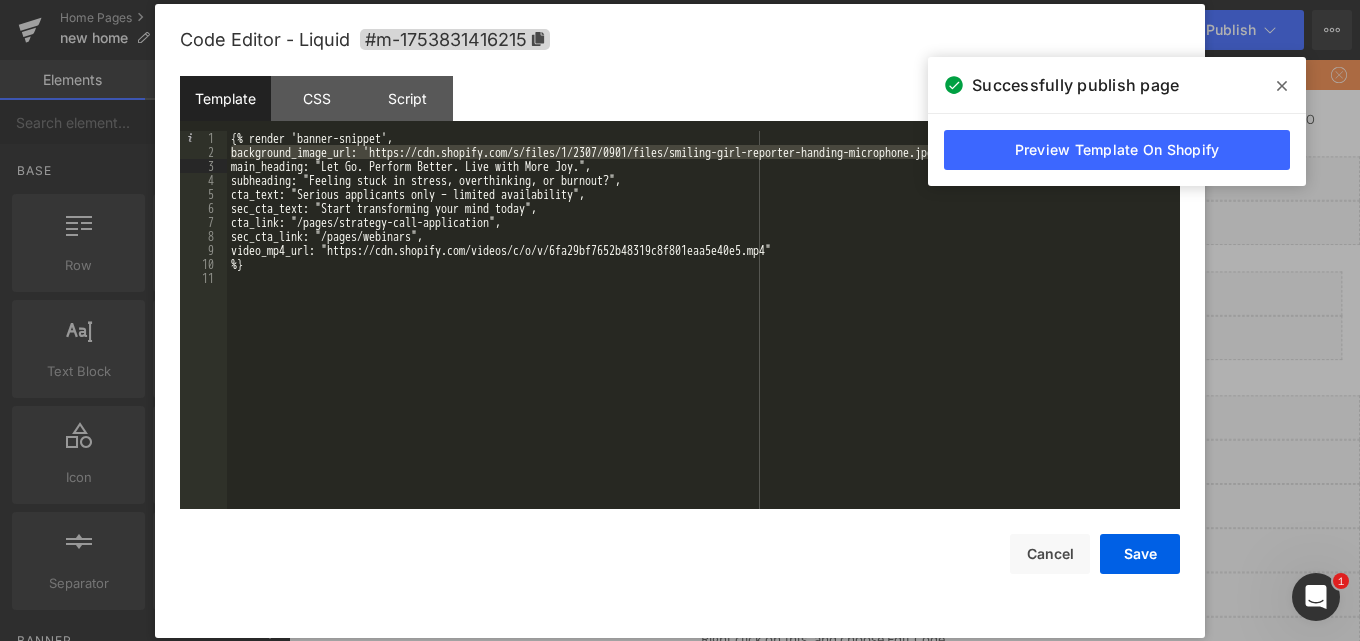 click on "{% render 'banner-snippet',   background_image_url: 'https://cdn.shopify.com/s/files/1/2307/0901/files/smiling-girl-reporter-handing-microphone.jpg?v=1753834742',   main_heading: "Let Go. Perform Better. Live with More Joy.",   subheading: "Feeling stuck in stress, overthinking, or burnout?",   cta_text: "Serious applicants only – limited availability",   sec_cta_text: "Start transforming your mind today",   cta_link: "/pages/strategy-call-application",   sec_cta_link: "/pages/webinars",   video_mp4_url: "https://cdn.shopify.com/videos/c/o/v/6fa29bf7652b48319c8f801eaa5e40e5.mp4"  %}" at bounding box center [703, 320] 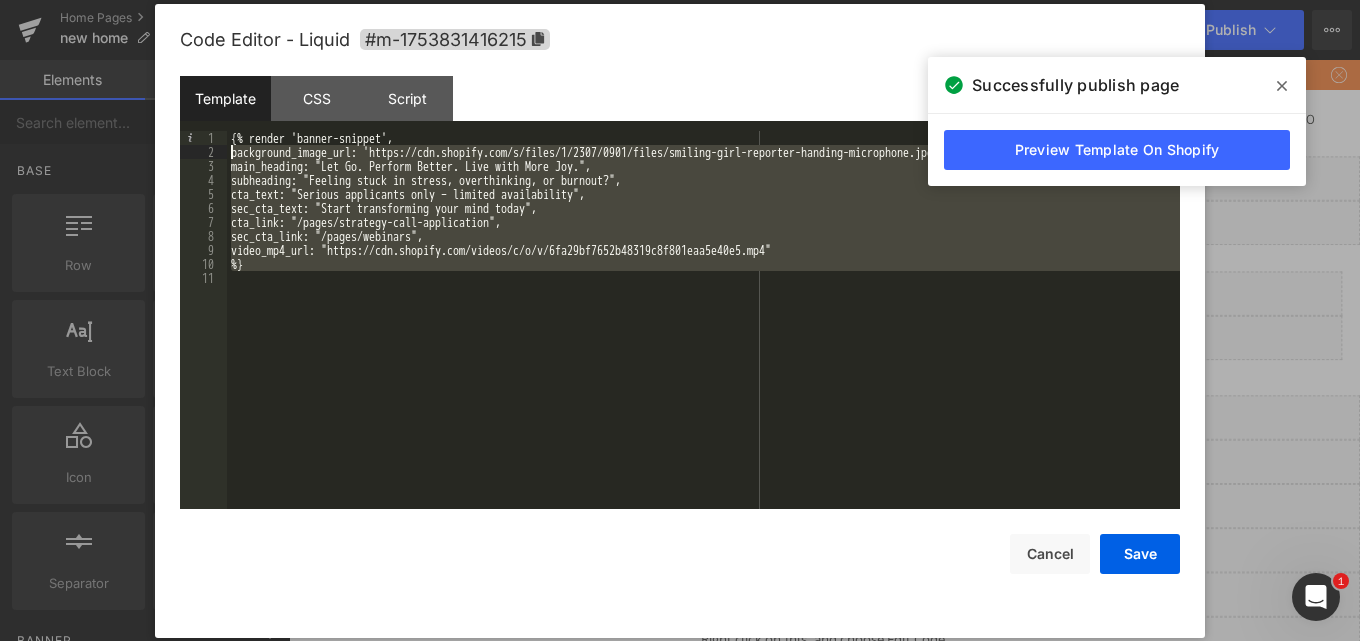 drag, startPoint x: 264, startPoint y: 274, endPoint x: 334, endPoint y: 25, distance: 258.65228 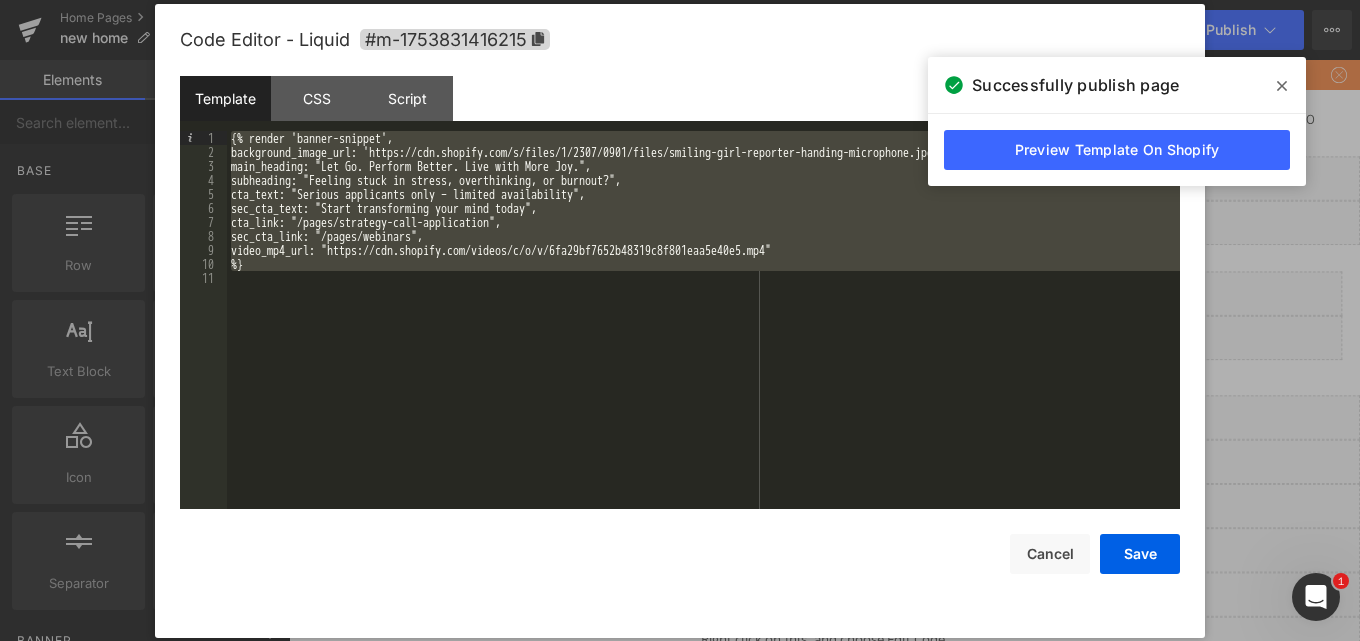 click on "{% render 'banner-snippet',   background_image_url: 'https://cdn.shopify.com/s/files/1/2307/0901/files/smiling-girl-reporter-handing-microphone.jpg?v=1753834742',   main_heading: "Let Go. Perform Better. Live with More Joy.",   subheading: "Feeling stuck in stress, overthinking, or burnout?",   cta_text: "Serious applicants only – limited availability",   sec_cta_text: "Start transforming your mind today",   cta_link: "/pages/strategy-call-application",   sec_cta_link: "/pages/webinars",   video_mp4_url: "https://cdn.shopify.com/videos/c/o/v/6fa29bf7652b48319c8f801eaa5e40e5.mp4"  %}" at bounding box center [703, 320] 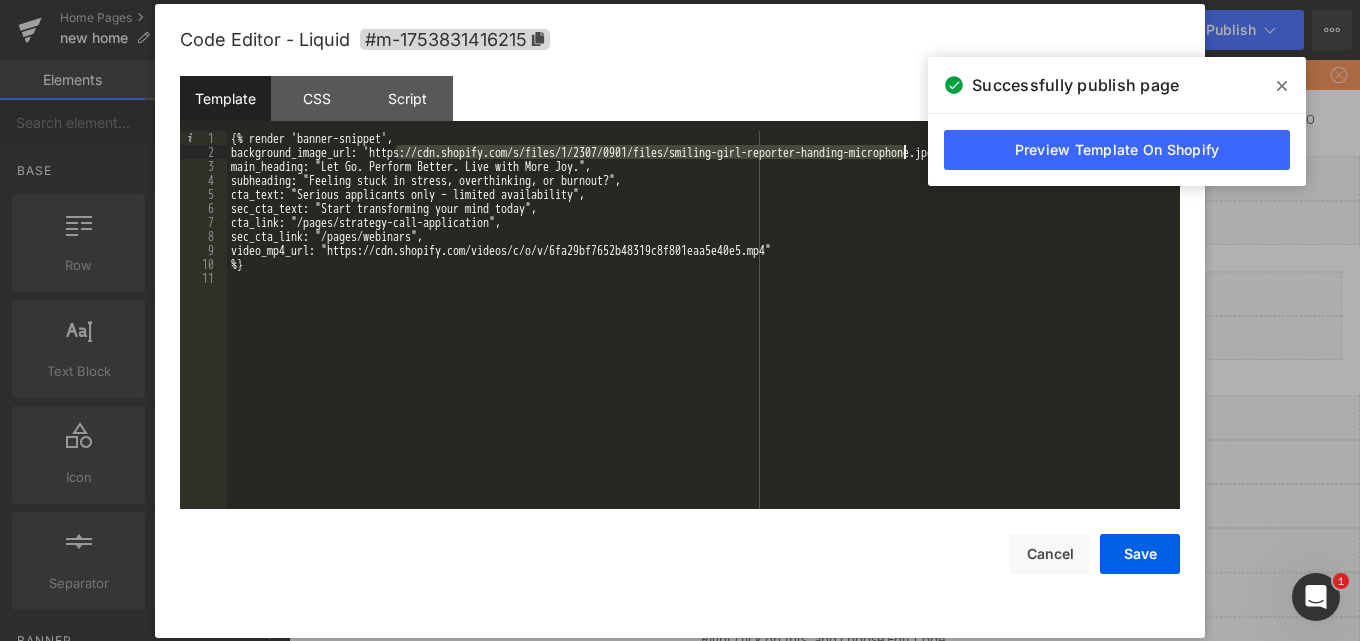 drag, startPoint x: 393, startPoint y: 148, endPoint x: 905, endPoint y: 157, distance: 512.0791 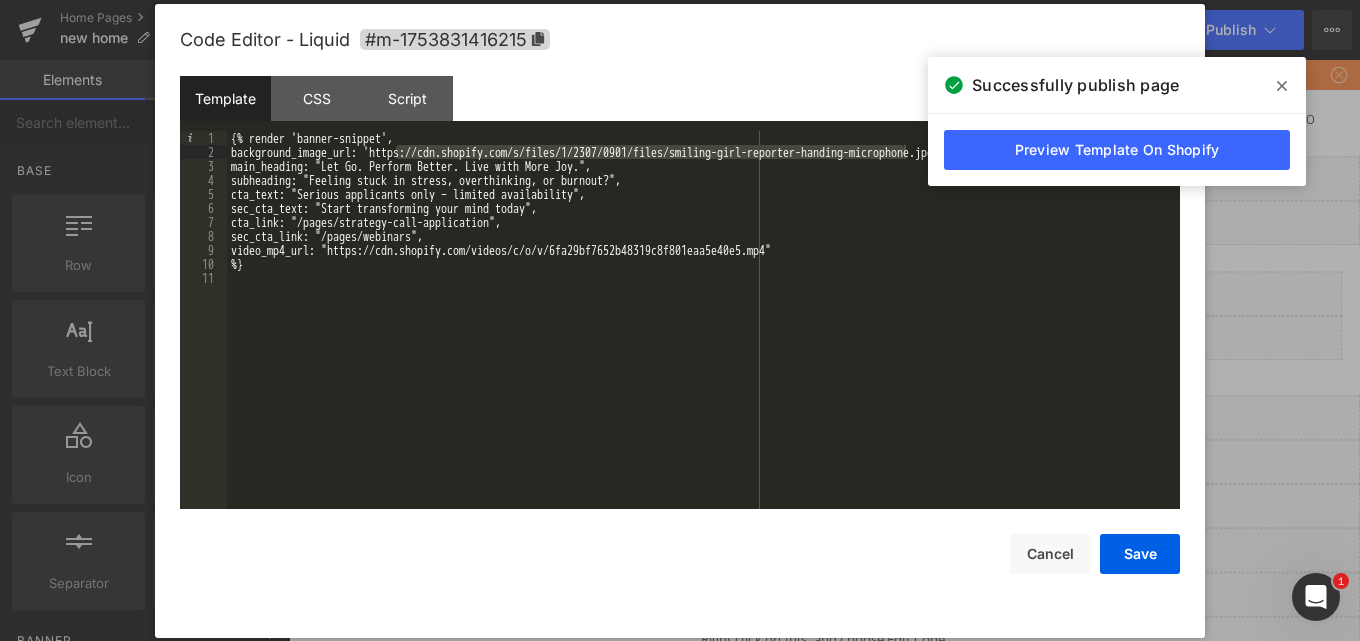 click 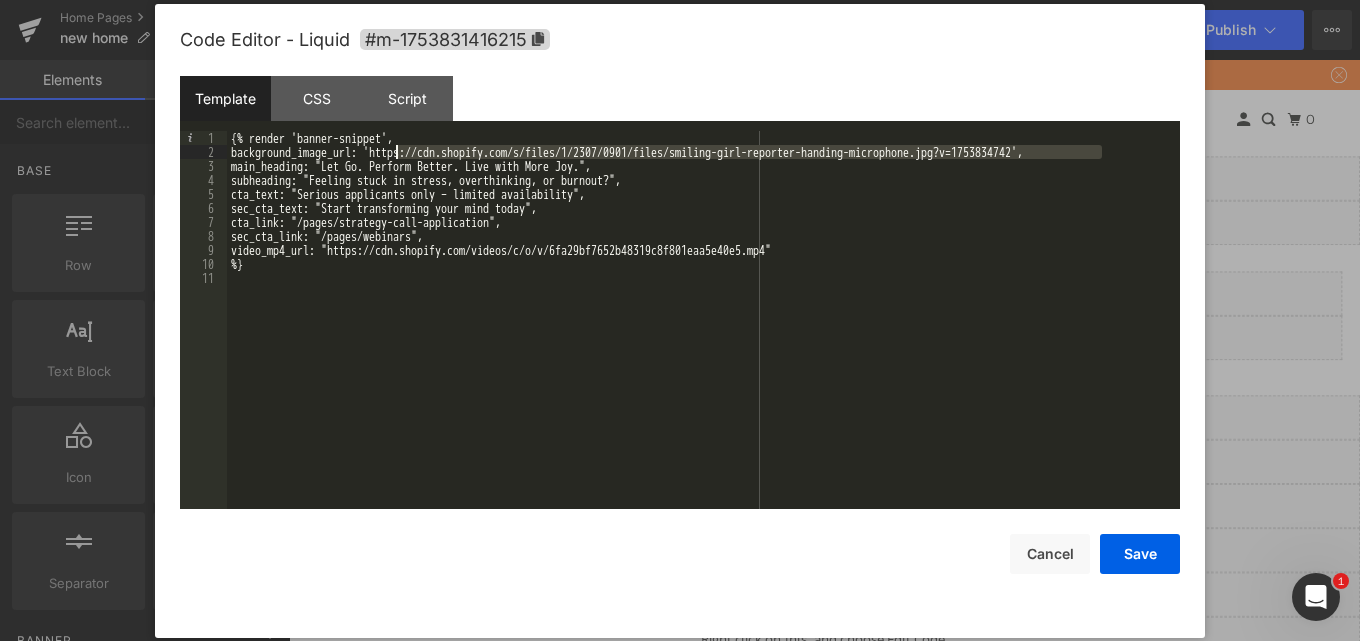 drag, startPoint x: 1103, startPoint y: 149, endPoint x: 395, endPoint y: 152, distance: 708.00635 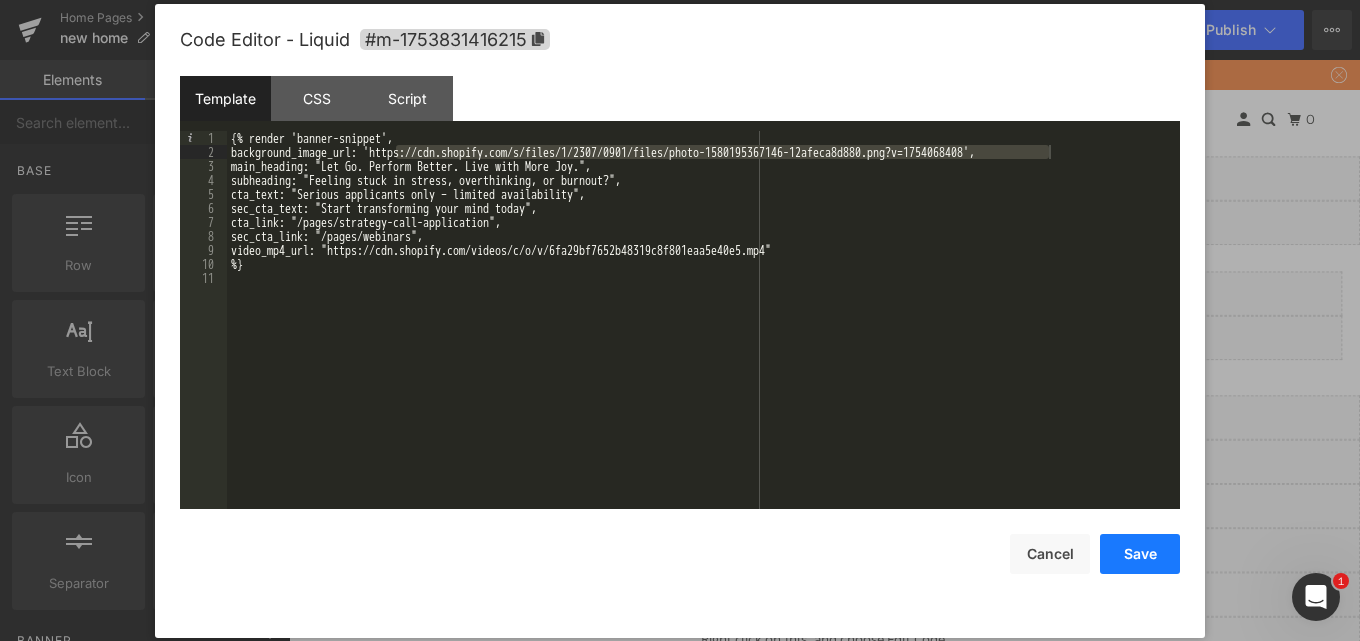 click on "Save" at bounding box center (1140, 554) 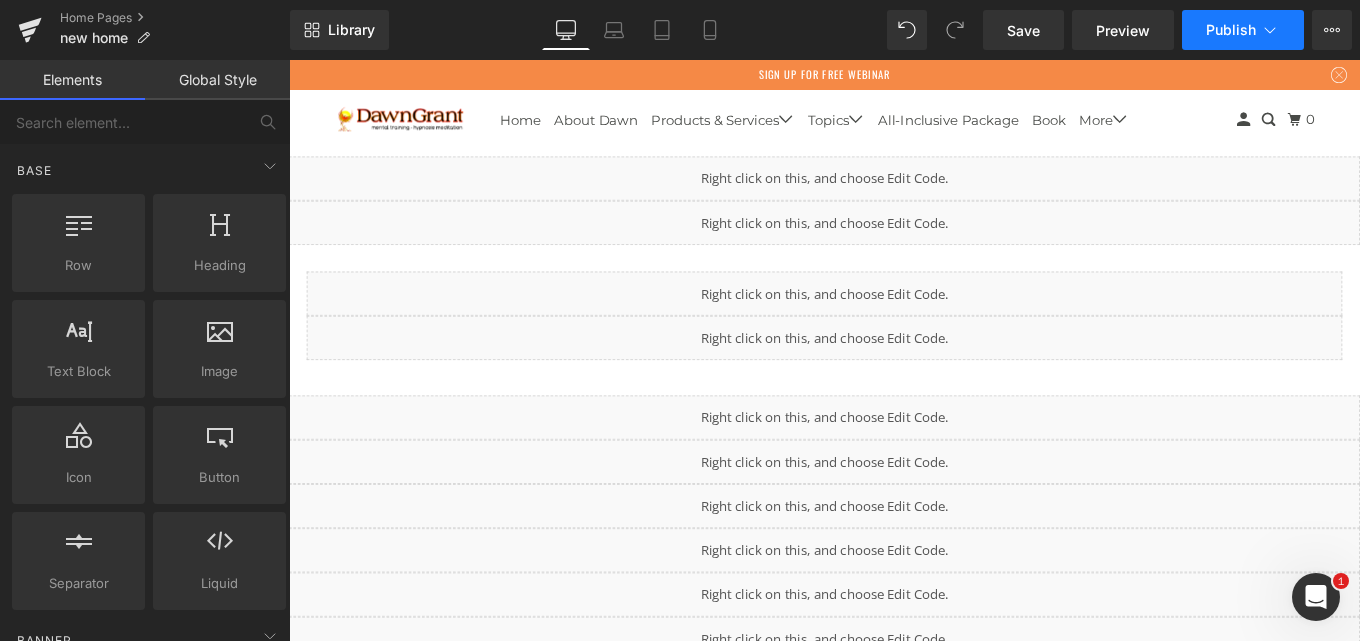 click on "Publish" at bounding box center (1231, 30) 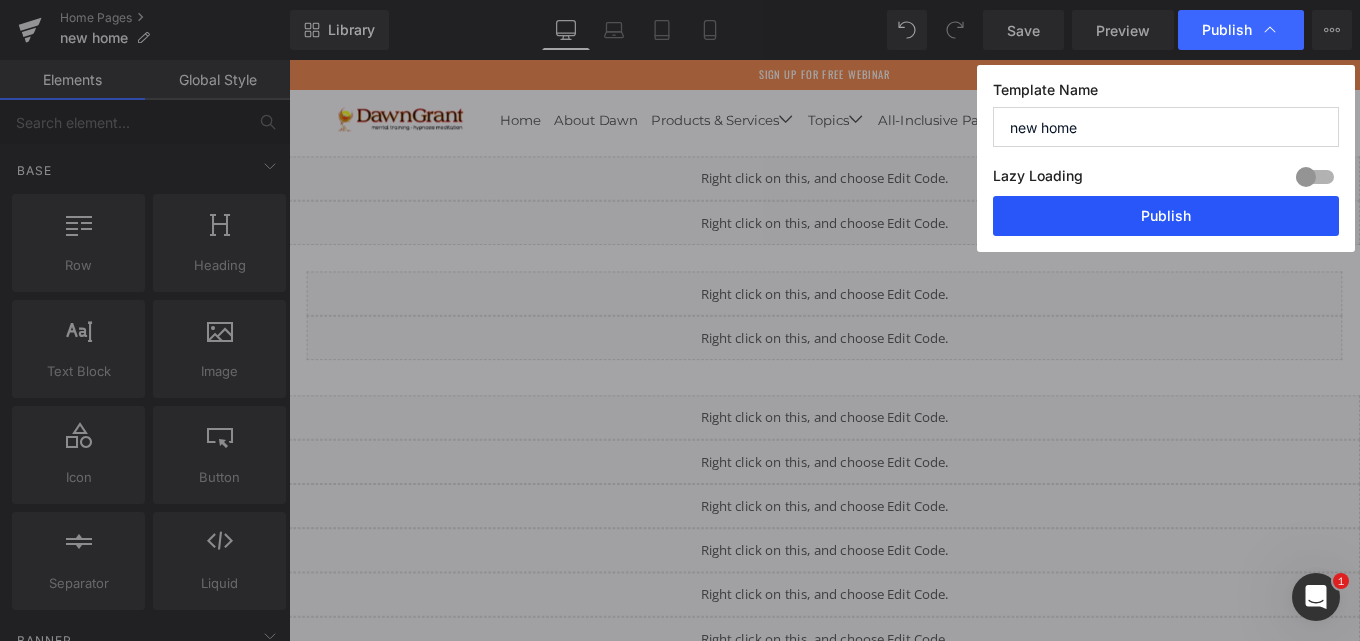 click on "Publish" at bounding box center (1166, 216) 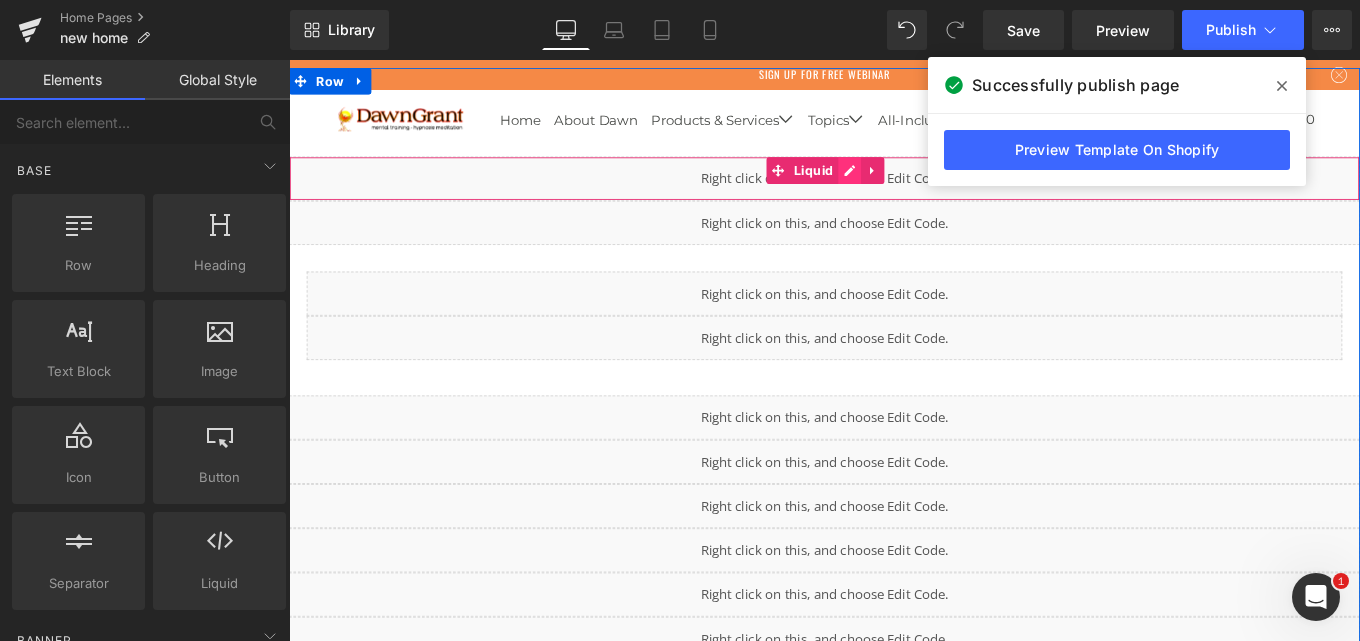 click on "Liquid" at bounding box center (894, 194) 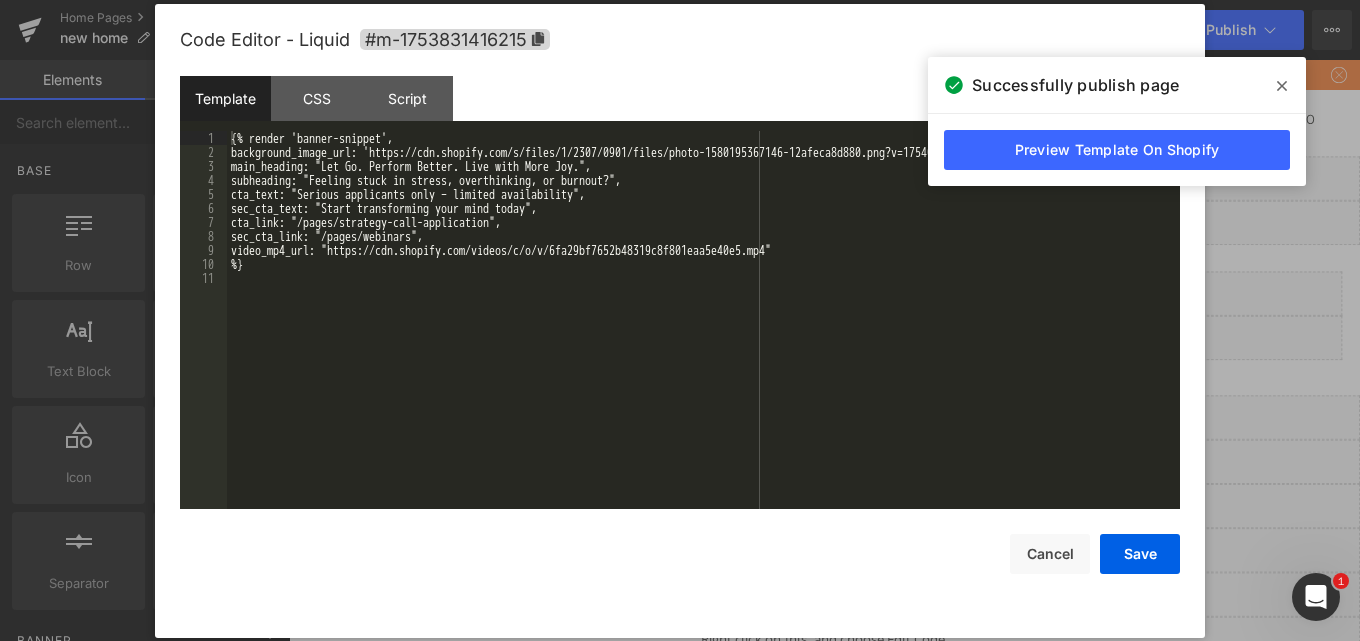click on "{% render 'banner-snippet',   background_image_url: 'https://cdn.shopify.com/s/files/1/2307/0901/files/photo-1580195367146-12afeca8d880.png?v=1754068408',   main_heading: "Let Go. Perform Better. Live with More Joy.",   subheading: "Feeling stuck in stress, overthinking, or burnout?",   cta_text: "Serious applicants only – limited availability",   sec_cta_text: "Start transforming your mind today",   cta_link: "/pages/strategy-call-application",   sec_cta_link: "/pages/webinars",   video_mp4_url: "https://cdn.shopify.com/videos/c/o/v/6fa29bf7652b48319c8f801eaa5e40e5.mp4"  %}" at bounding box center [703, 334] 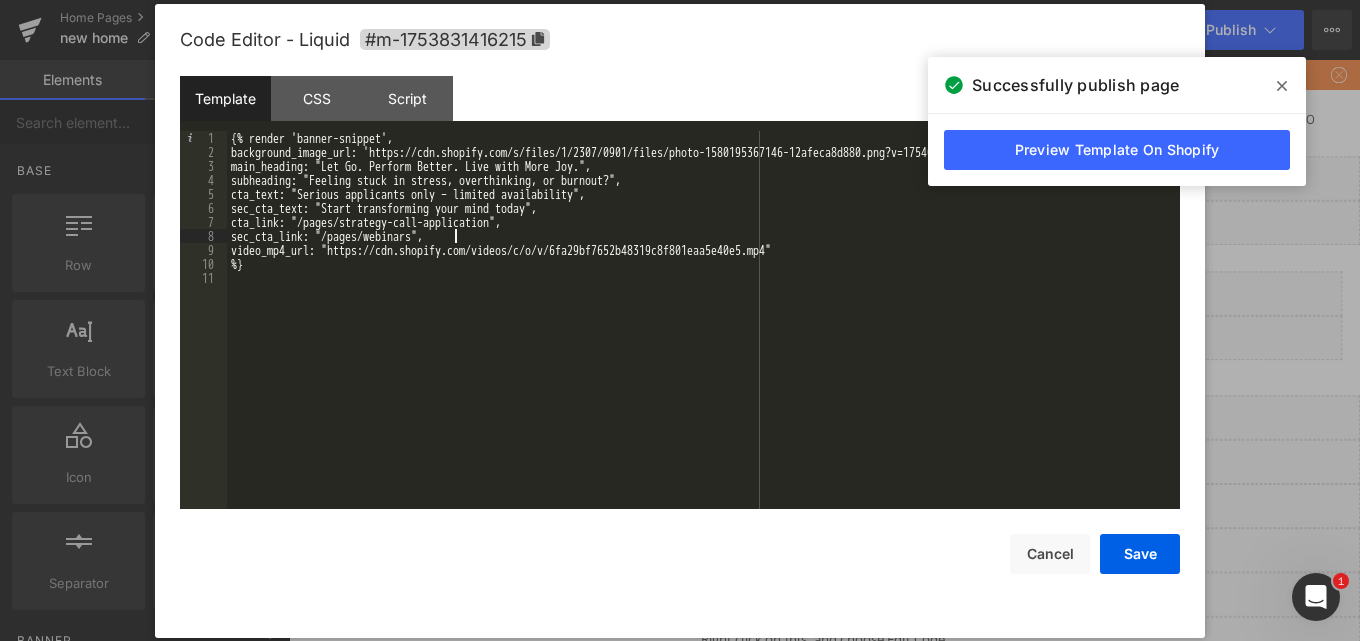 click on "{% render 'banner-snippet',   background_image_url: 'https://cdn.shopify.com/s/files/1/2307/0901/files/photo-1580195367146-12afeca8d880.png?v=1754068408',   main_heading: "Let Go. Perform Better. Live with More Joy.",   subheading: "Feeling stuck in stress, overthinking, or burnout?",   cta_text: "Serious applicants only – limited availability",   sec_cta_text: "Start transforming your mind today",   cta_link: "/pages/strategy-call-application",   sec_cta_link: "/pages/webinars",   video_mp4_url: "https://cdn.shopify.com/videos/c/o/v/6fa29bf7652b48319c8f801eaa5e40e5.mp4"  %}" at bounding box center (703, 334) 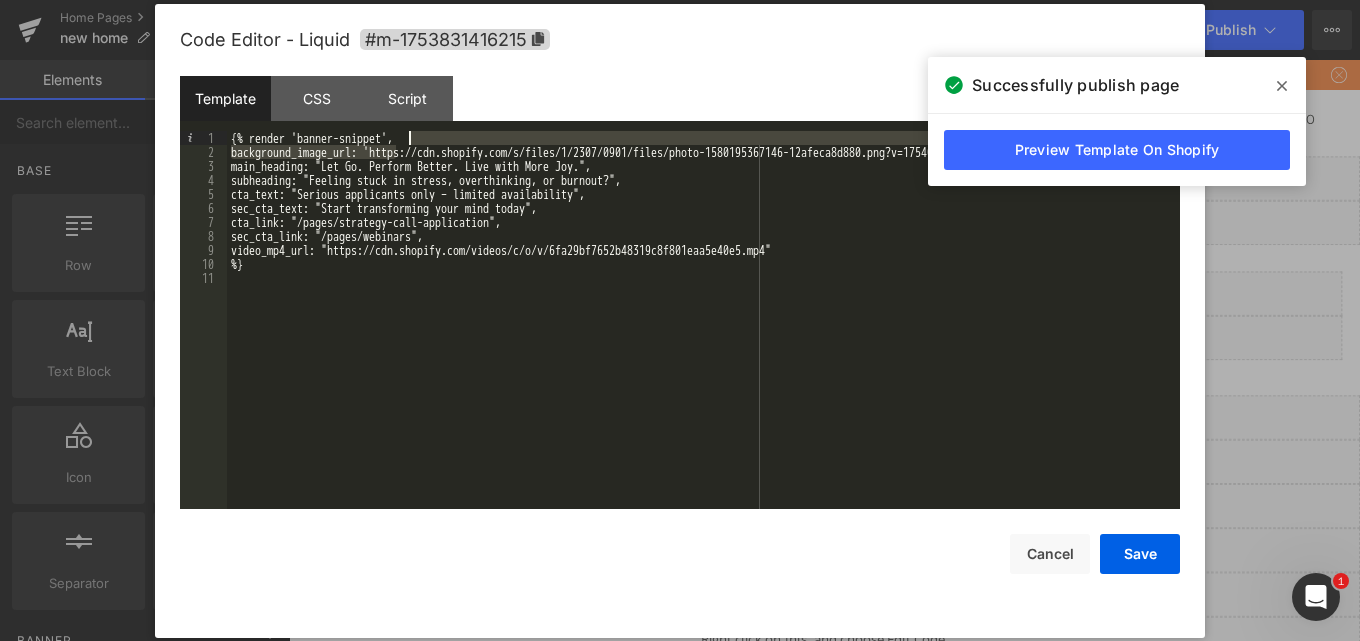 drag, startPoint x: 394, startPoint y: 149, endPoint x: 839, endPoint y: 140, distance: 445.091 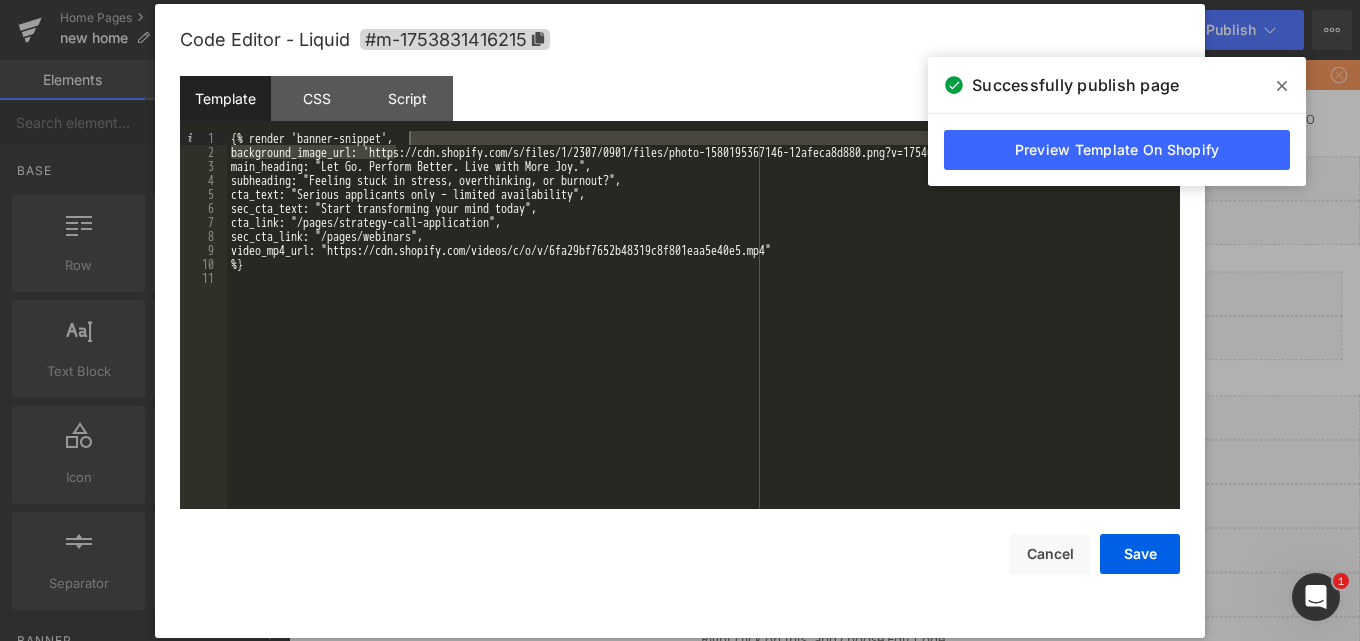 click at bounding box center (1282, 86) 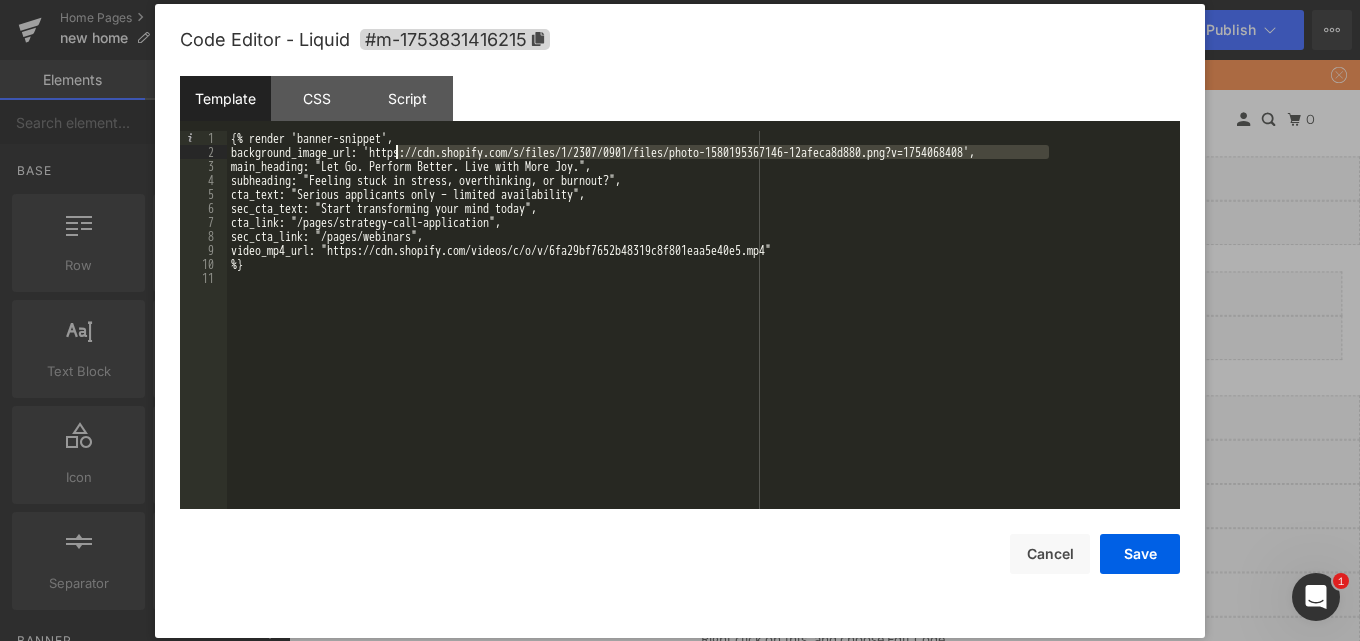 drag, startPoint x: 1046, startPoint y: 153, endPoint x: 396, endPoint y: 152, distance: 650.0008 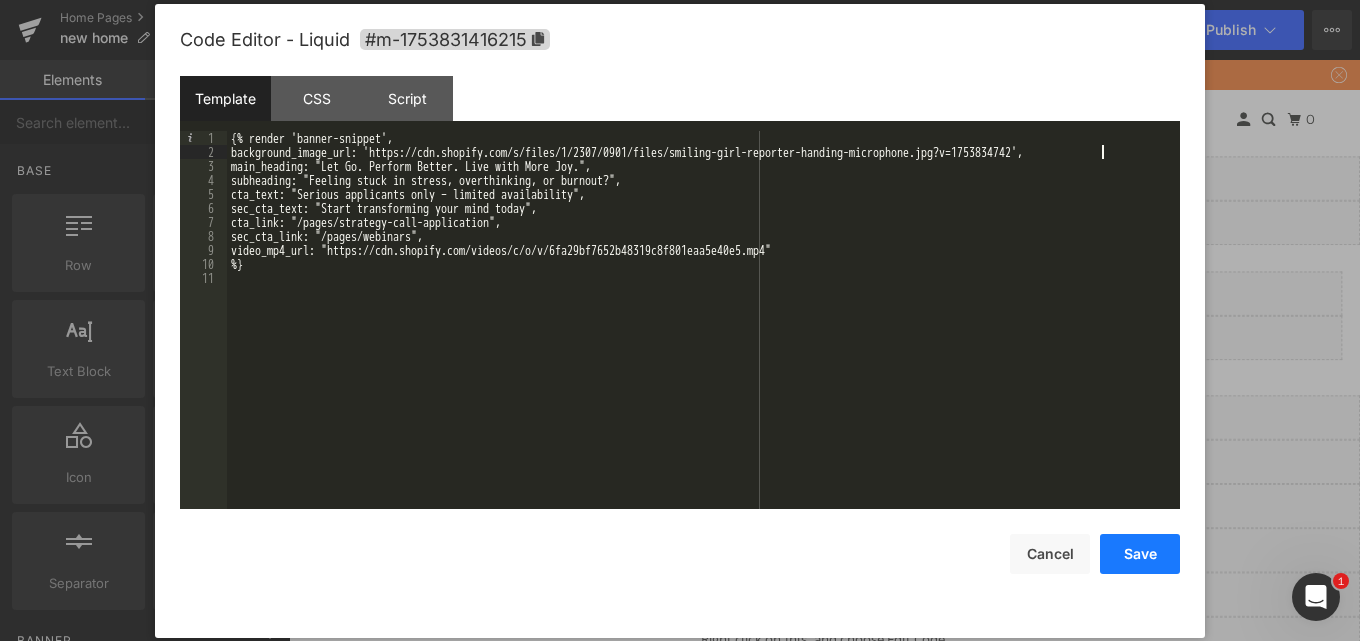 click on "Save" at bounding box center [1140, 554] 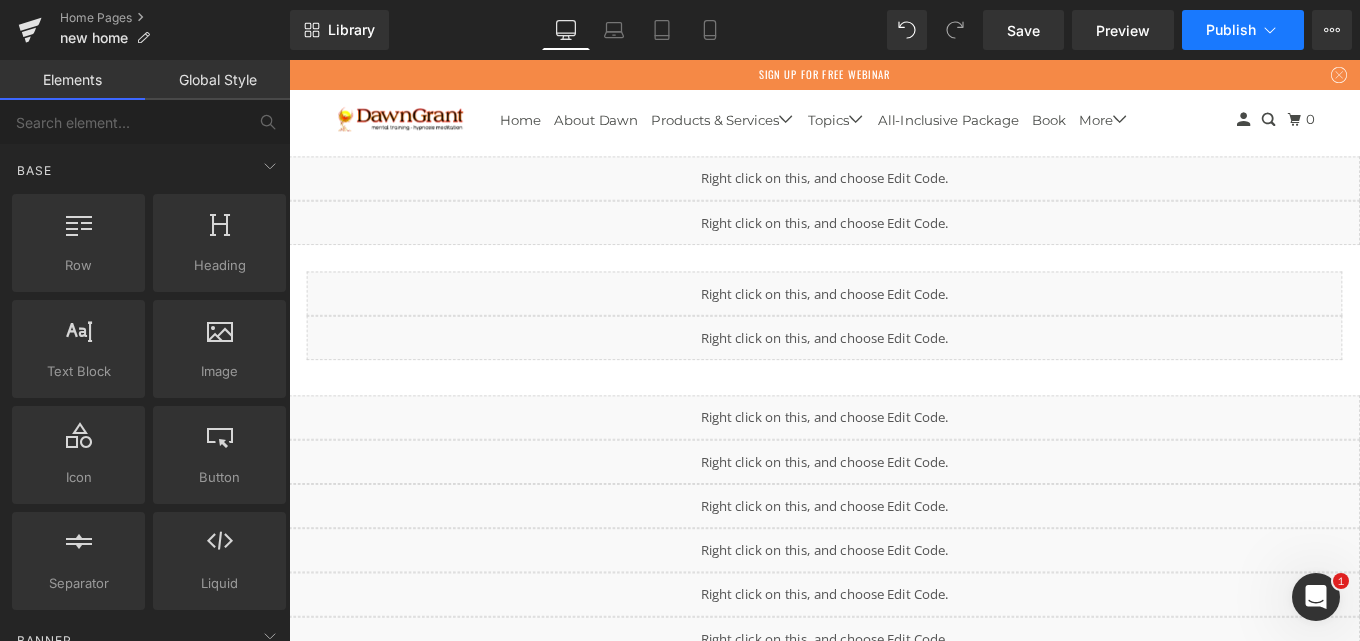 click on "Publish" at bounding box center (1231, 30) 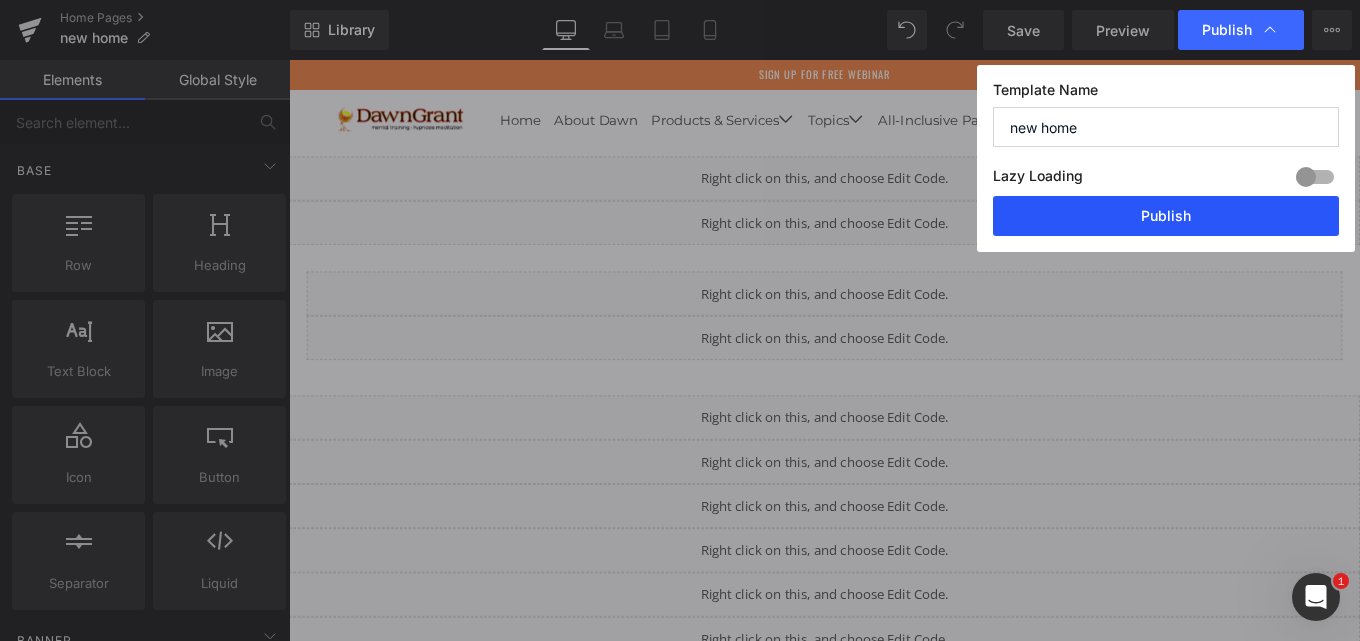 click on "Publish" at bounding box center [1166, 216] 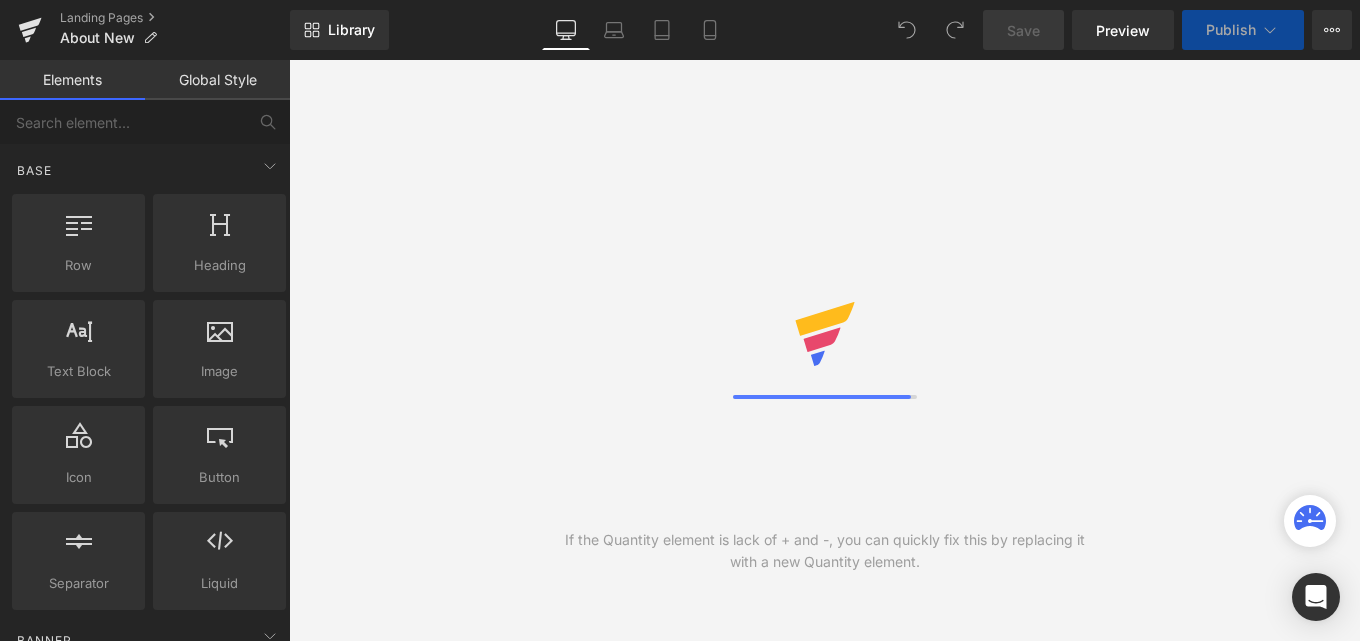 scroll, scrollTop: 0, scrollLeft: 0, axis: both 